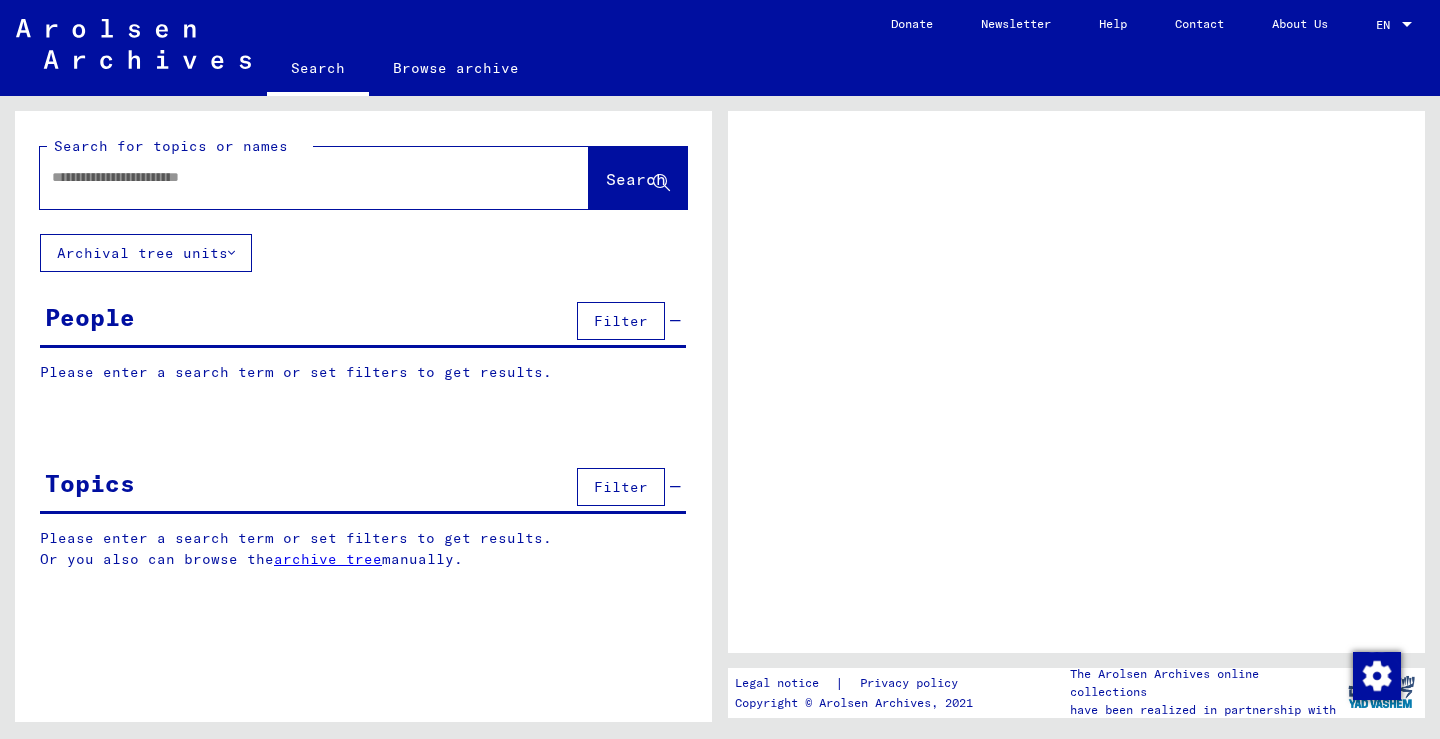 scroll, scrollTop: 0, scrollLeft: 0, axis: both 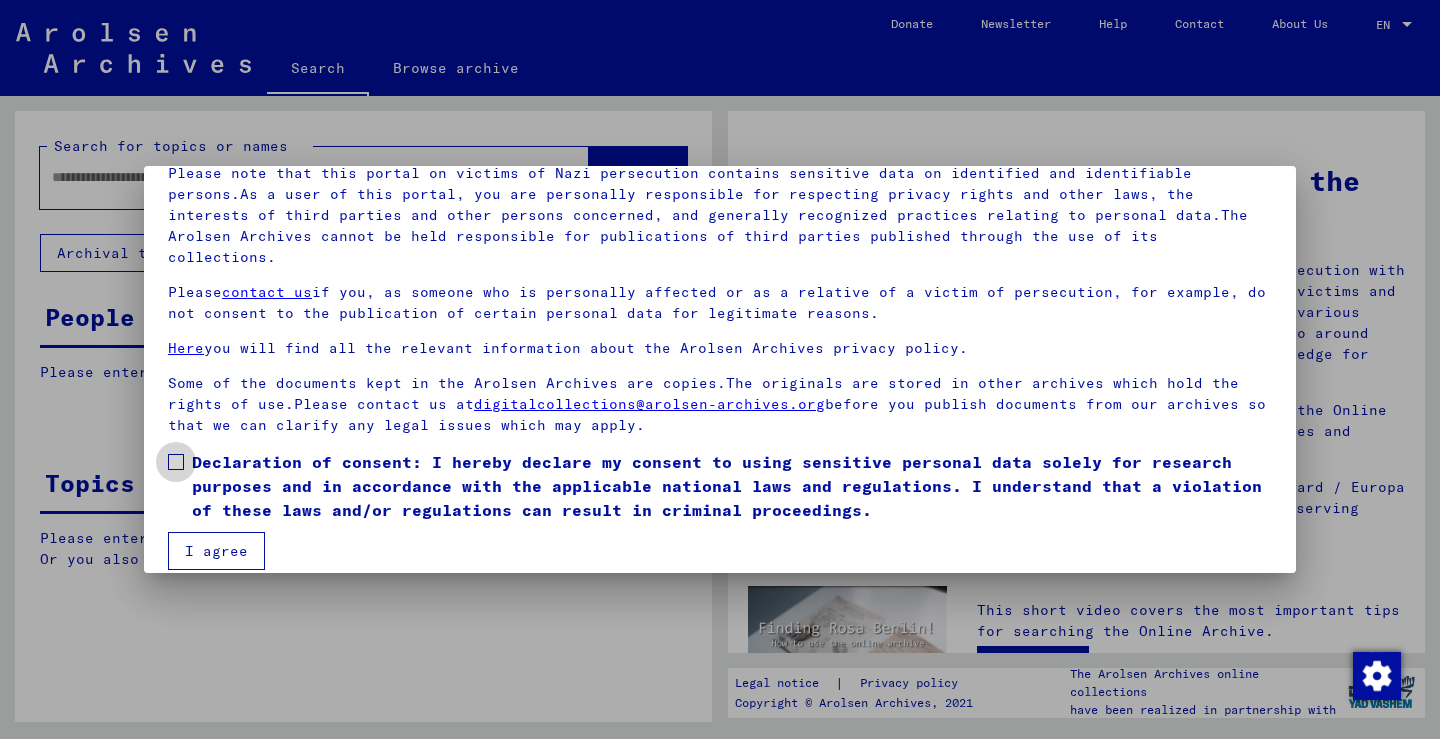 click at bounding box center [176, 462] 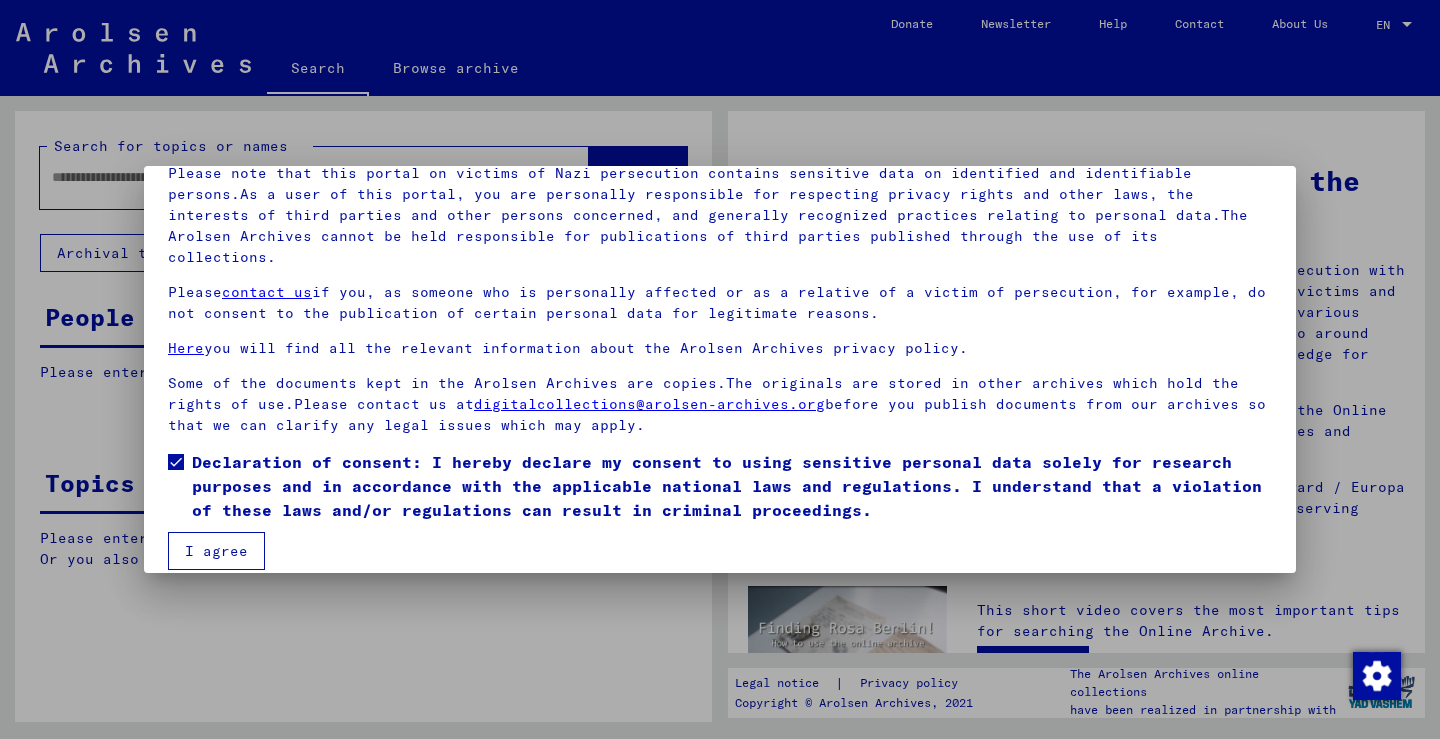 click on "I agree" at bounding box center (216, 551) 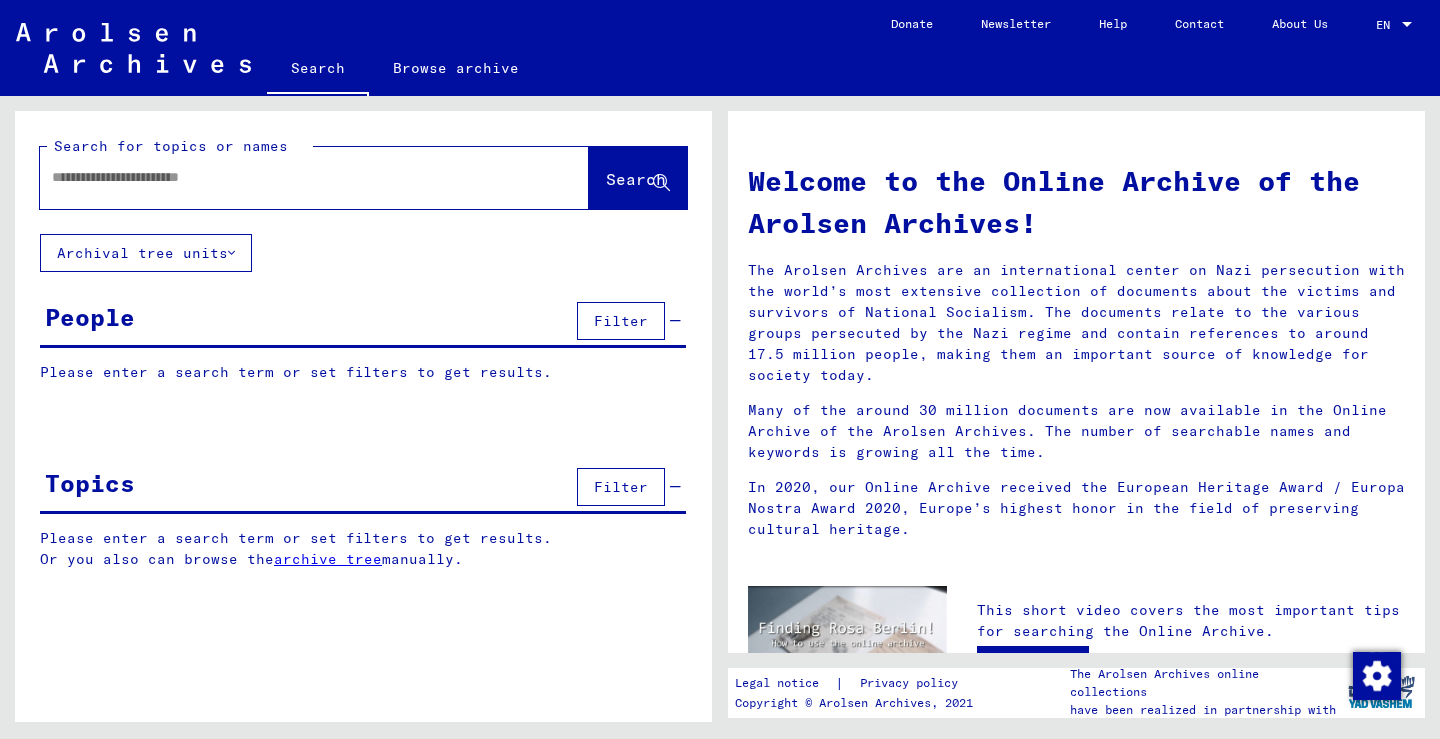 click at bounding box center (290, 177) 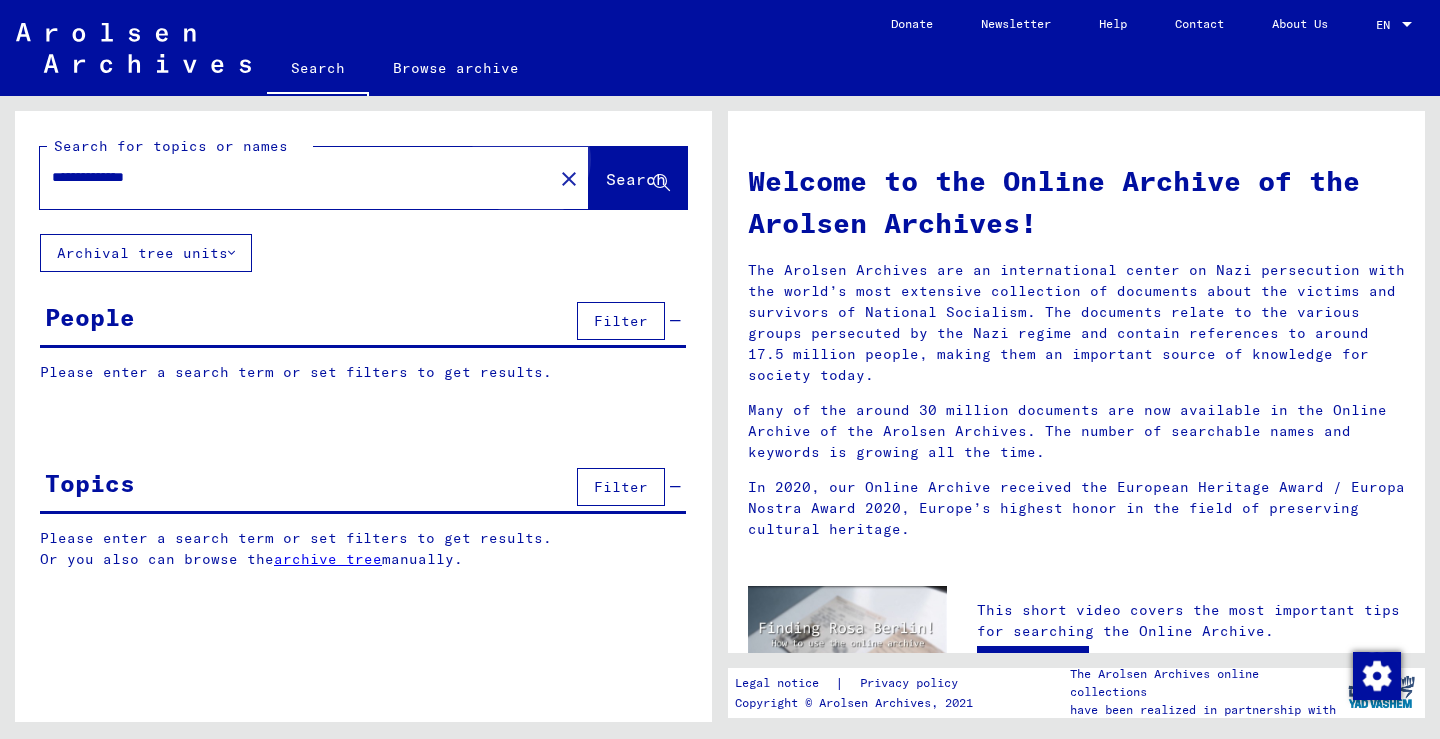 click on "Search" 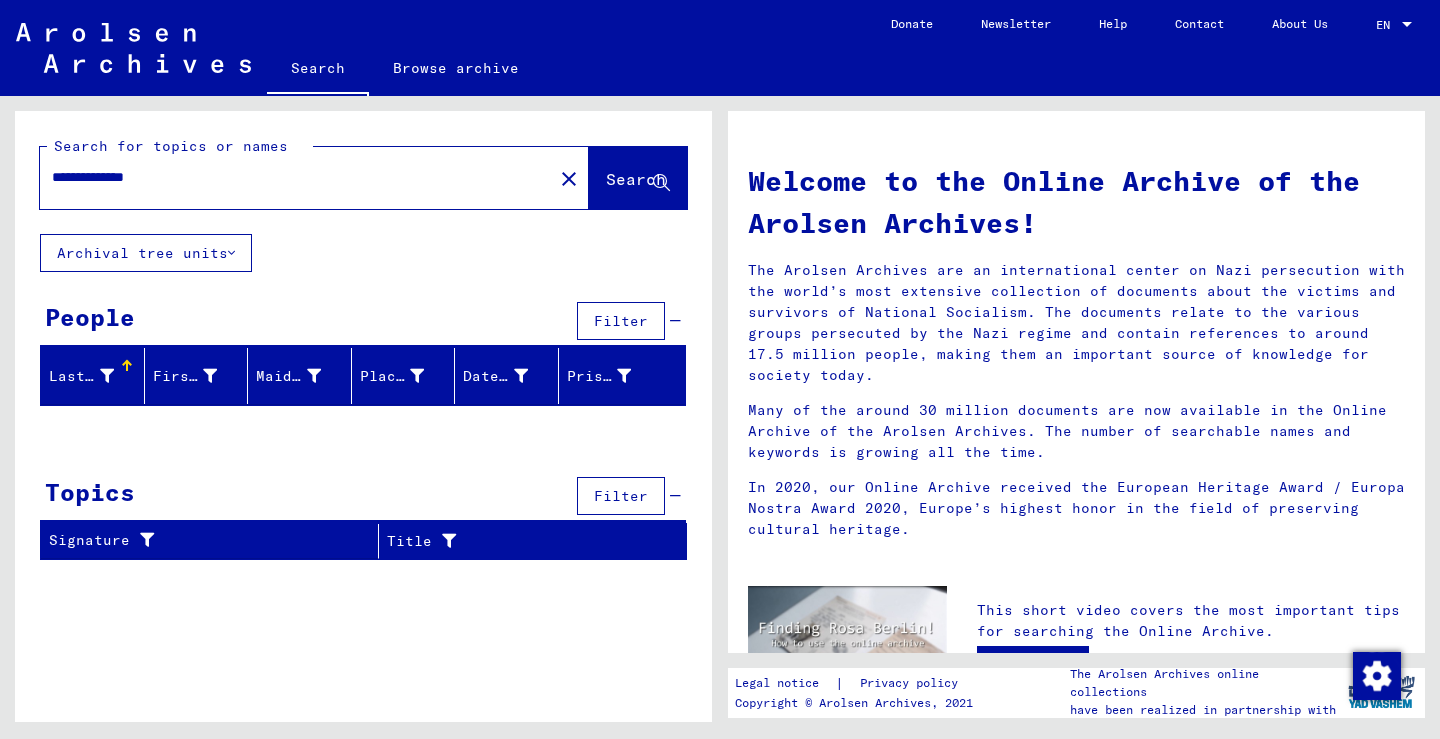 click on "**********" at bounding box center (290, 177) 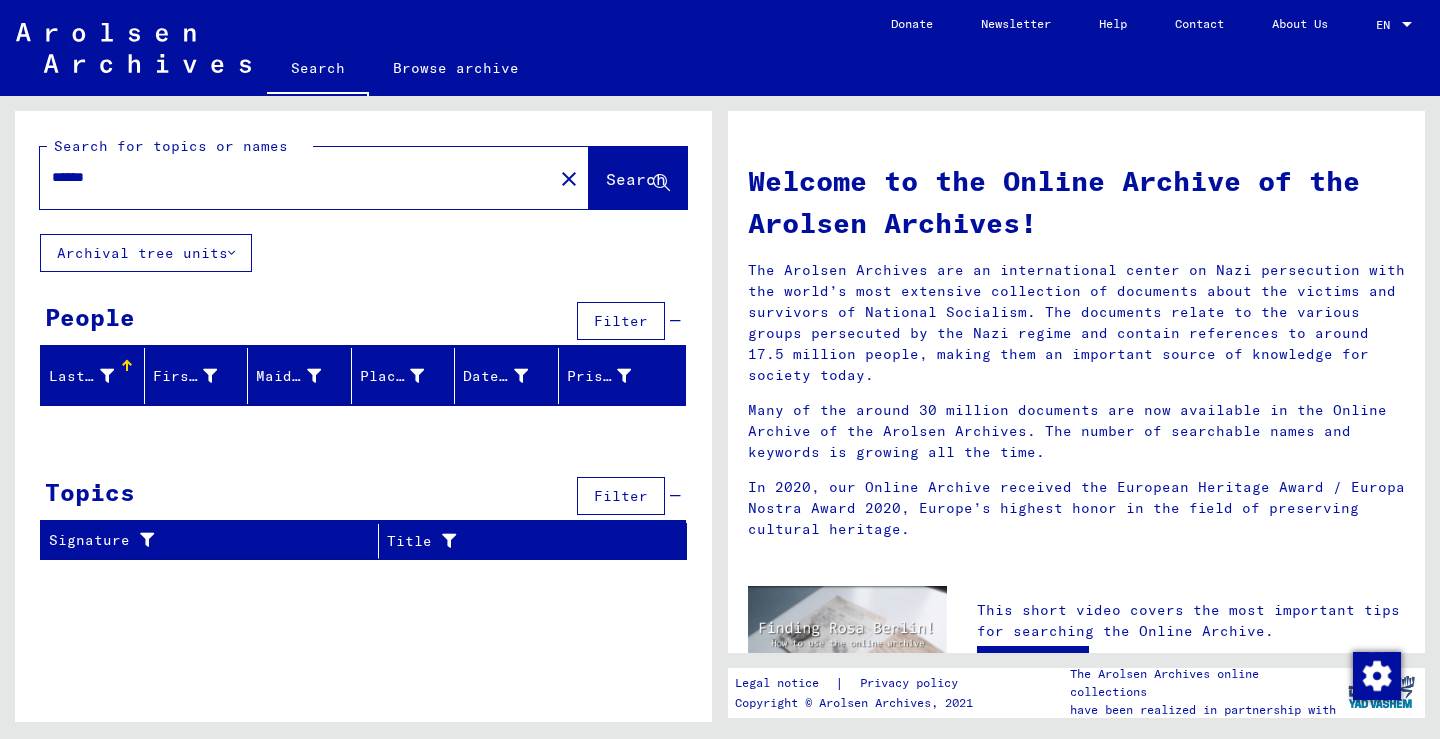 click on "Search" 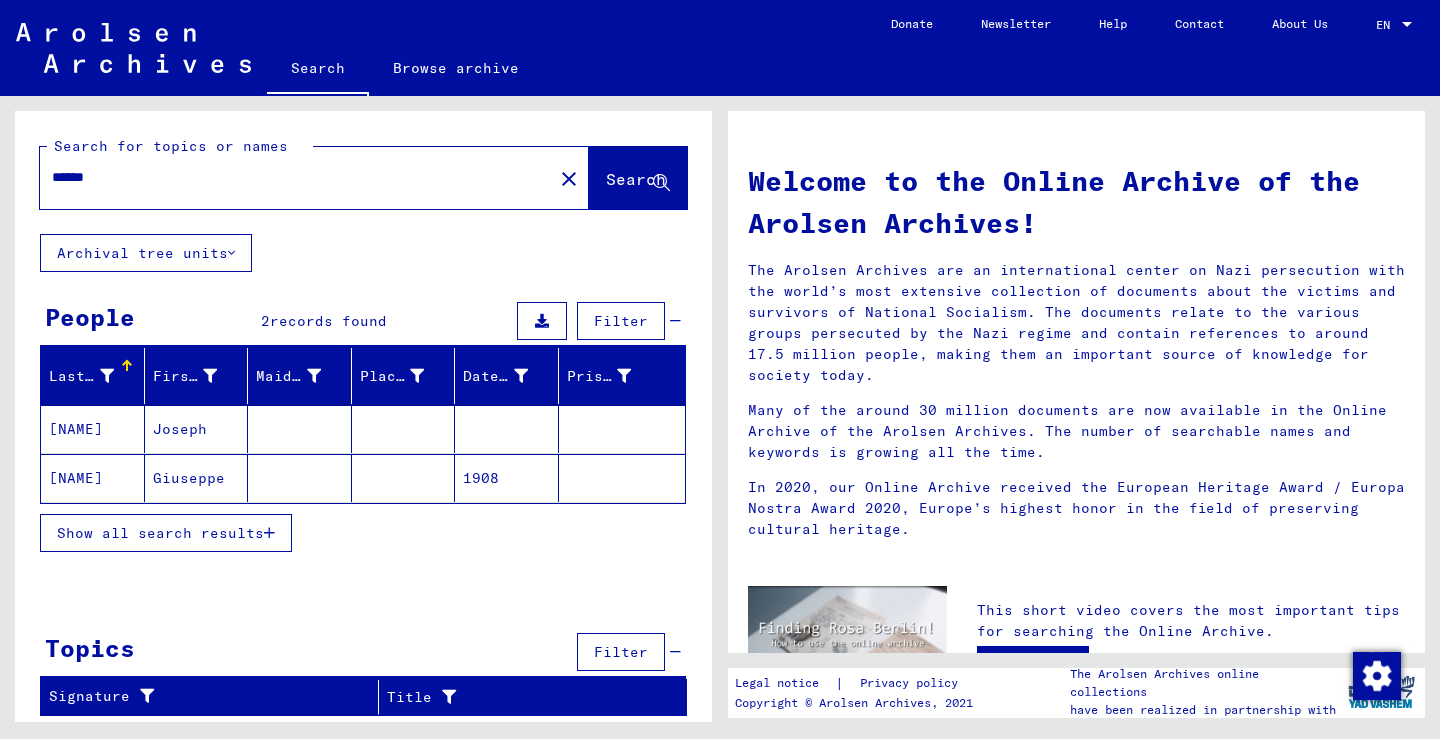 click on "Show all search results" at bounding box center [160, 533] 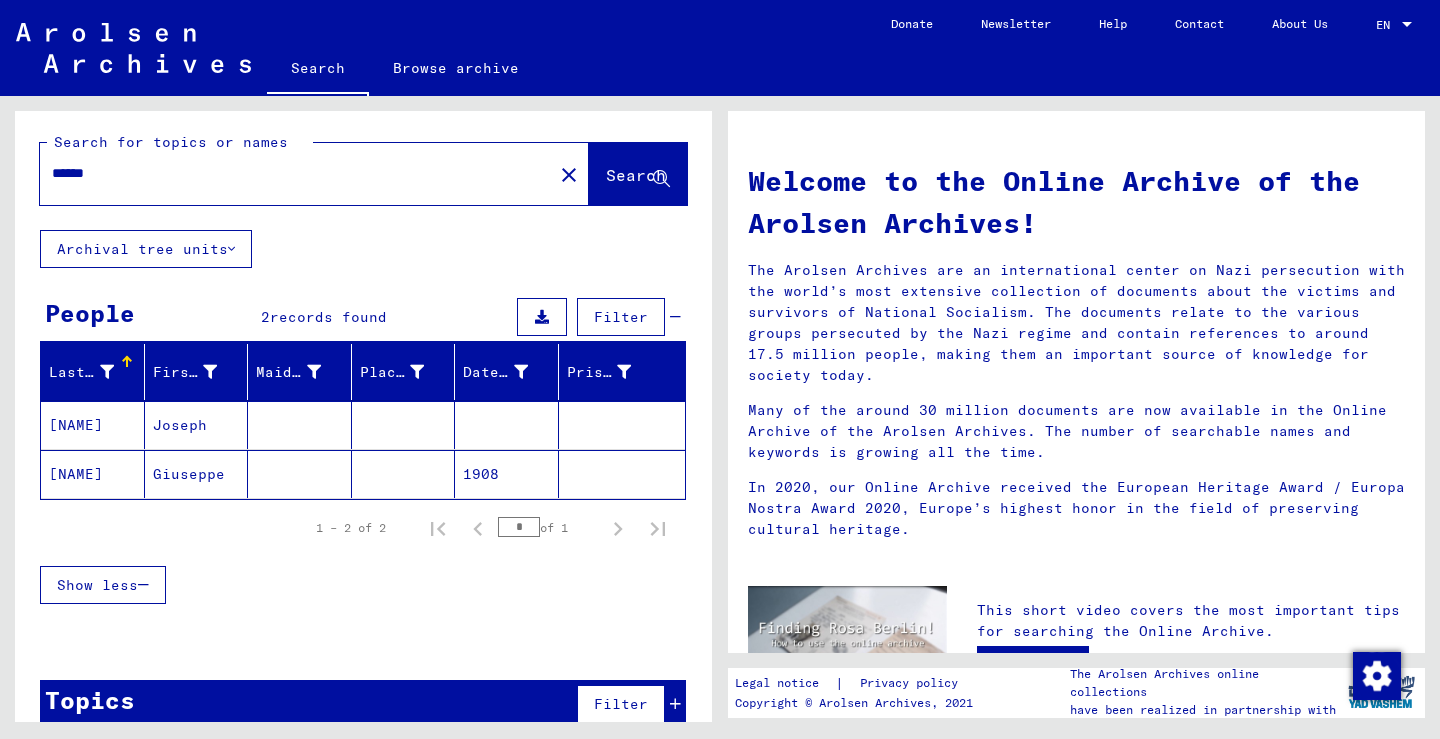 scroll, scrollTop: 0, scrollLeft: 0, axis: both 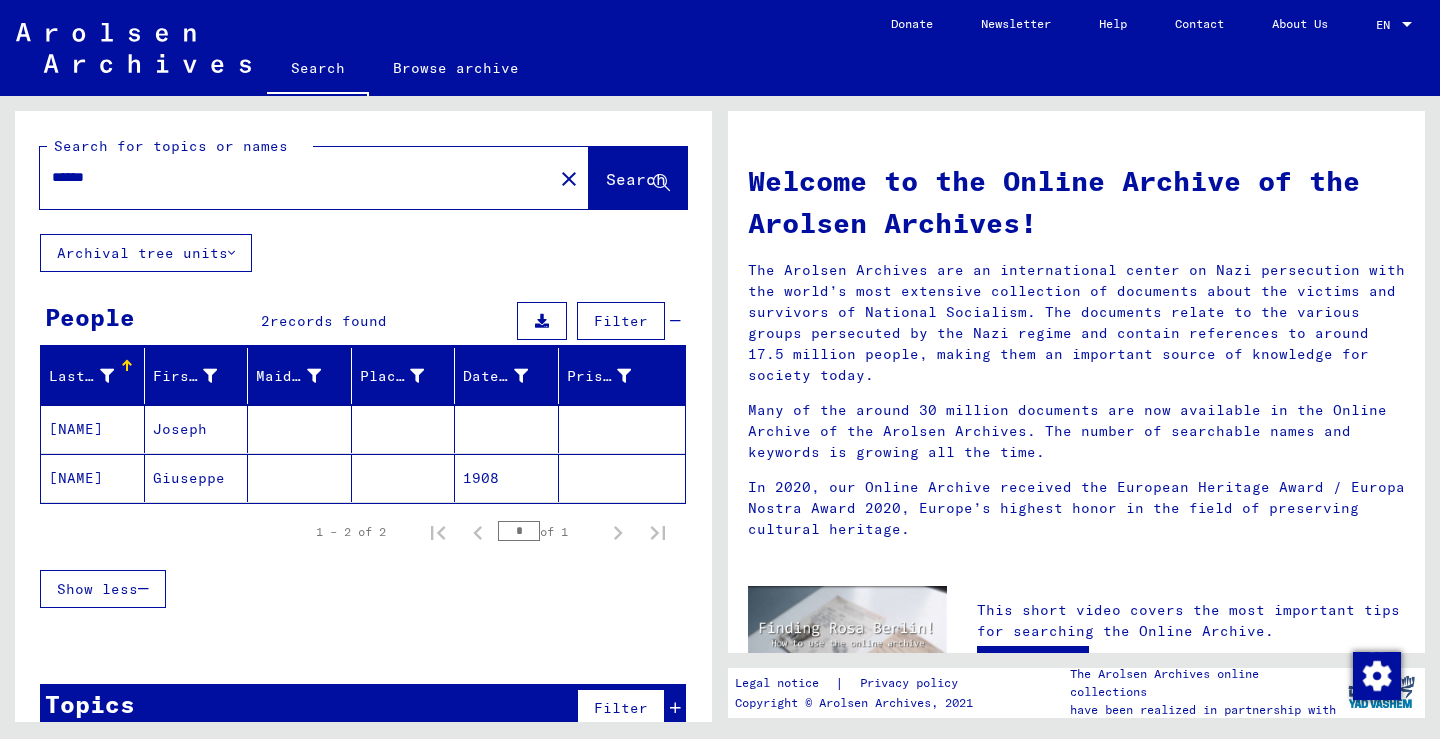 click on "******" at bounding box center (290, 177) 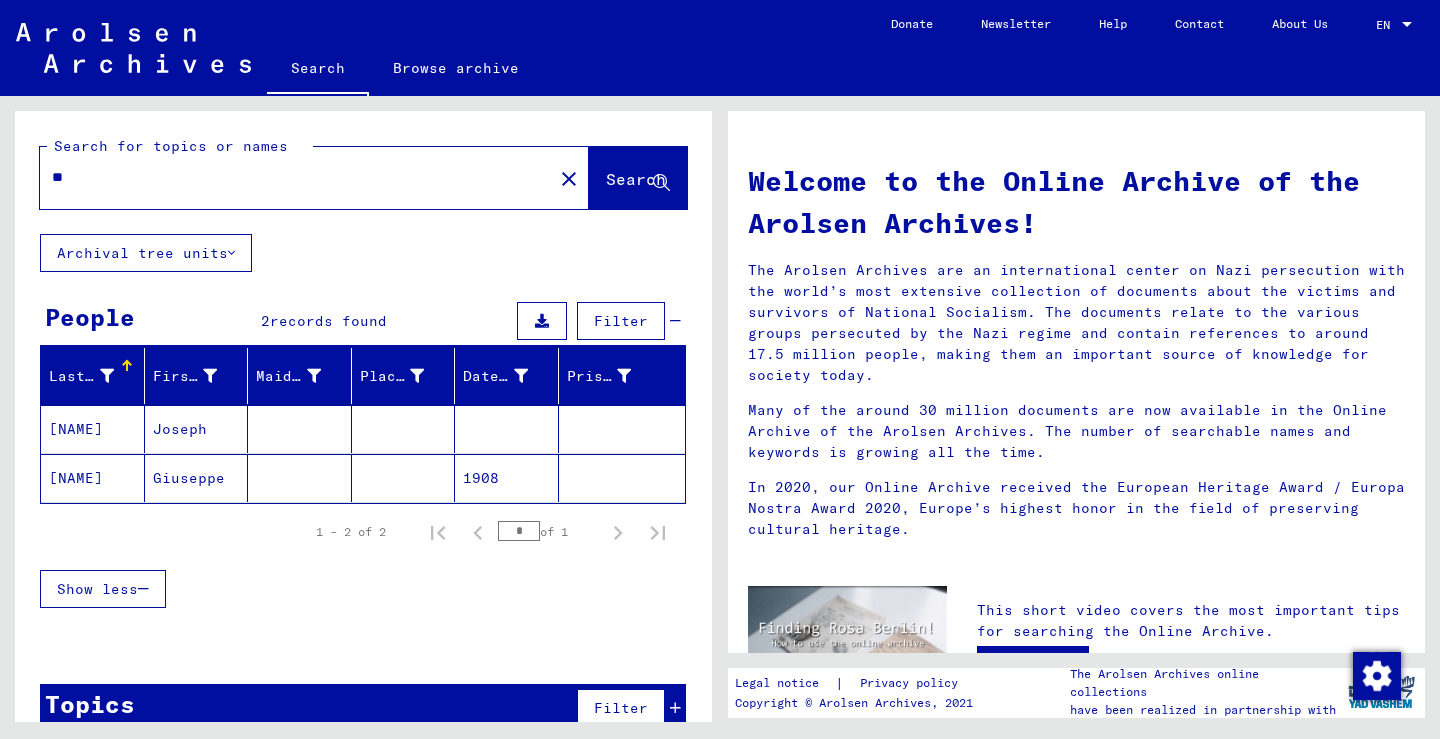 type on "*" 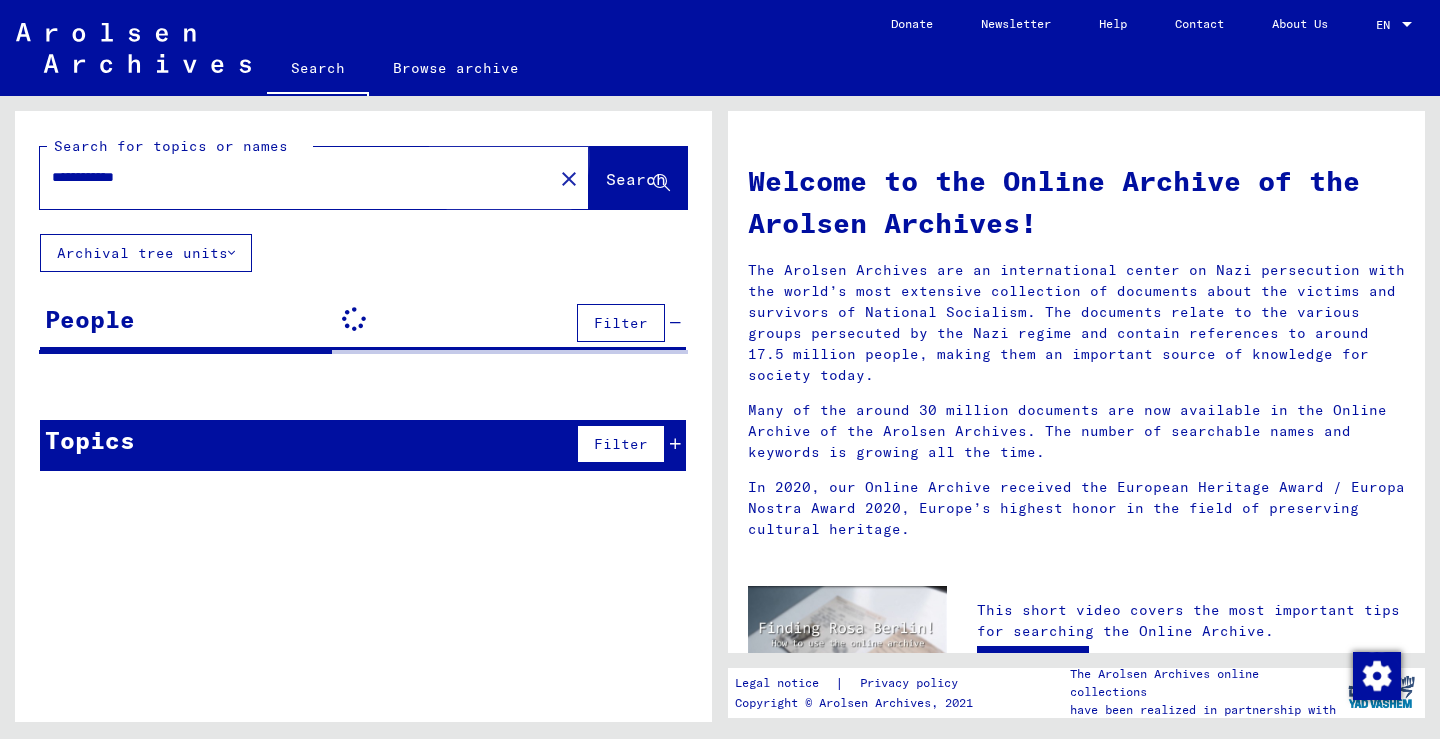 click on "Search" 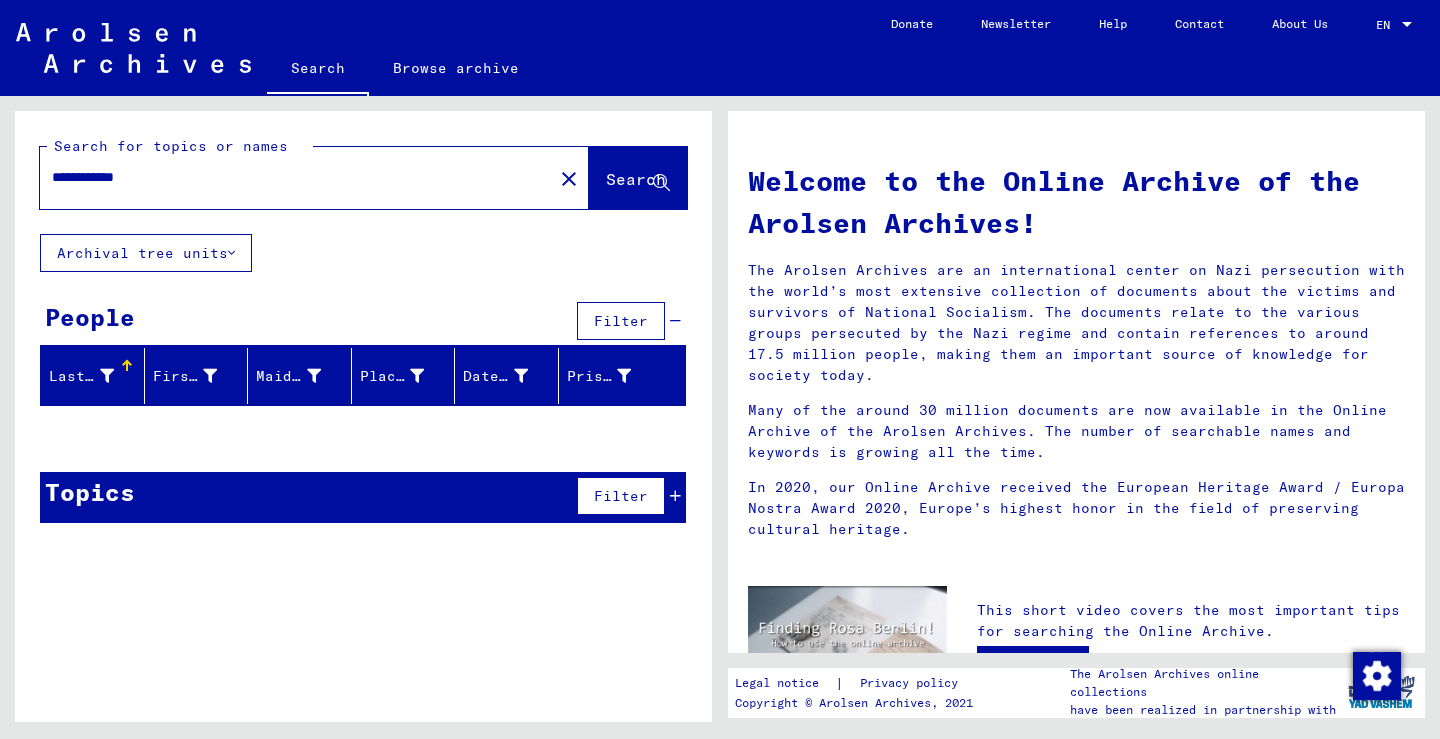 click on "Archival tree units" 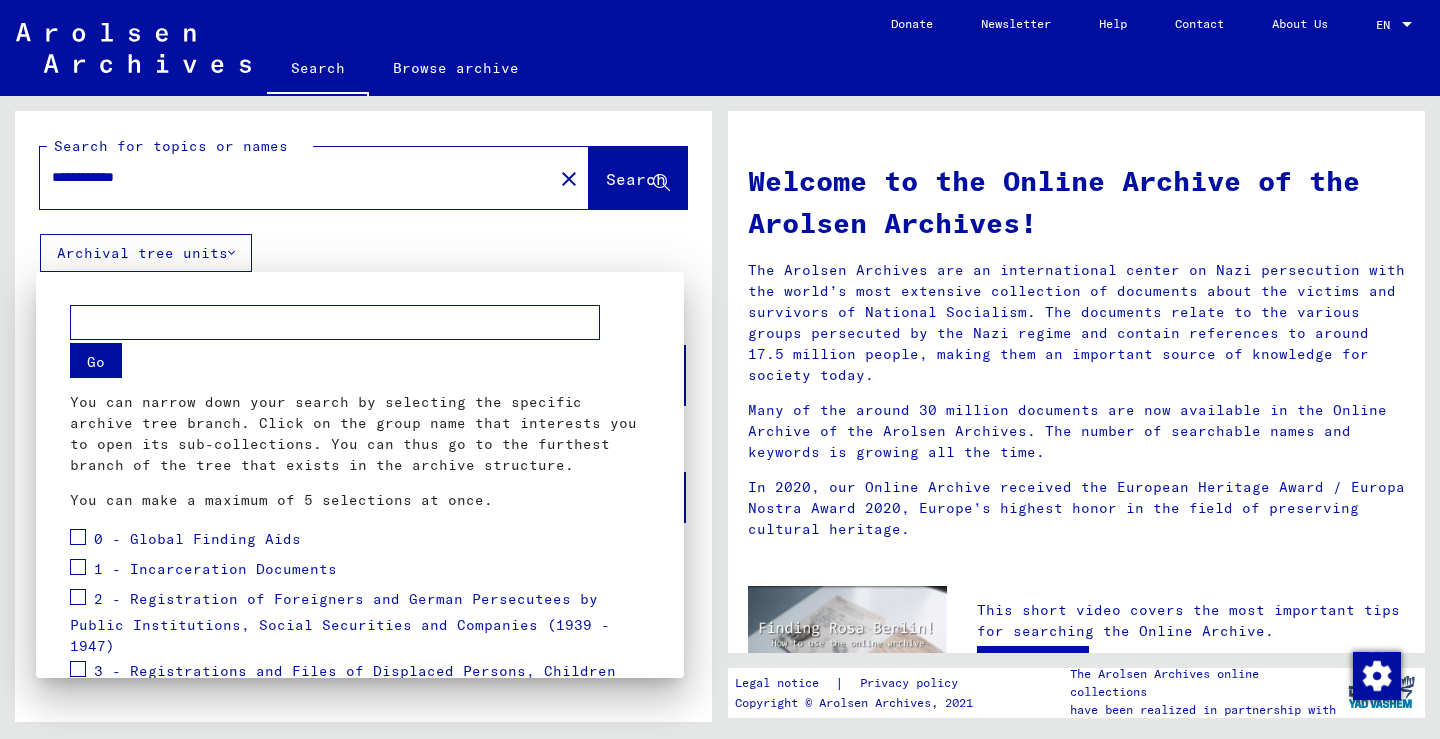 click at bounding box center (335, 322) 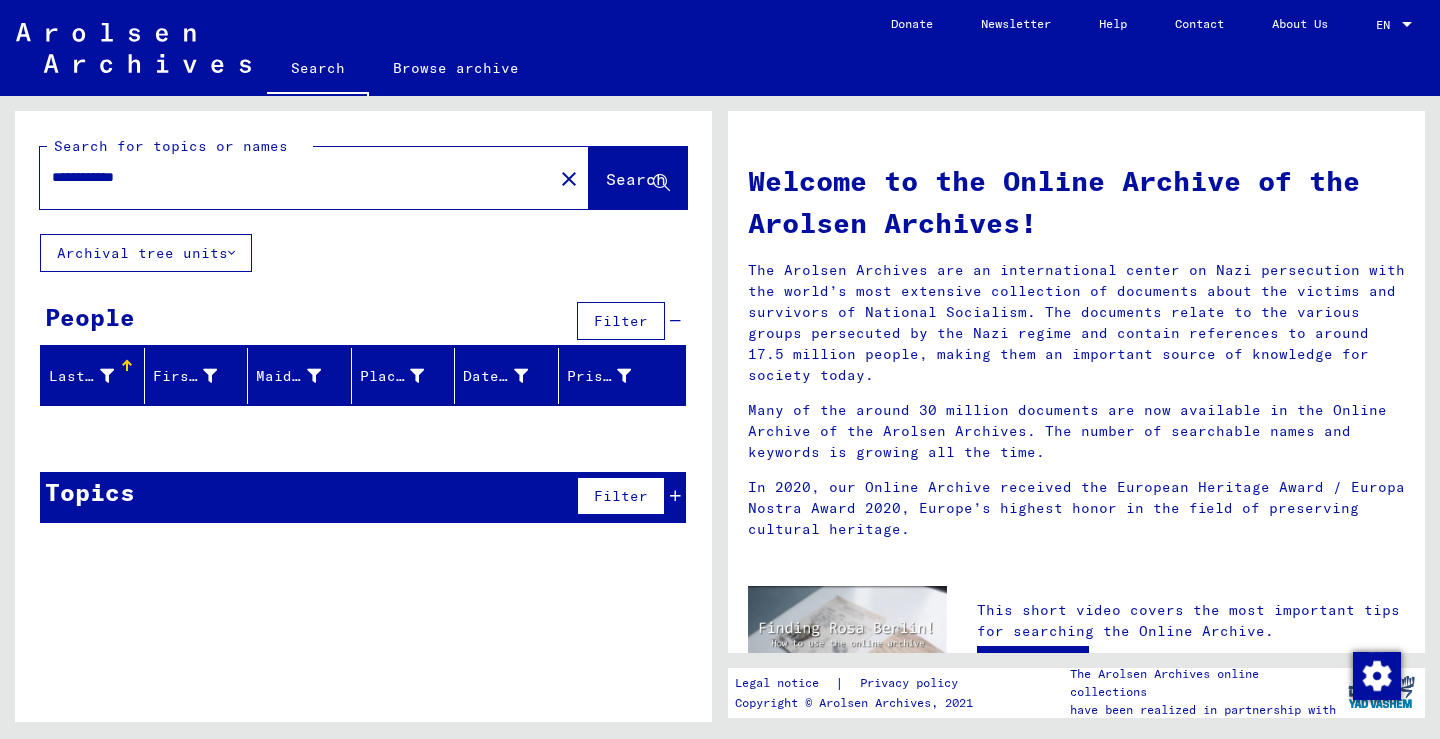 drag, startPoint x: 171, startPoint y: 177, endPoint x: 64, endPoint y: 175, distance: 107.01869 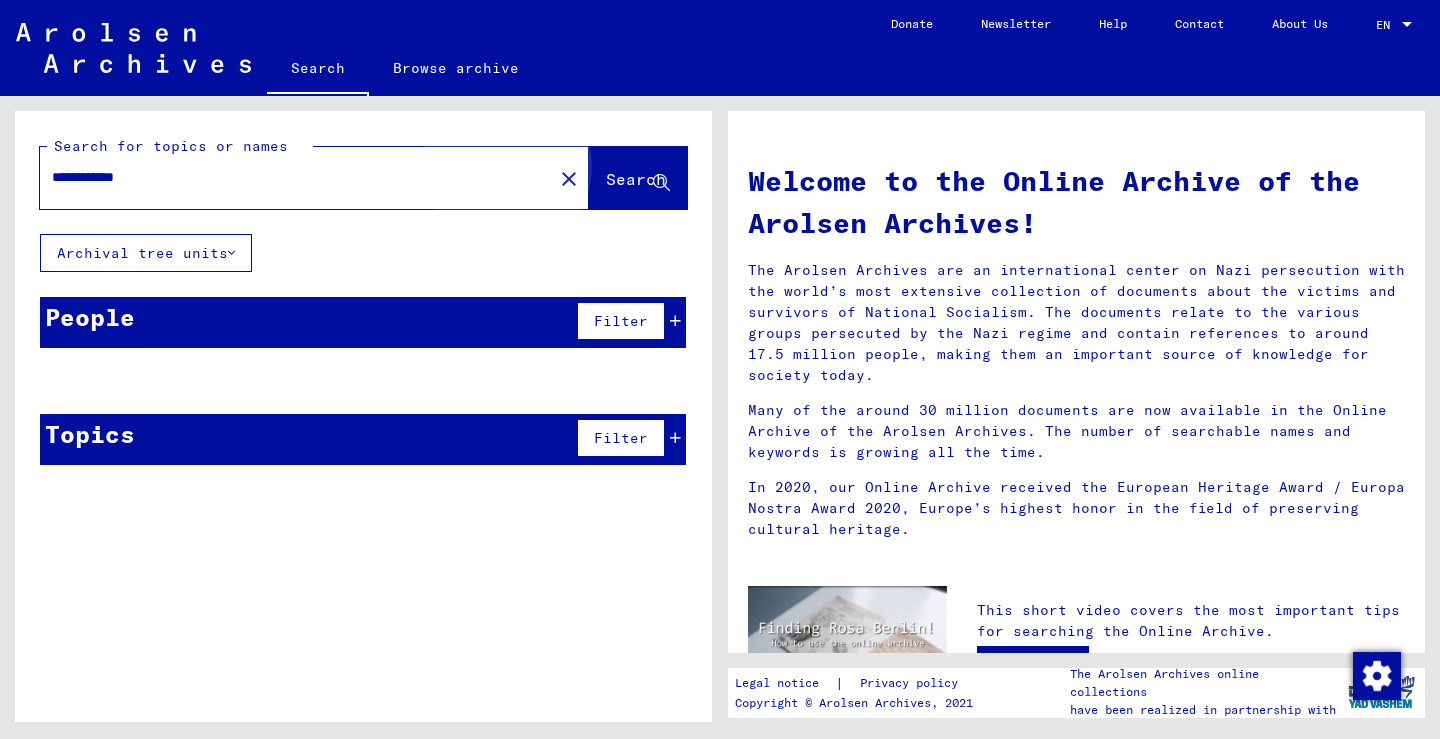 click on "Search" 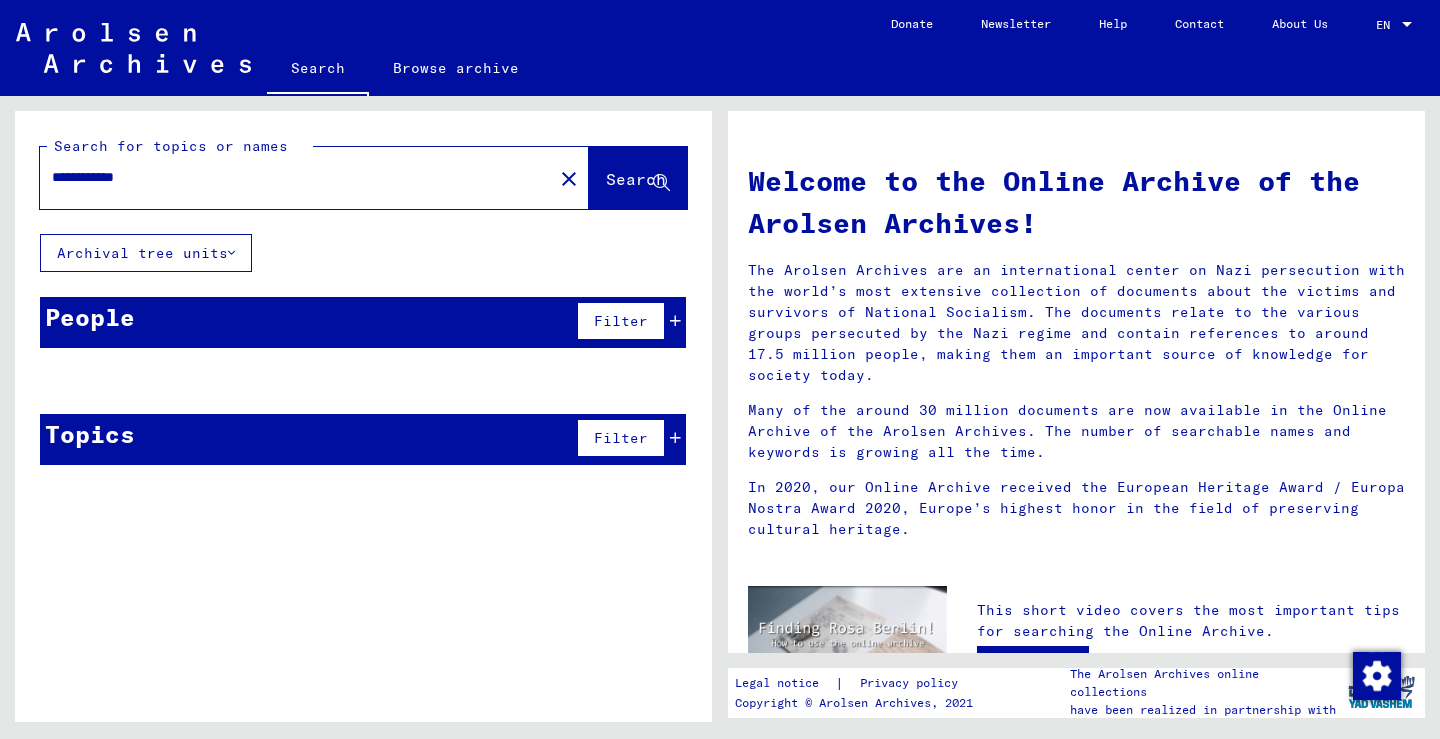 click on "**********" at bounding box center (290, 177) 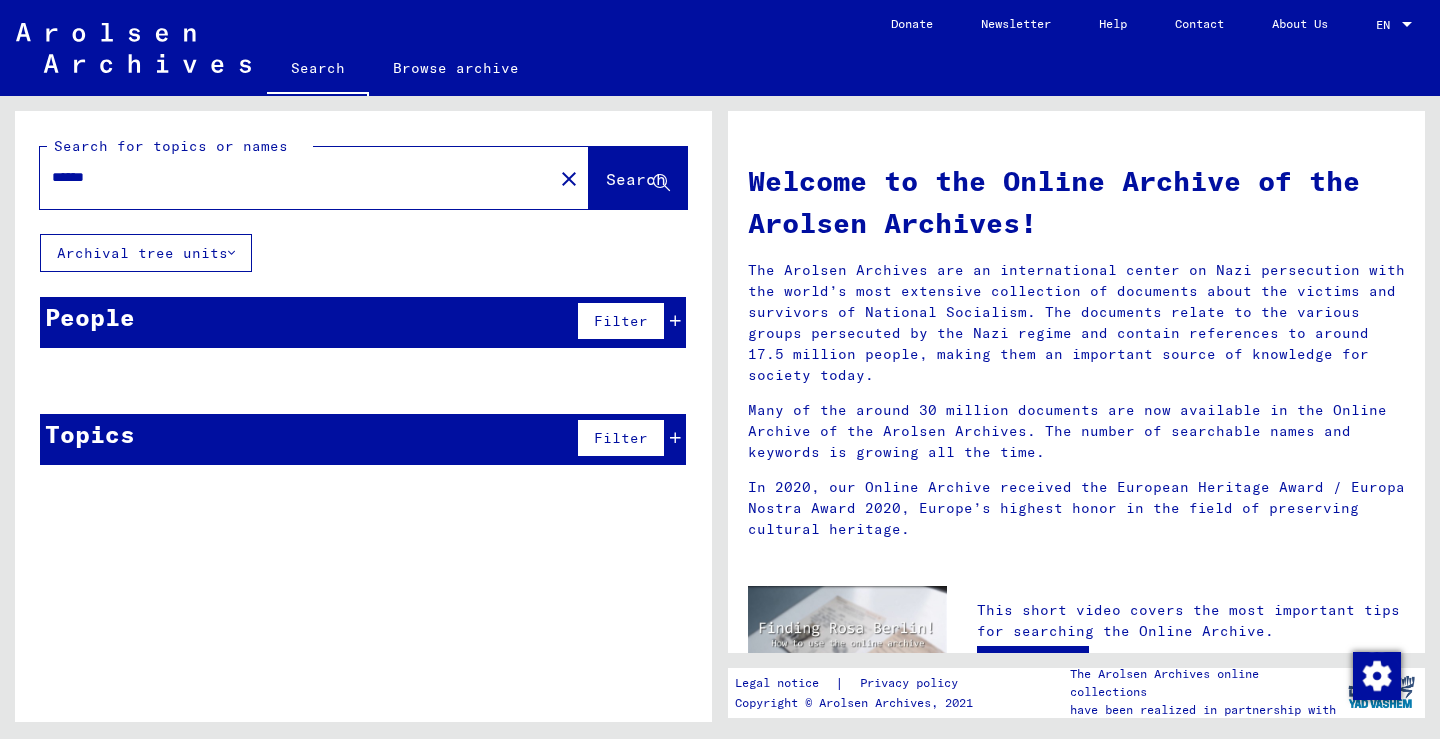 click on "*****" at bounding box center (290, 177) 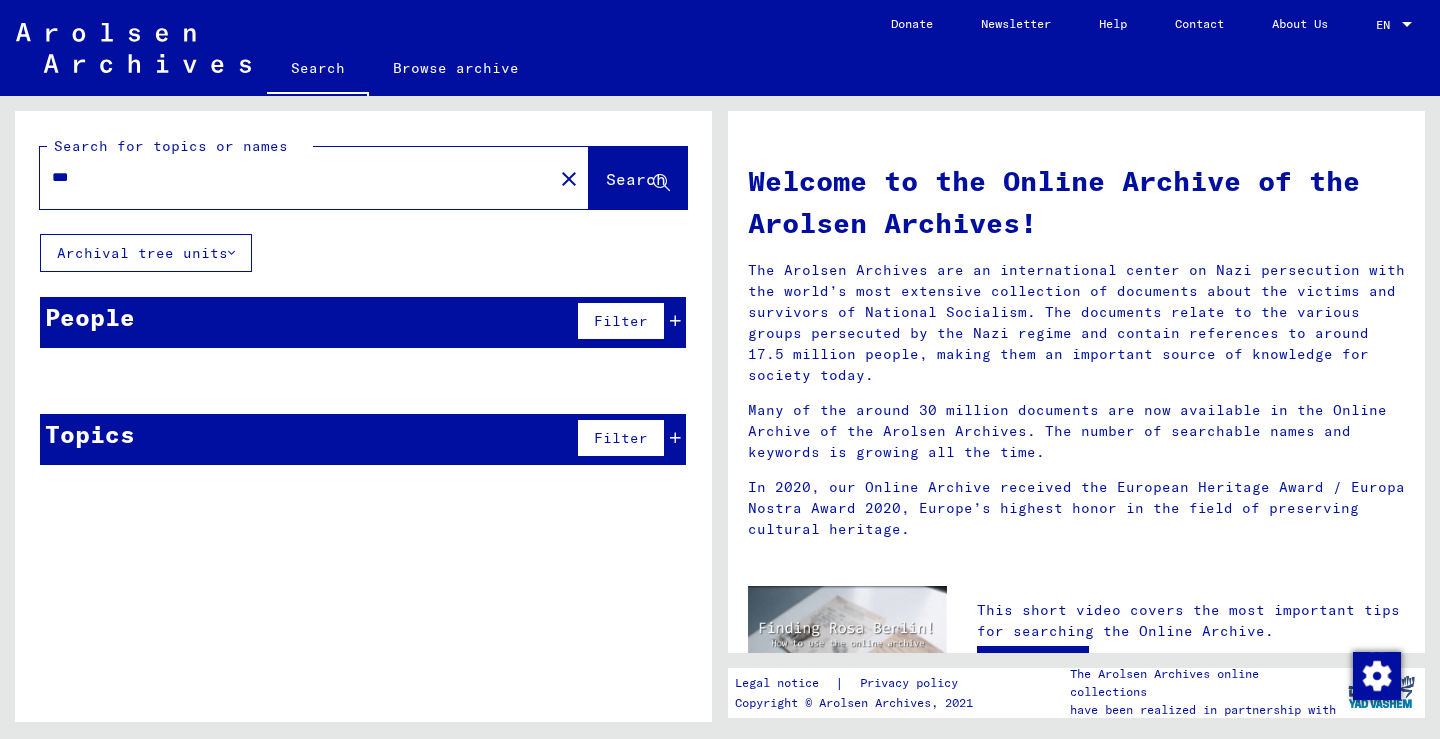 type on "*" 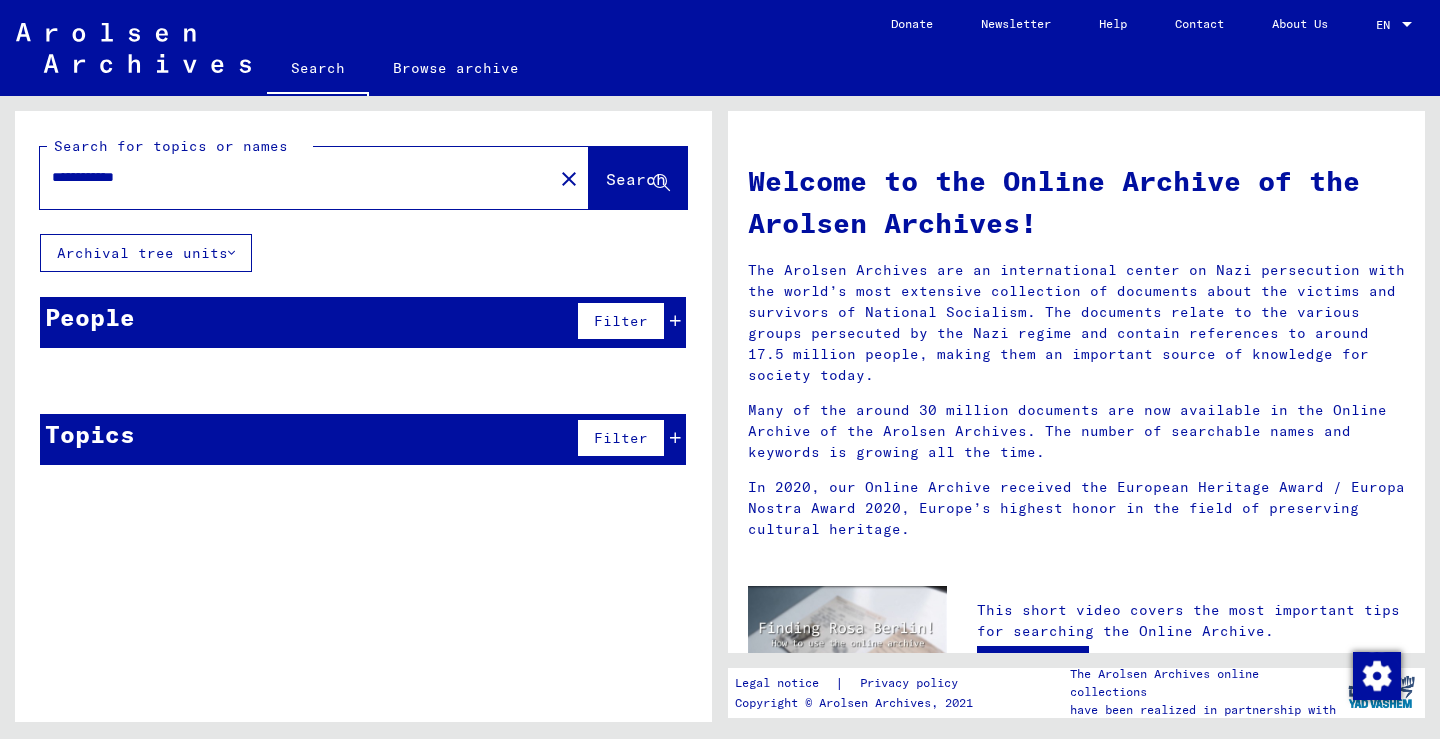 click on "Search" 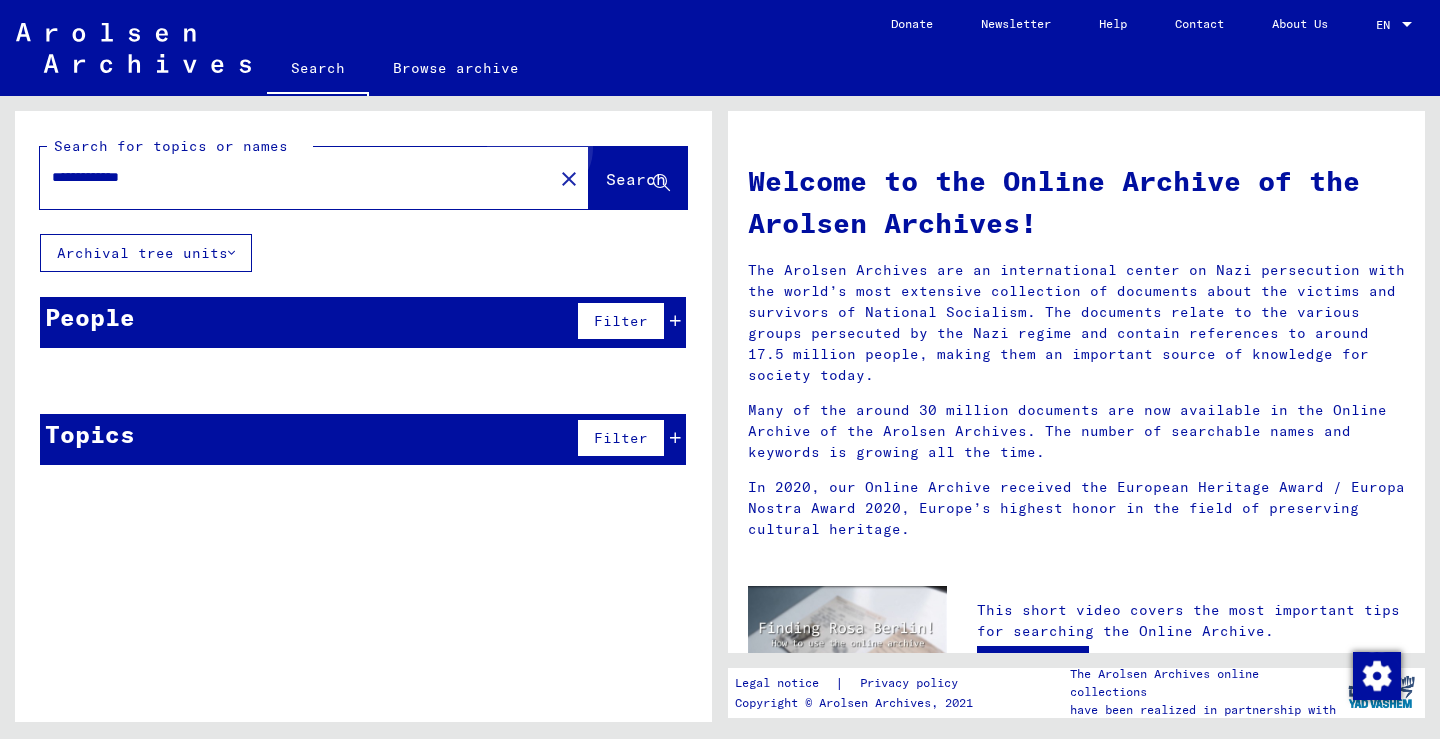 click on "Search" 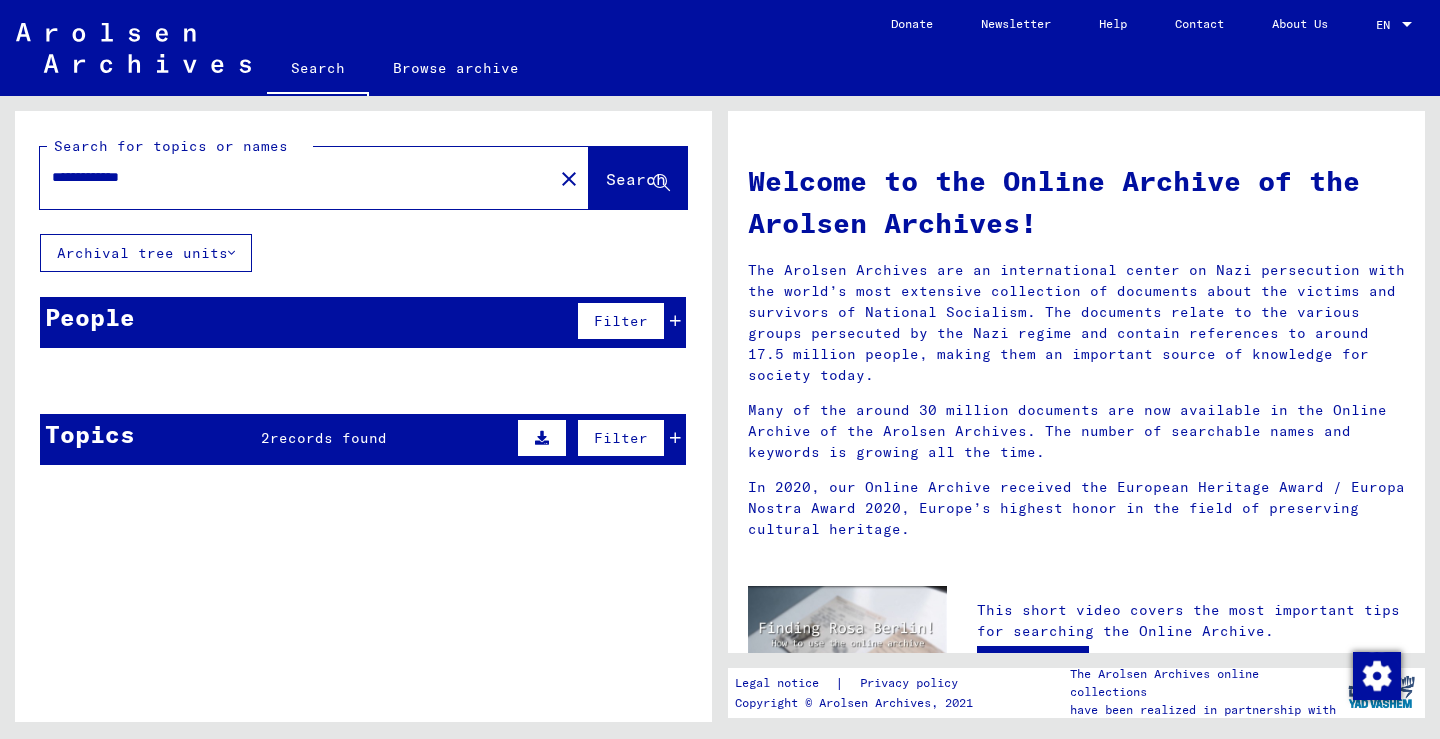 scroll, scrollTop: 7, scrollLeft: 0, axis: vertical 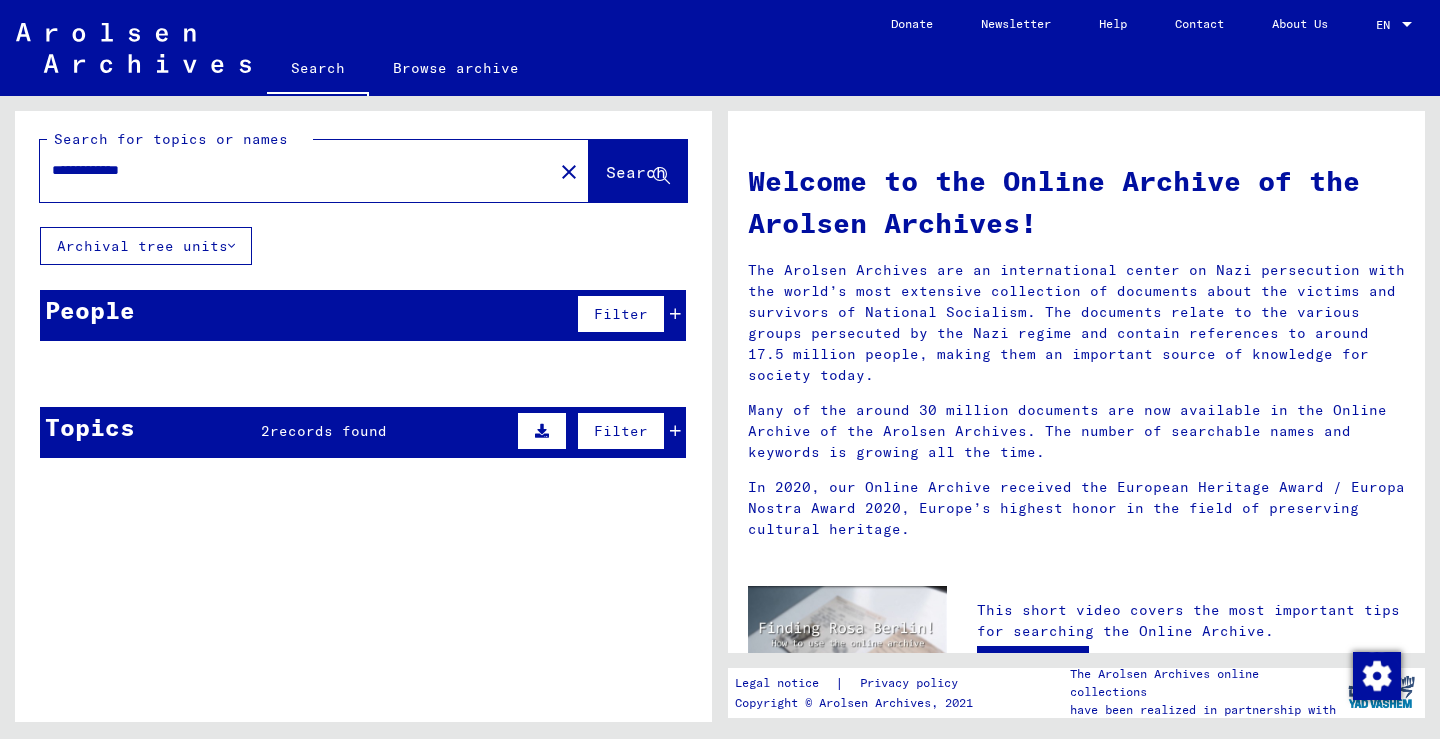 click on "Topics 2  records found  Filter" at bounding box center (363, 432) 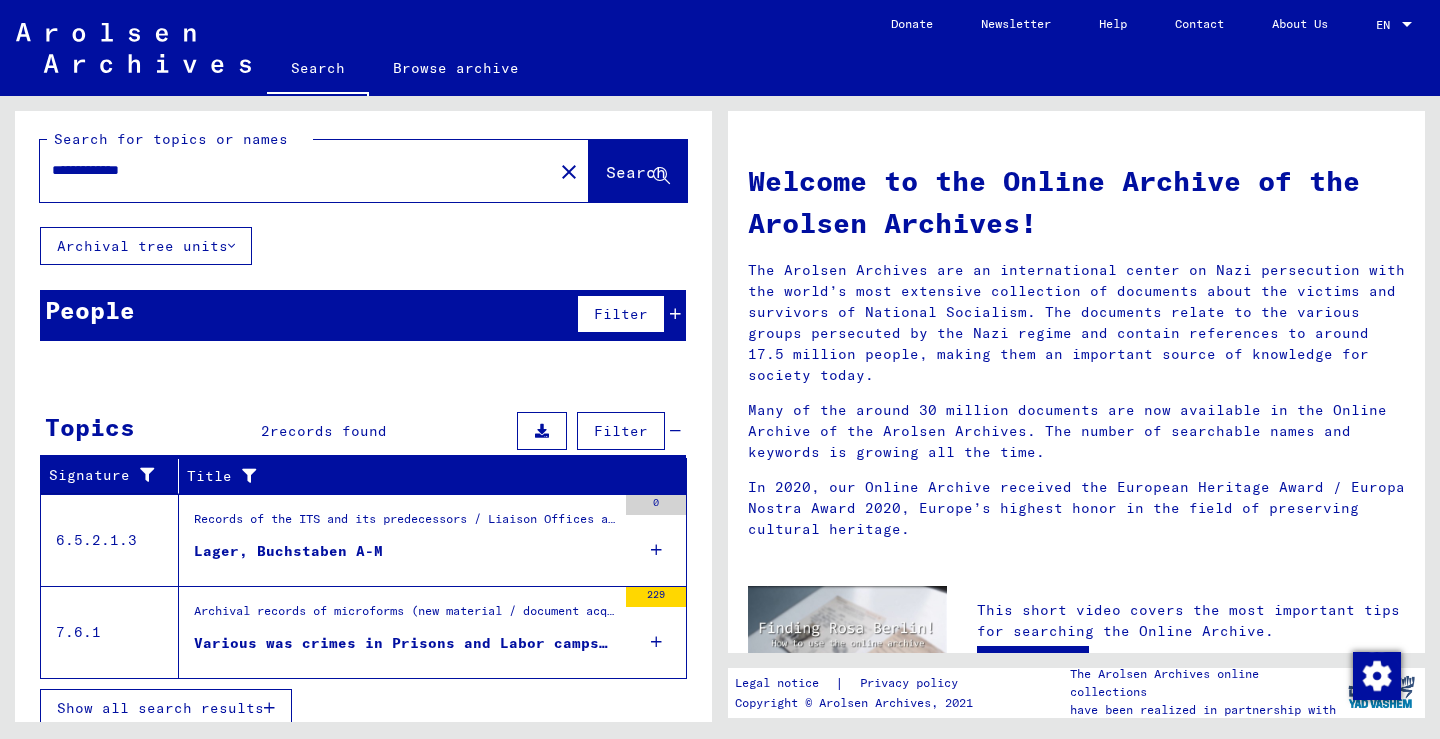click on "Lager, Buchstaben A-M" at bounding box center (288, 551) 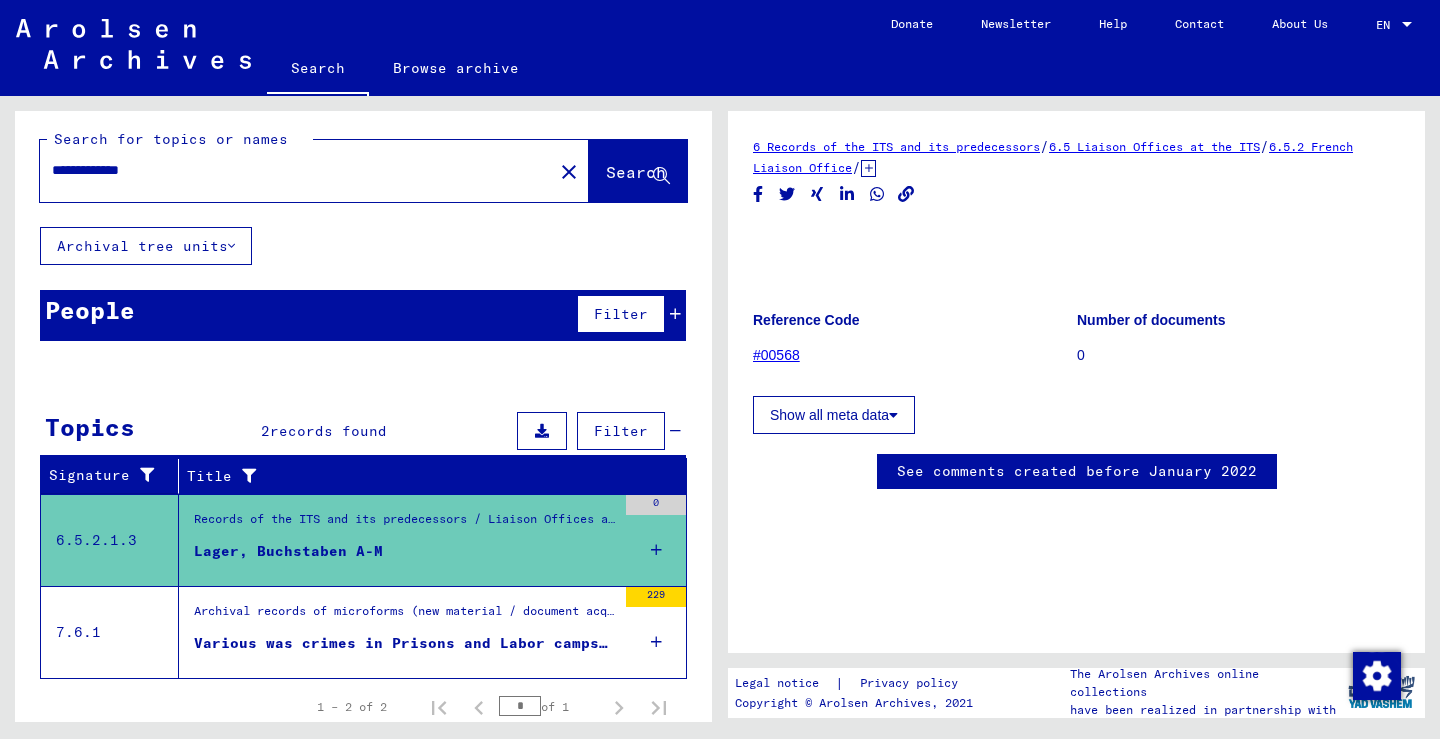 scroll, scrollTop: 0, scrollLeft: 0, axis: both 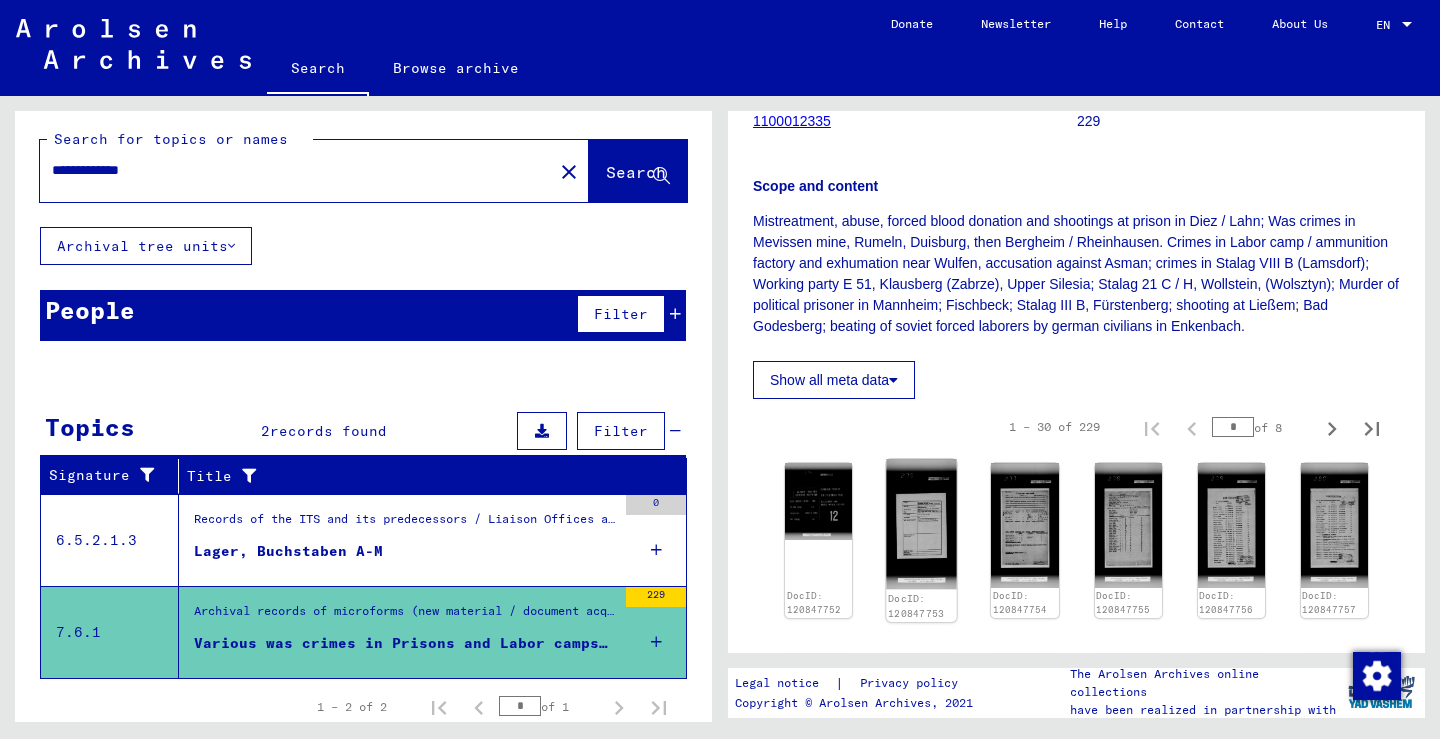 click 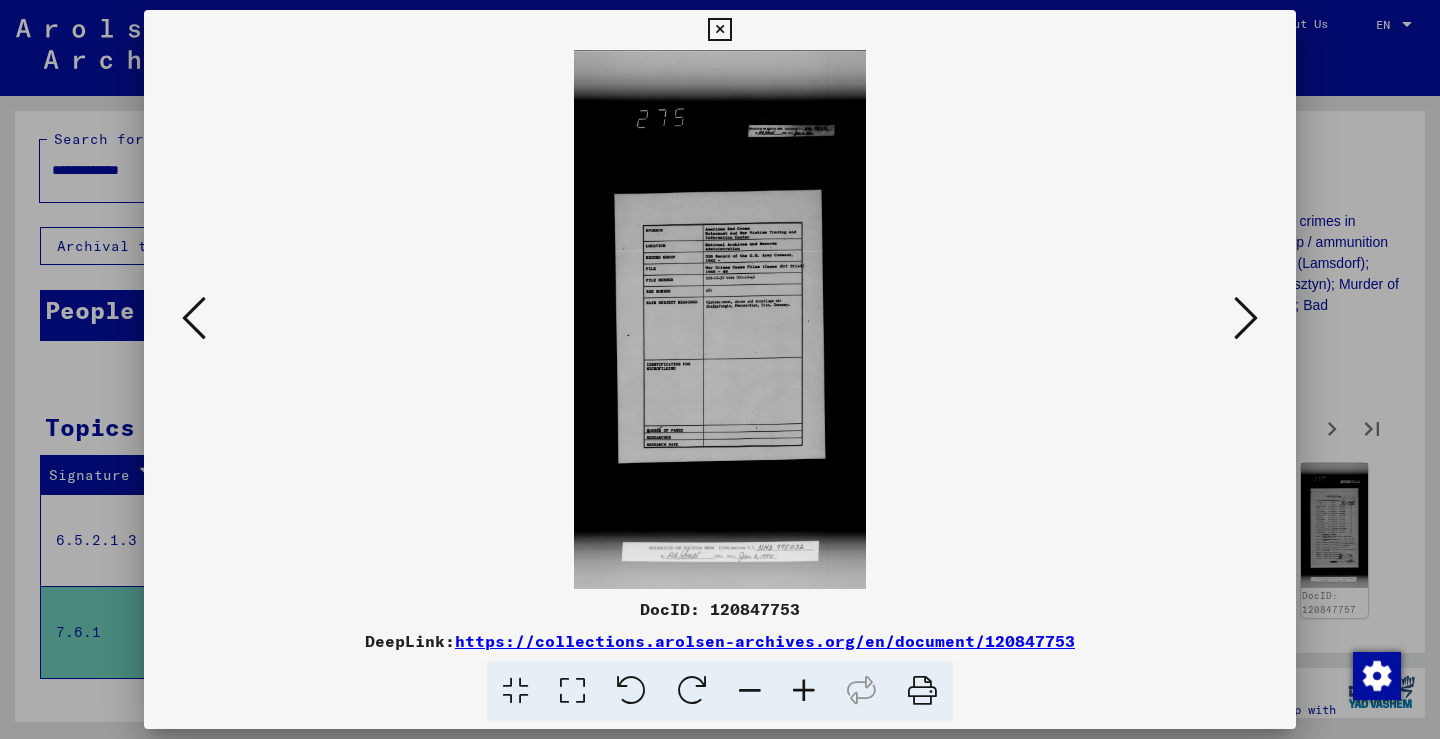 click at bounding box center [804, 691] 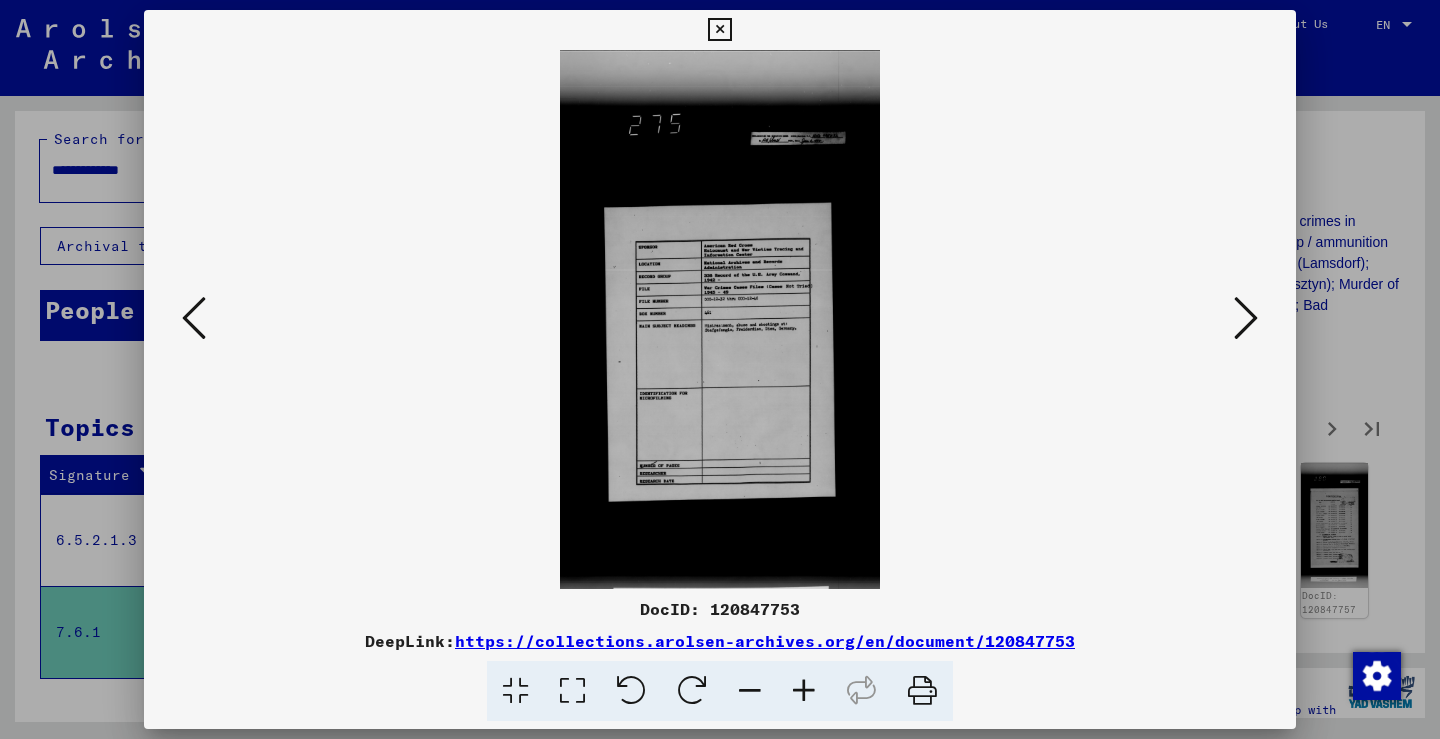 click at bounding box center [804, 691] 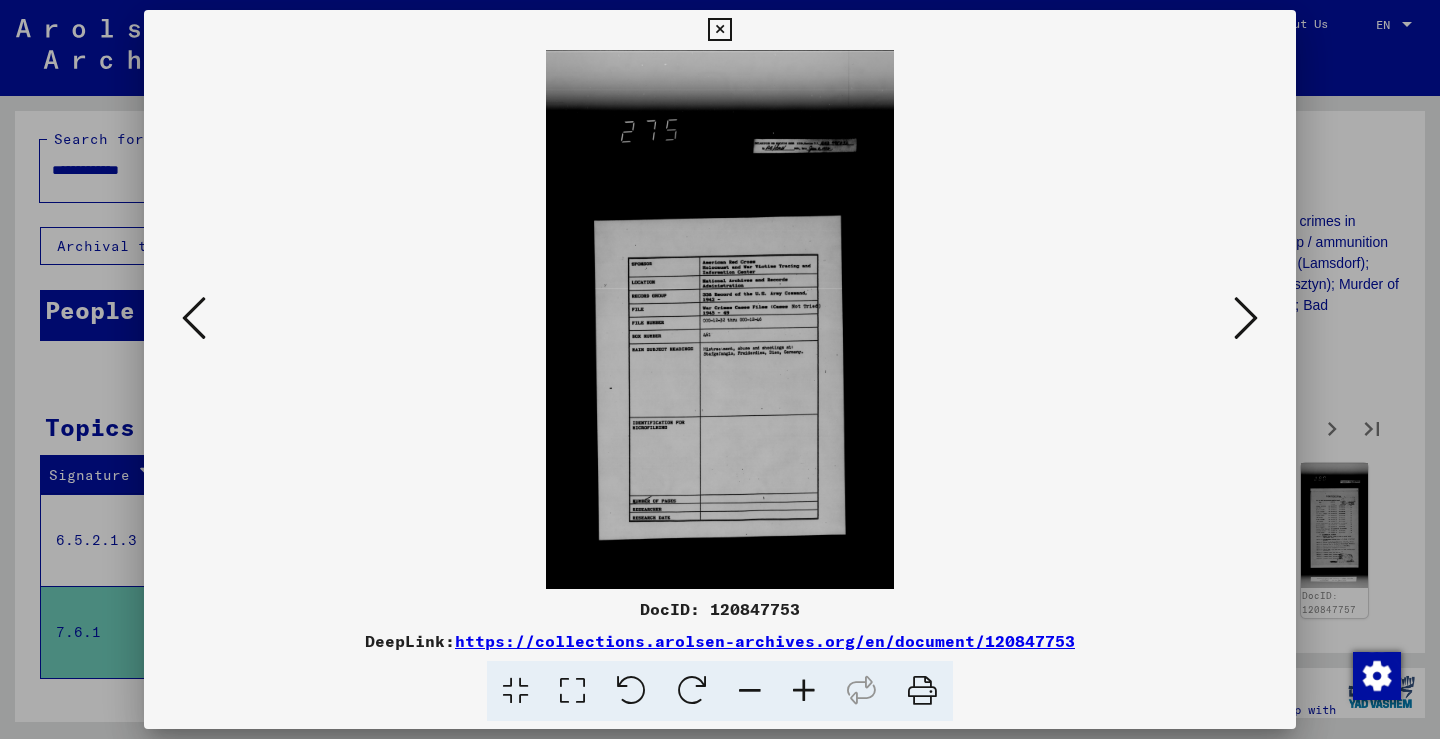 click at bounding box center [804, 691] 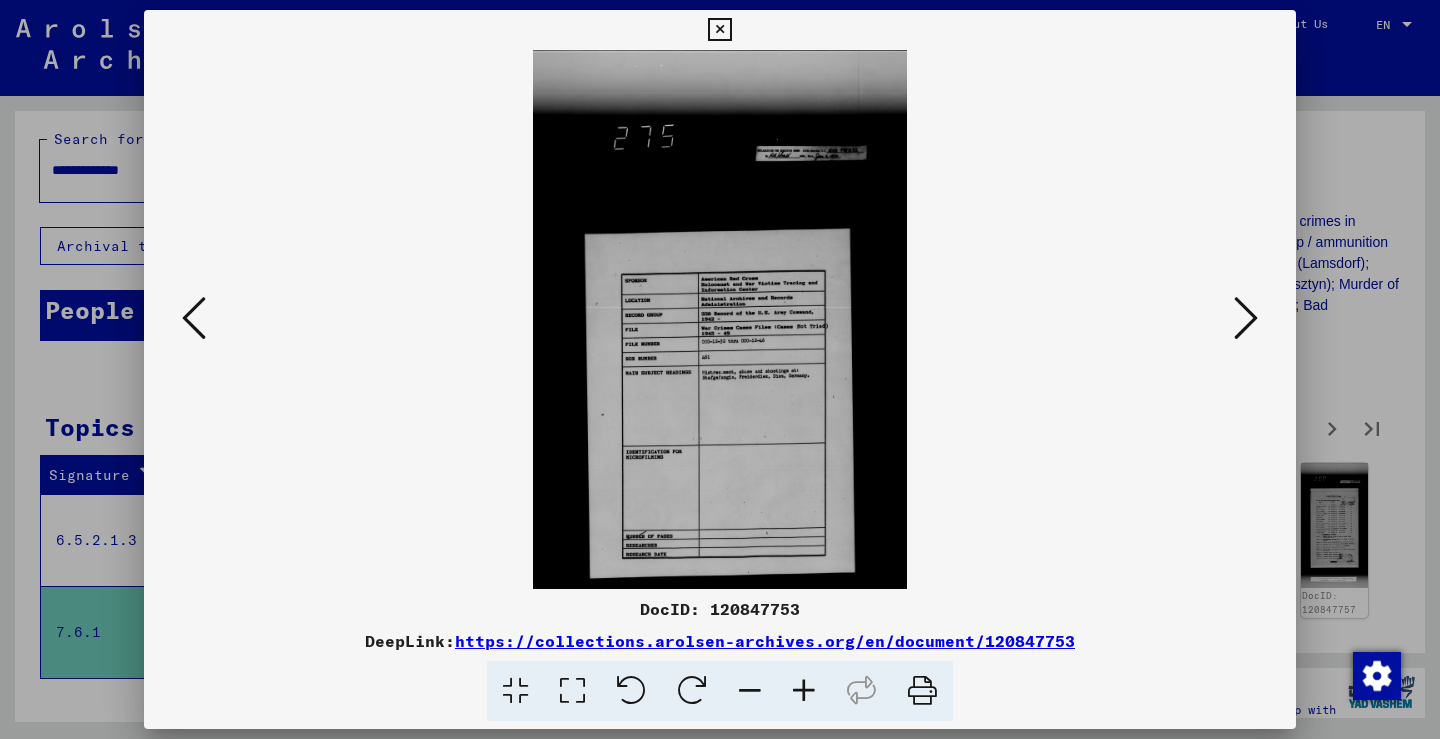click at bounding box center [804, 691] 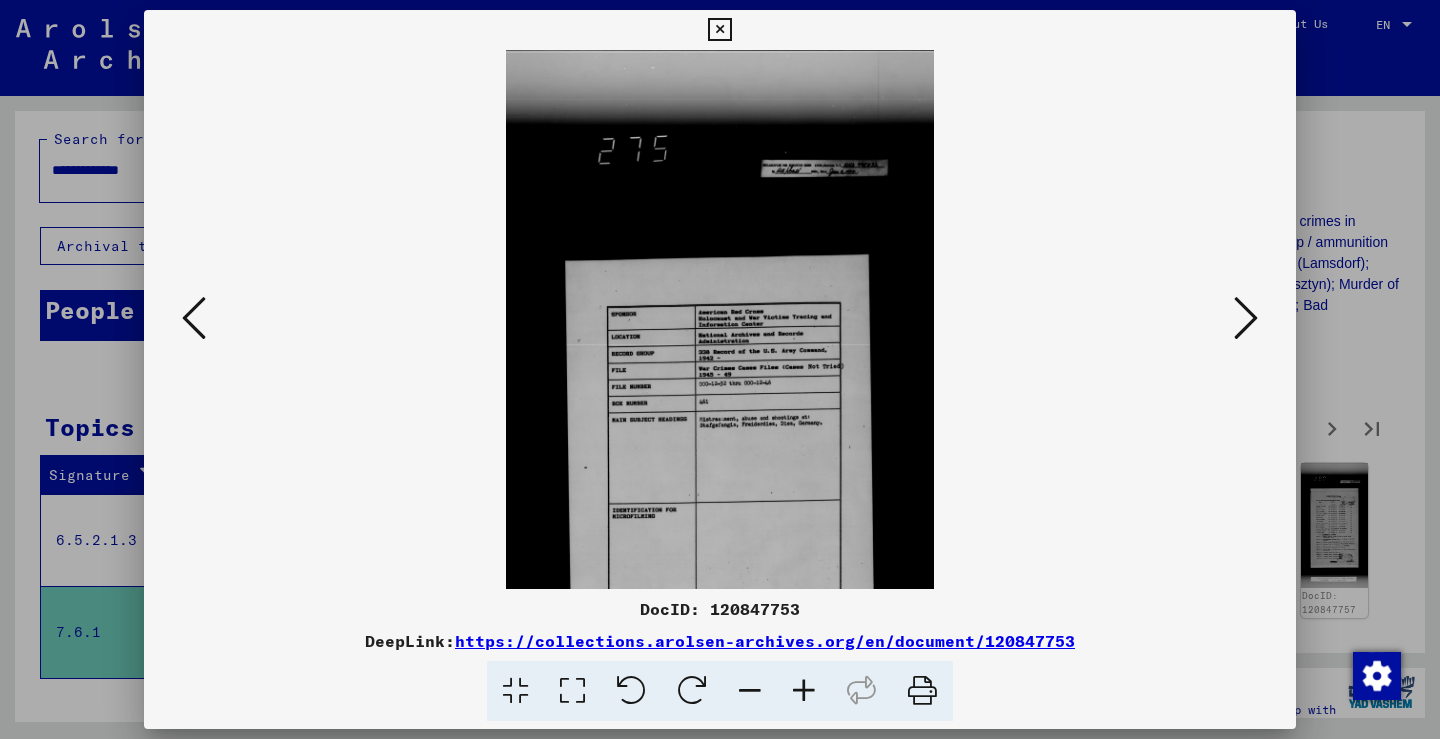 click at bounding box center [804, 691] 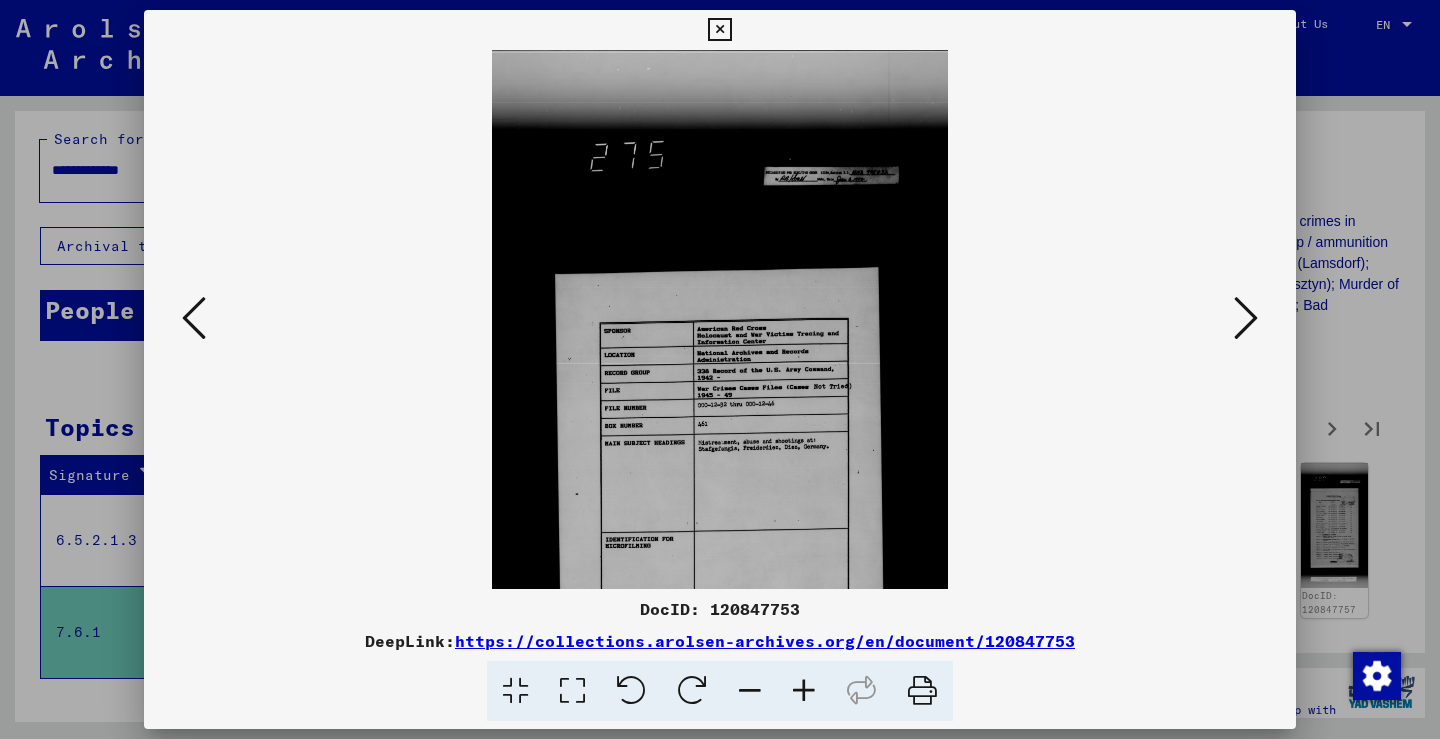 click at bounding box center [804, 691] 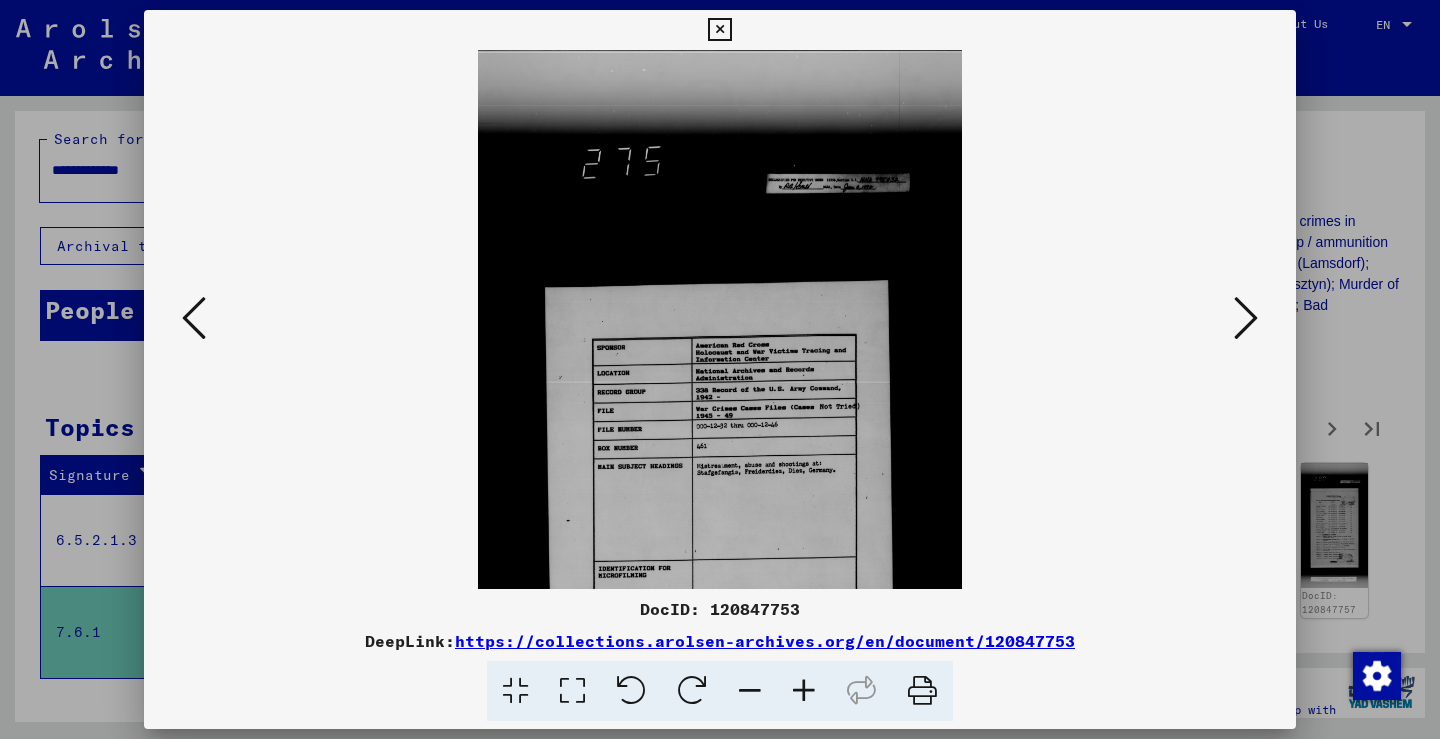 click at bounding box center (804, 691) 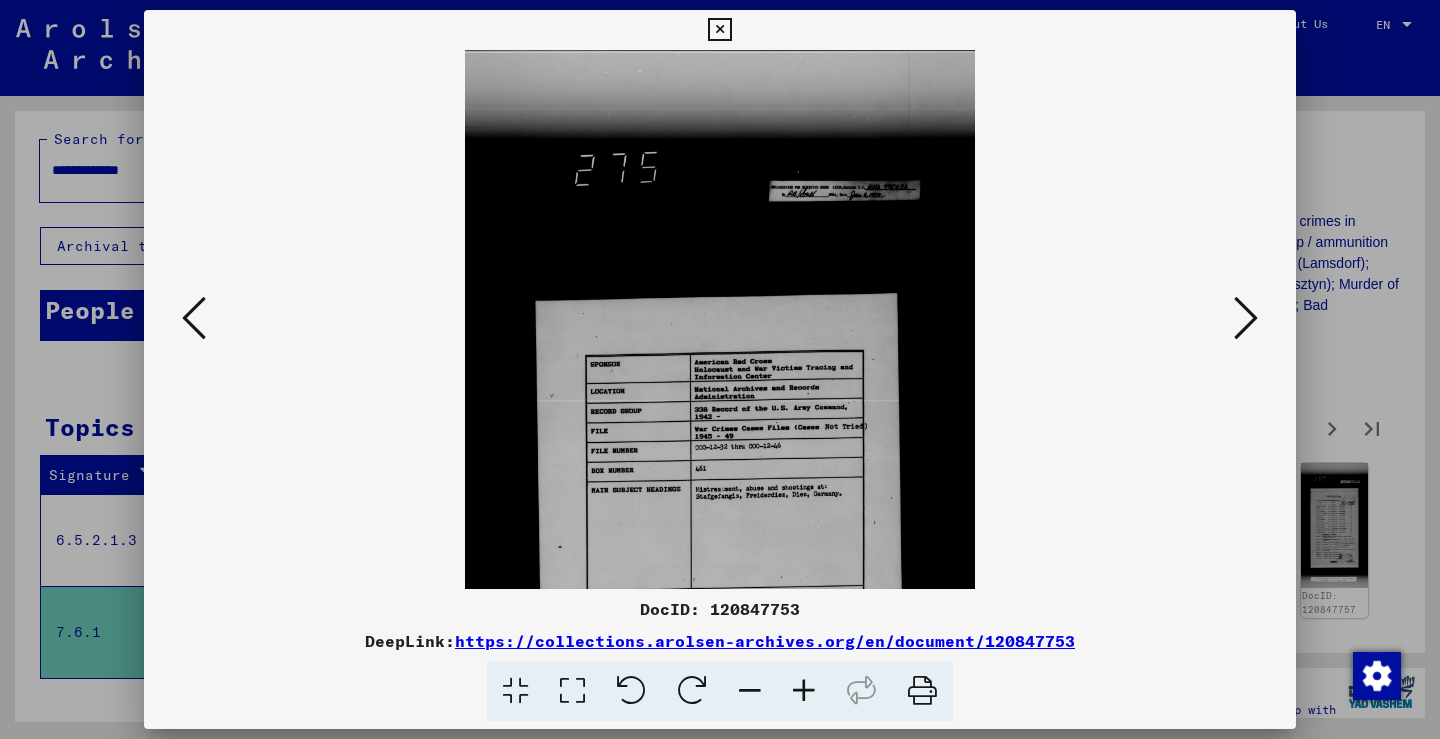 click at bounding box center [804, 691] 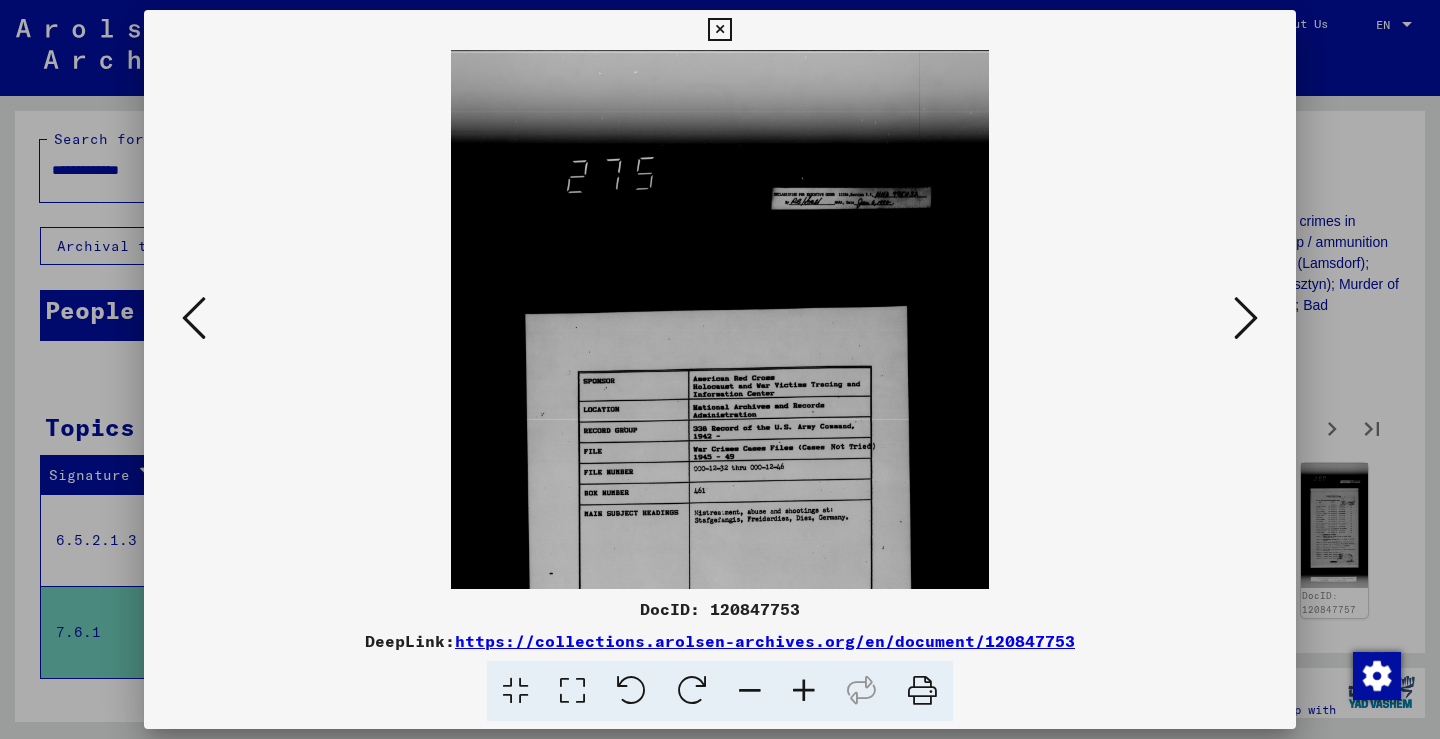 click at bounding box center [804, 691] 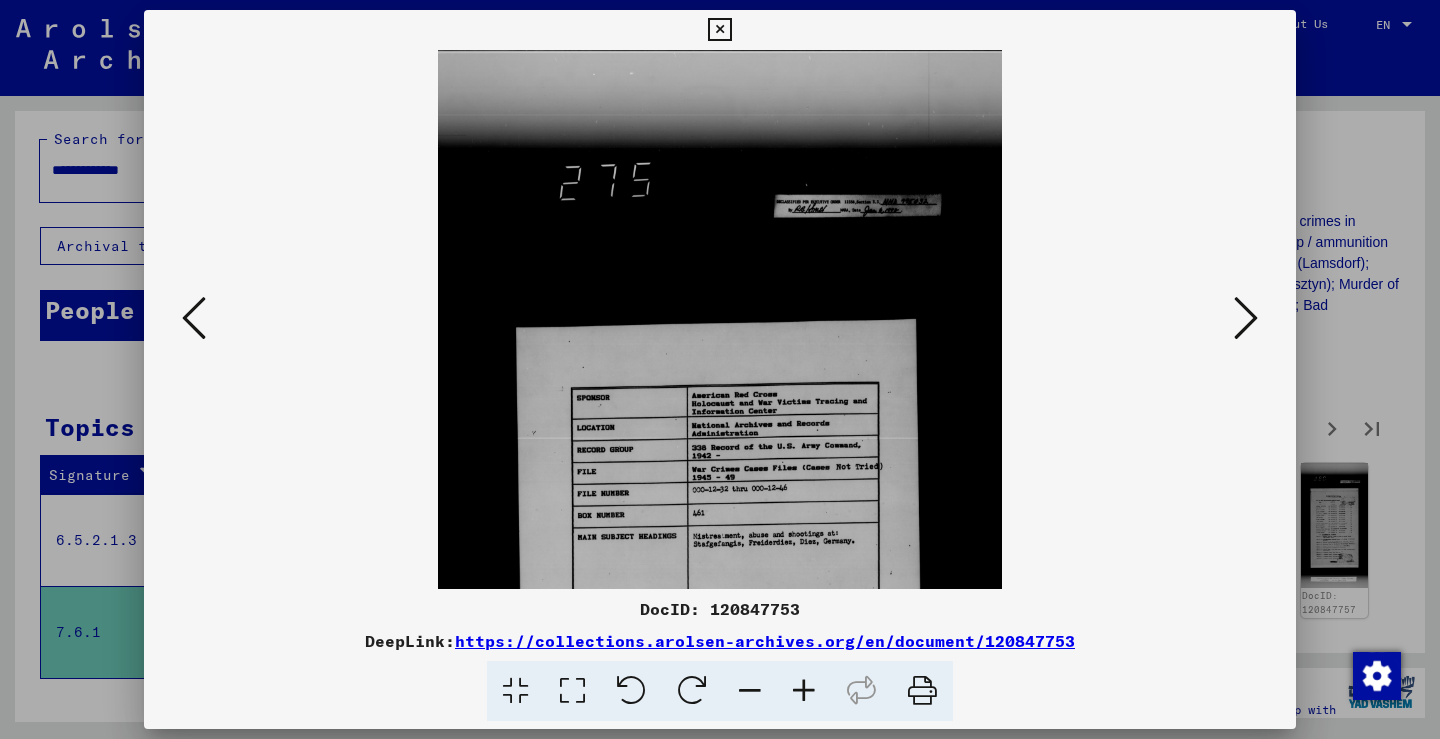 click at bounding box center (804, 691) 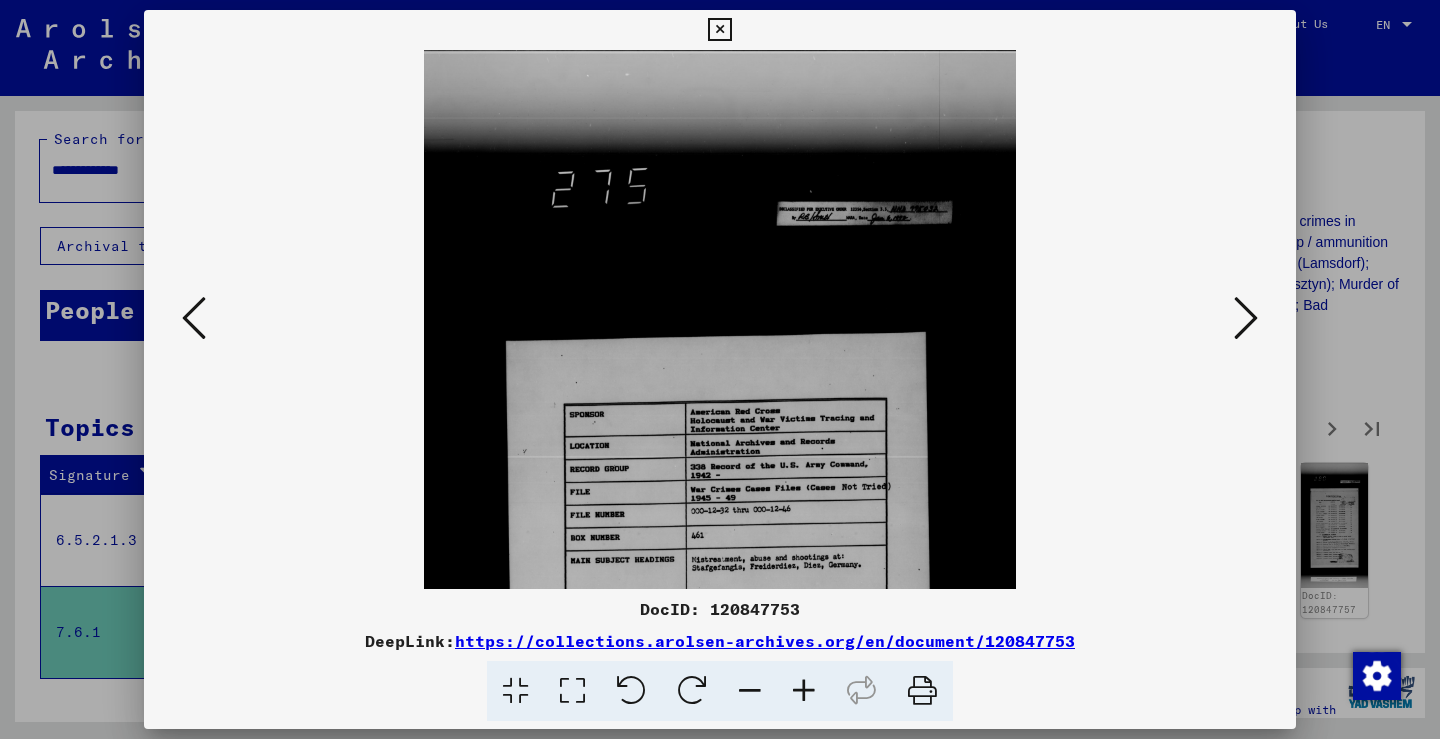 click at bounding box center (804, 691) 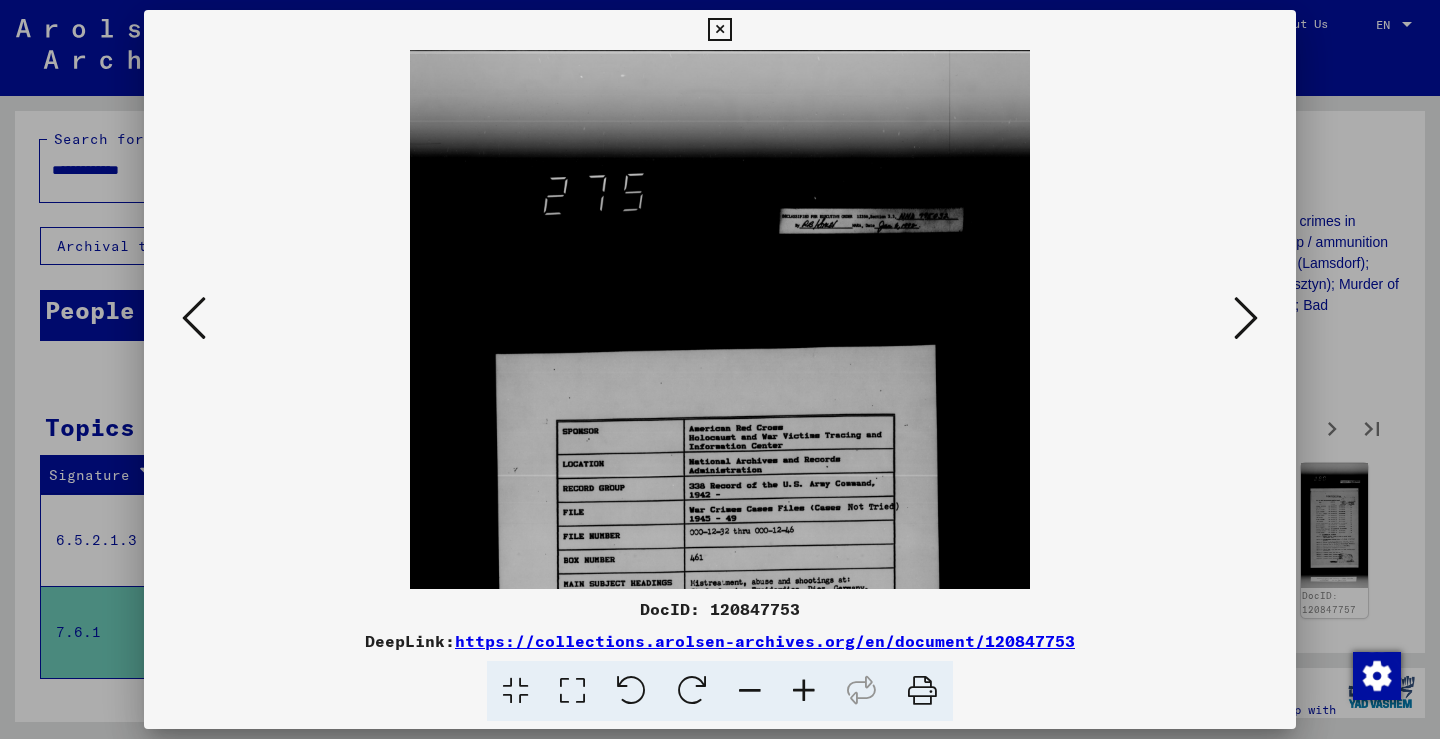 click at bounding box center (804, 691) 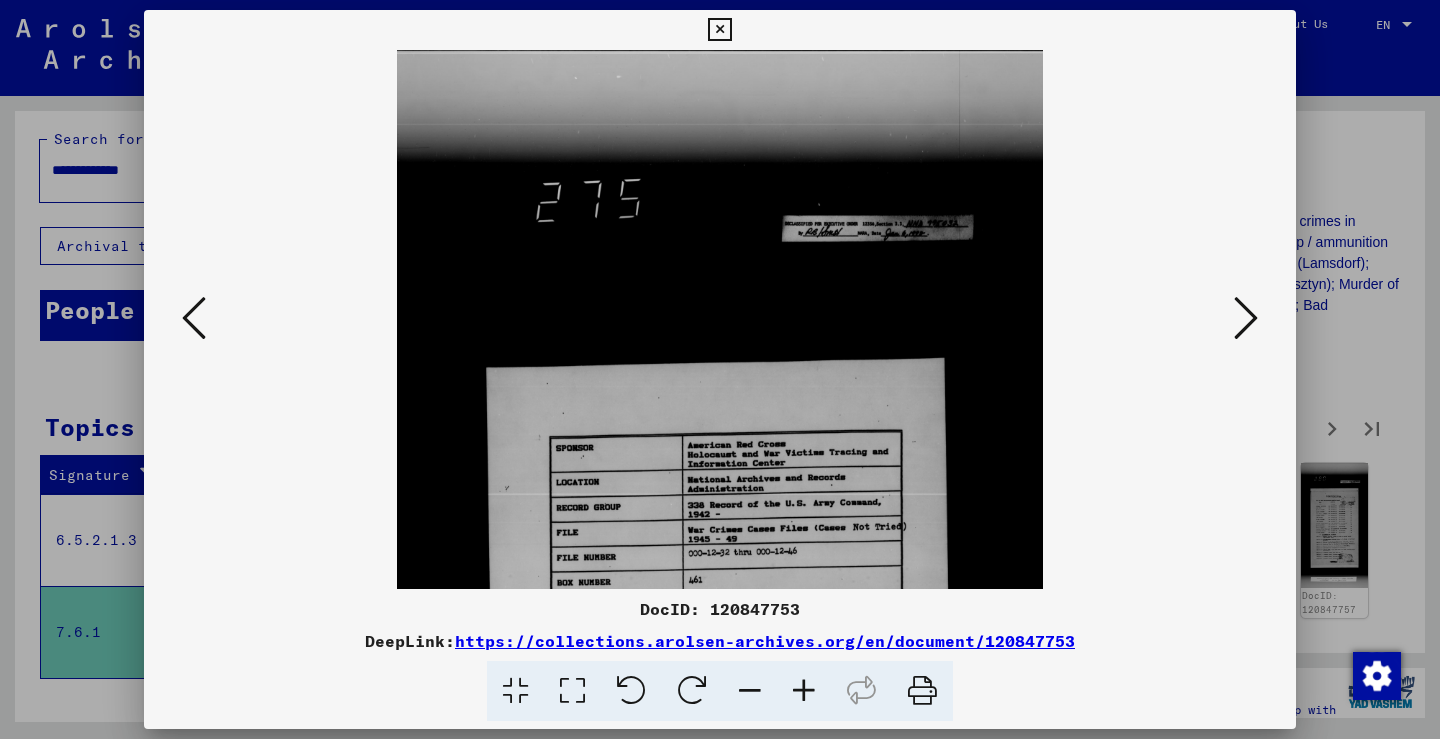 click at bounding box center [1246, 319] 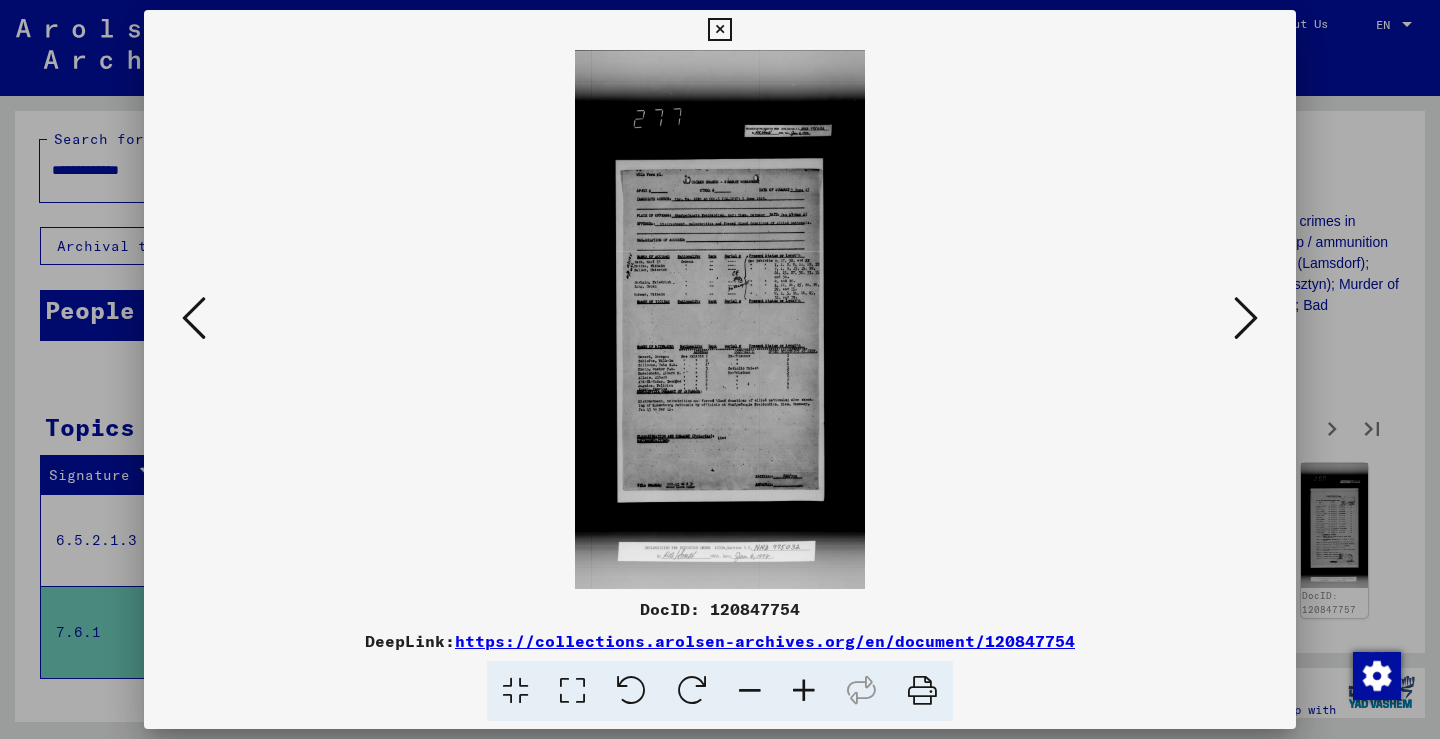 click at bounding box center (1246, 319) 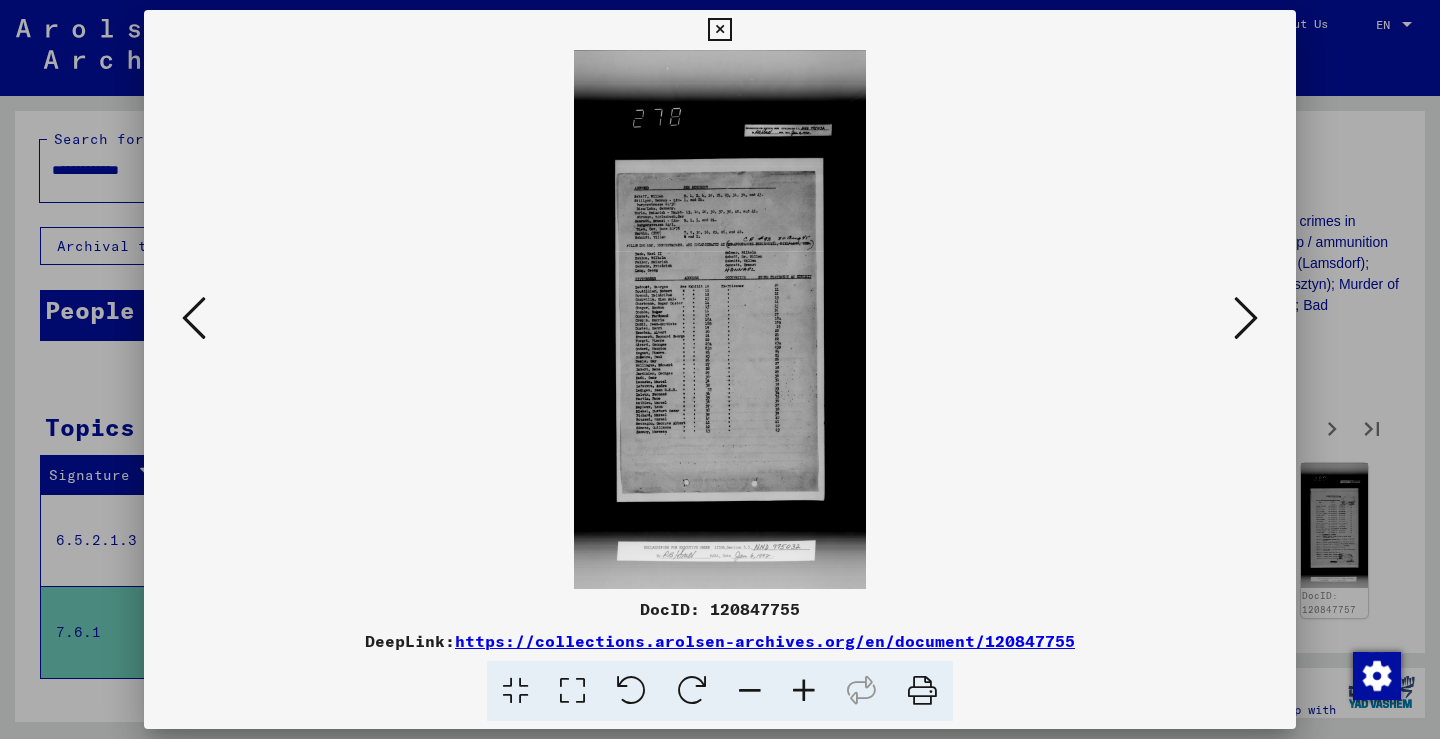 click at bounding box center [1246, 319] 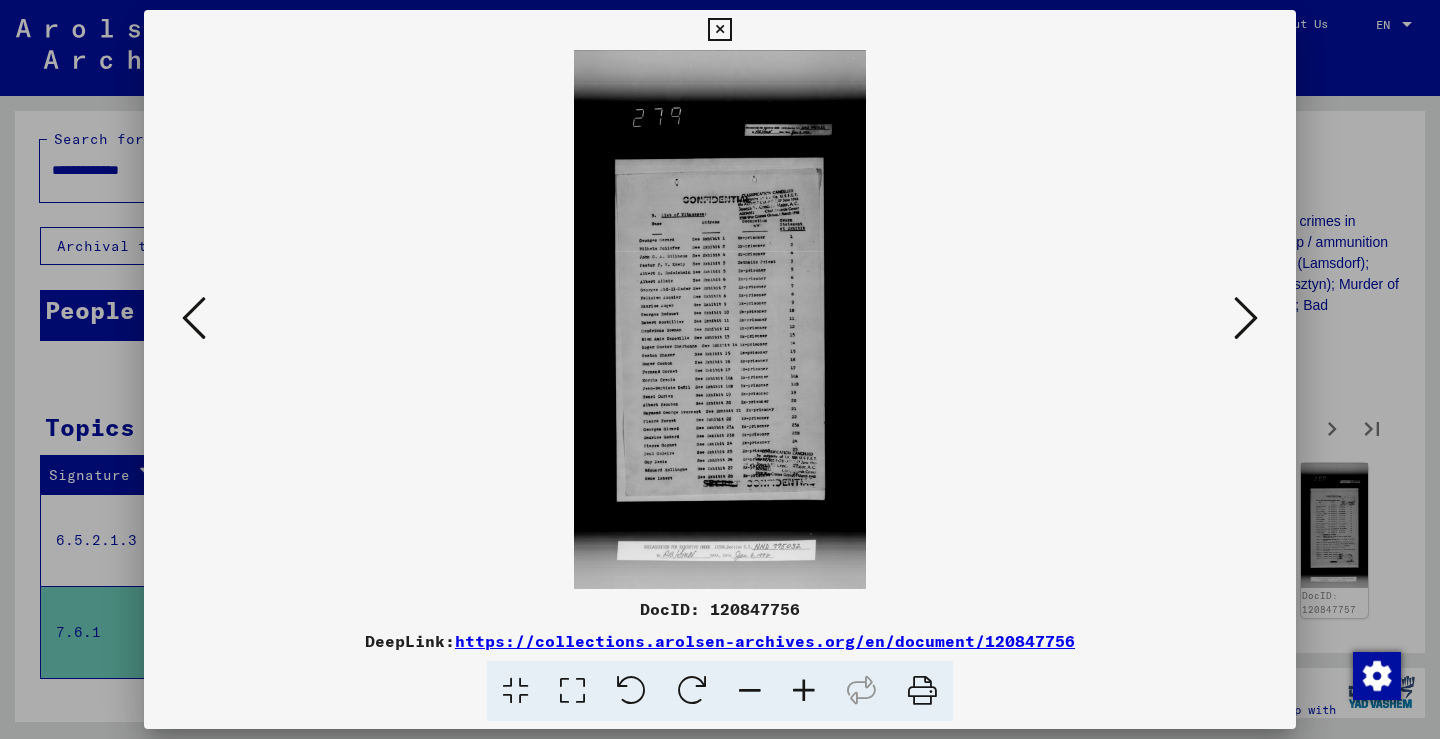 click at bounding box center (719, 30) 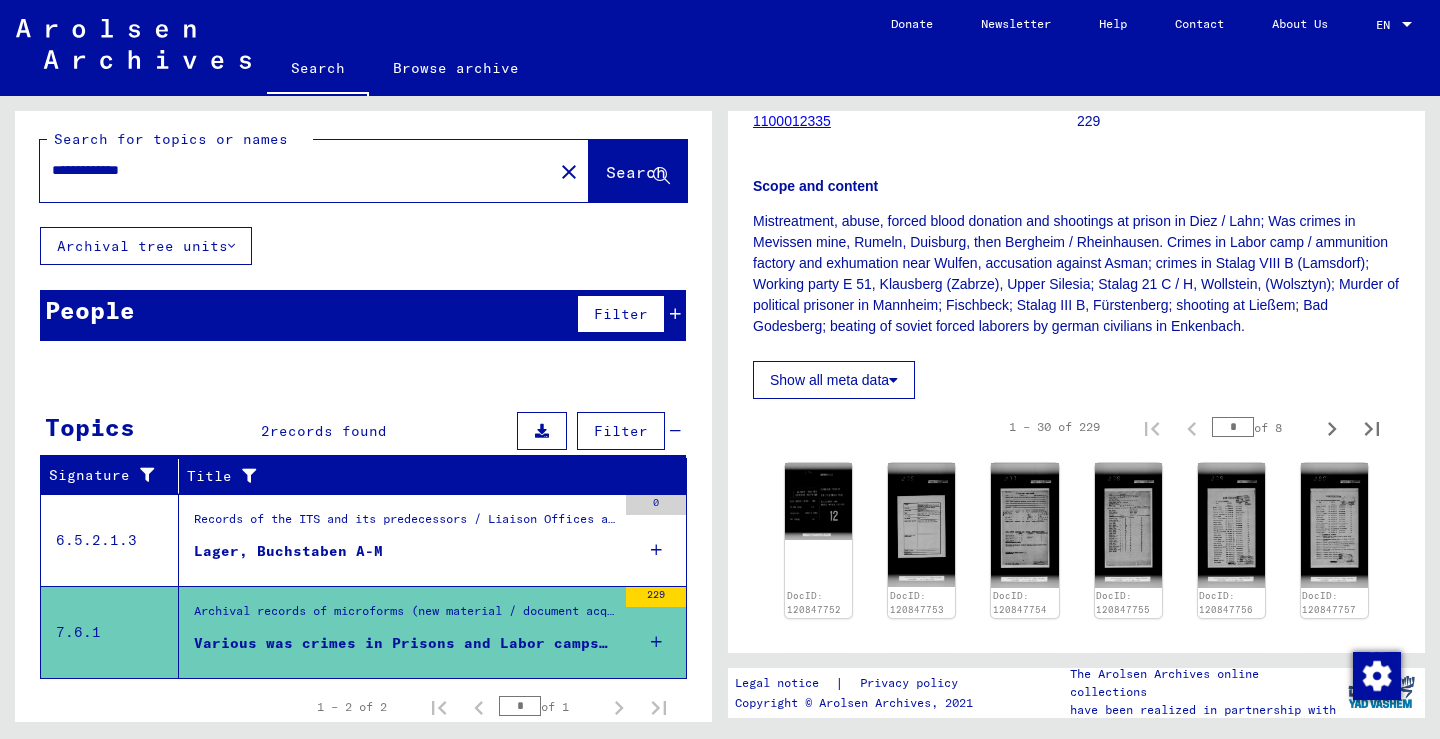 click on "**********" at bounding box center [296, 170] 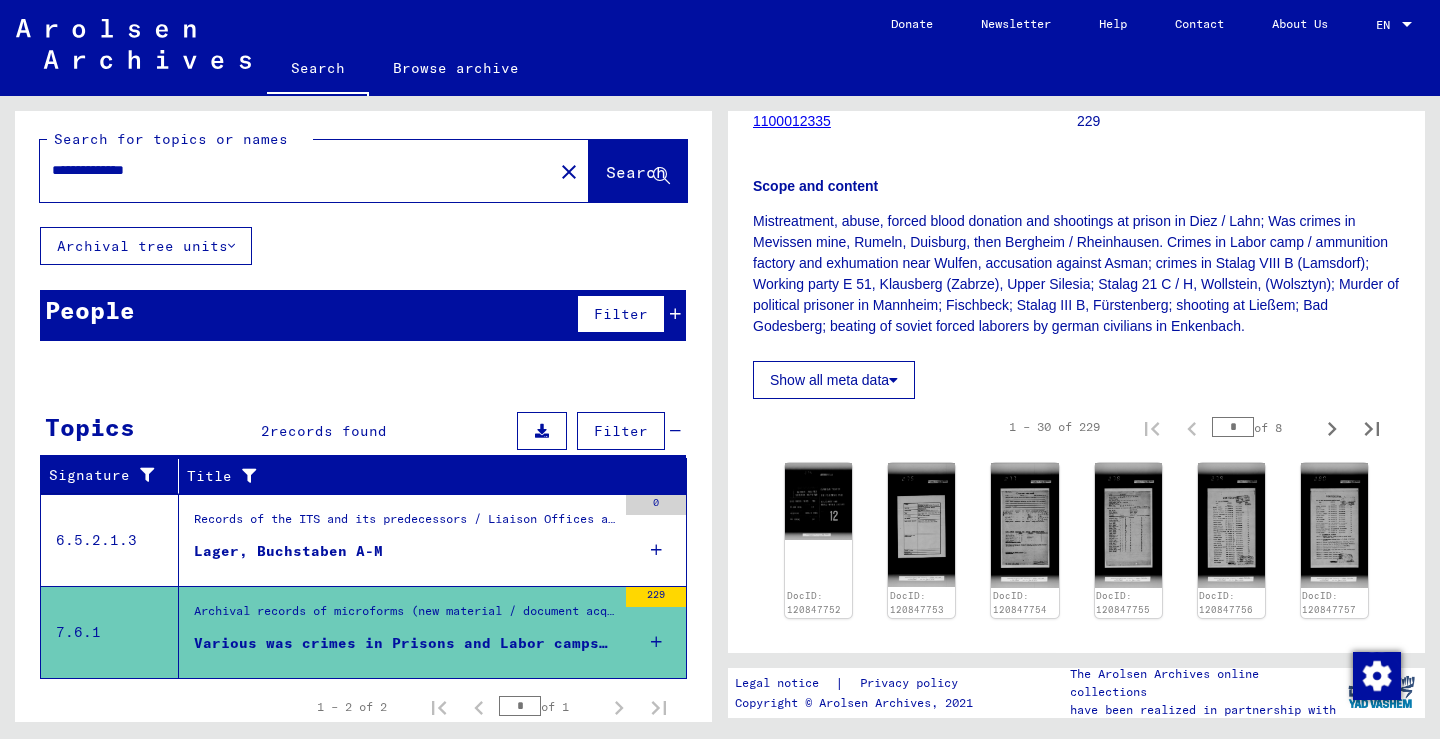 type on "**********" 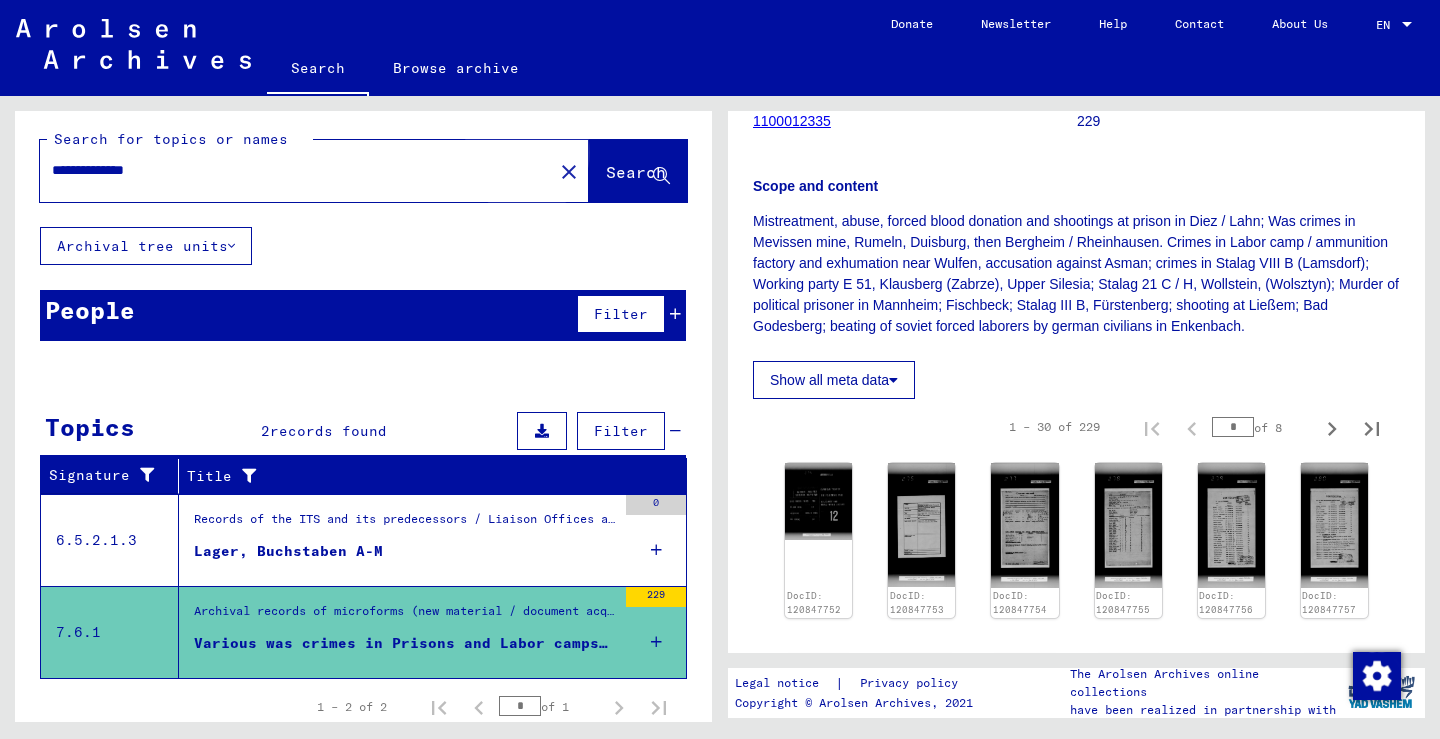click on "Search" 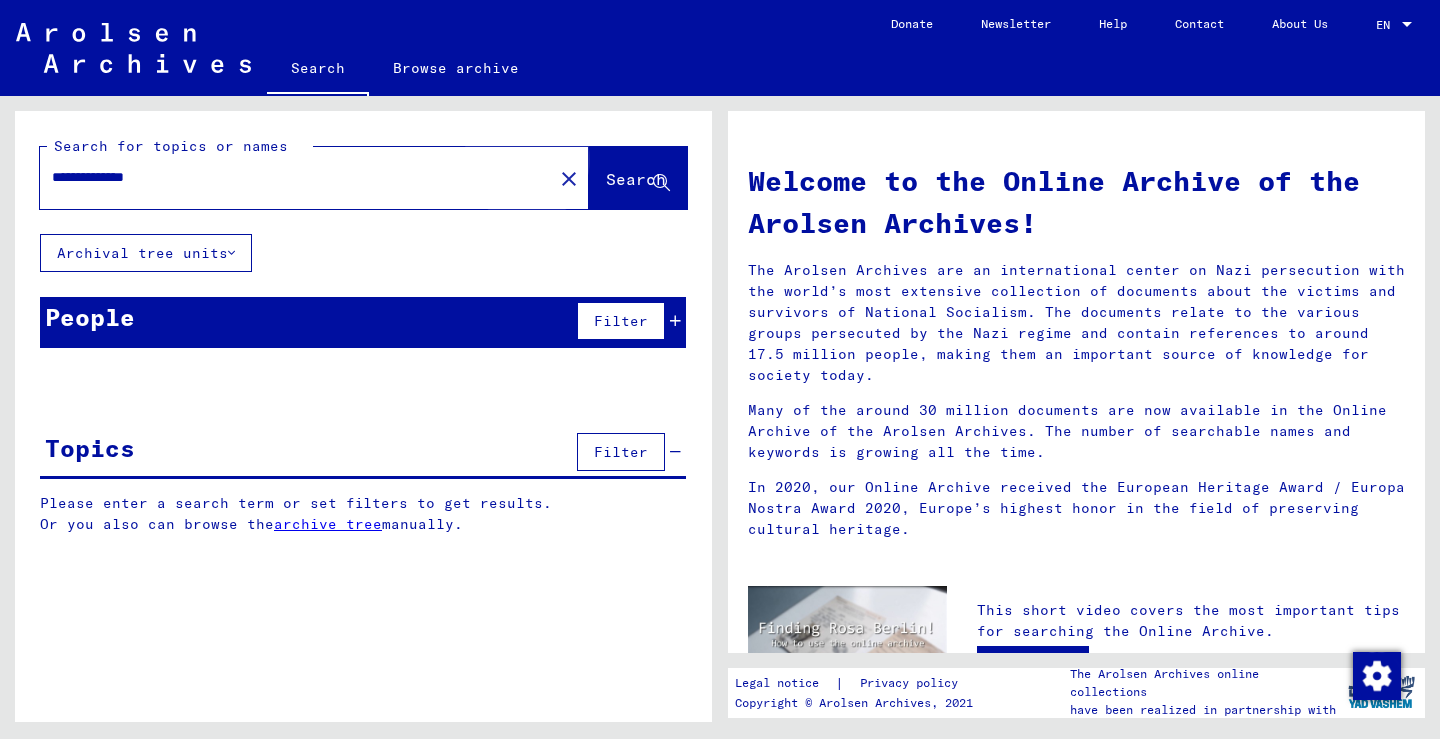 scroll, scrollTop: 0, scrollLeft: 0, axis: both 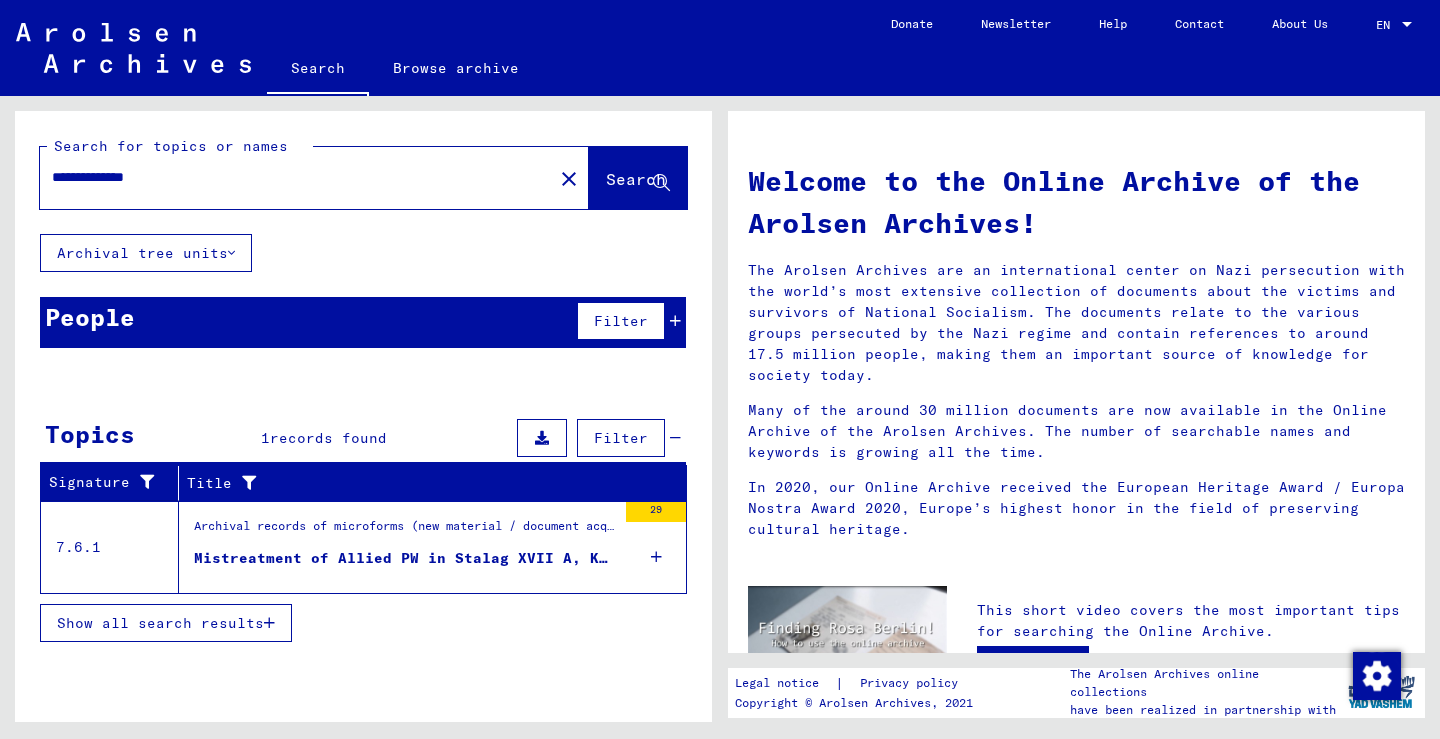 click on "Mistreatment of Allied PW in Stalag XVII A, Kaisersteinbruch, Stalag XVII B, Krems-Gneixendorf, [COUNTRY]" at bounding box center [405, 558] 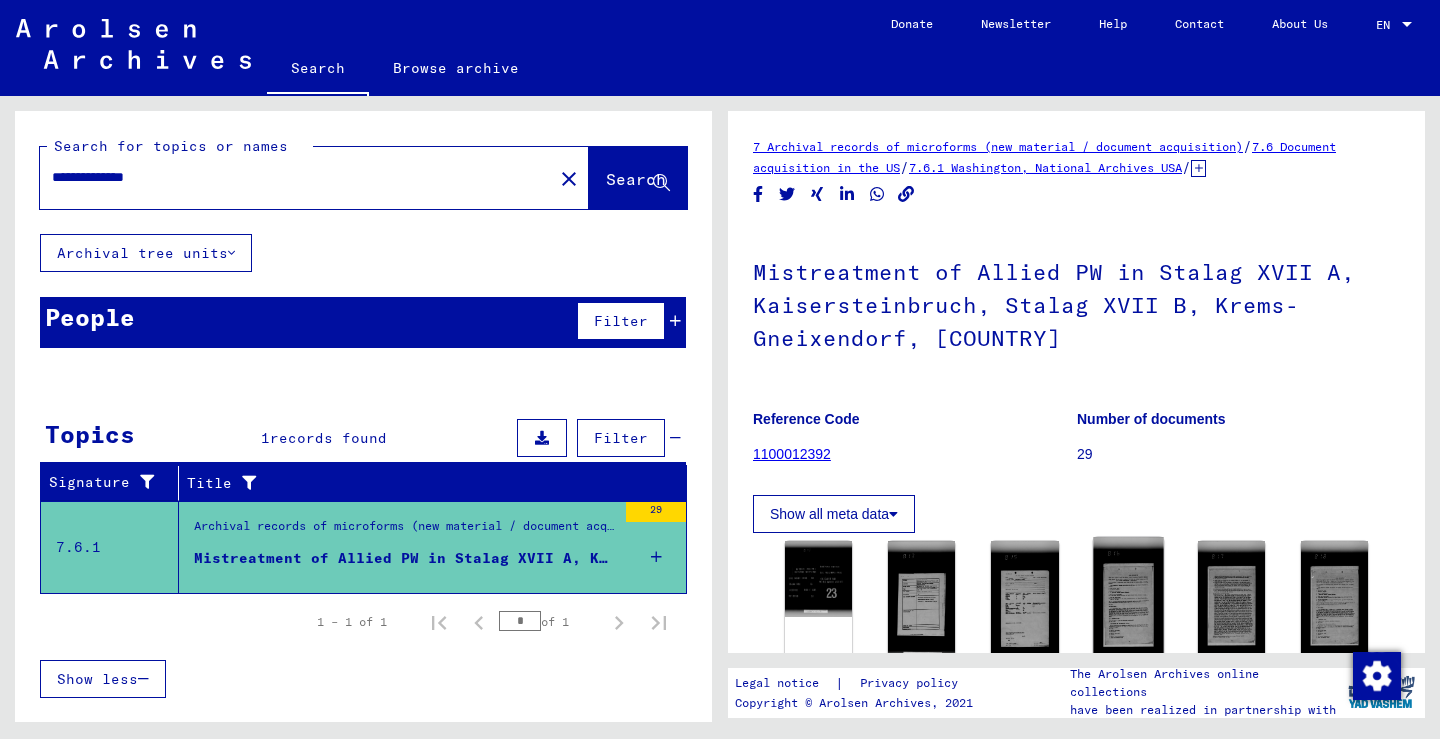 scroll, scrollTop: 0, scrollLeft: 0, axis: both 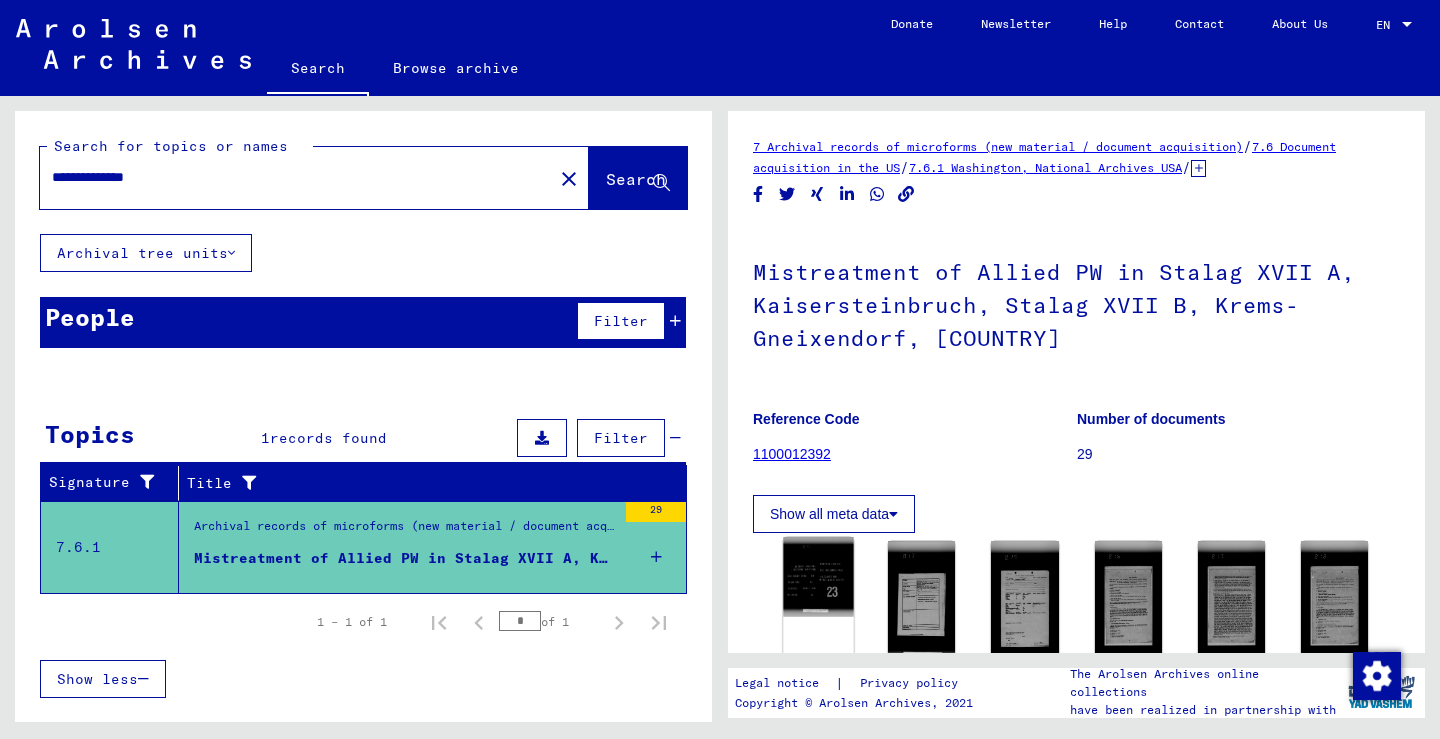 click 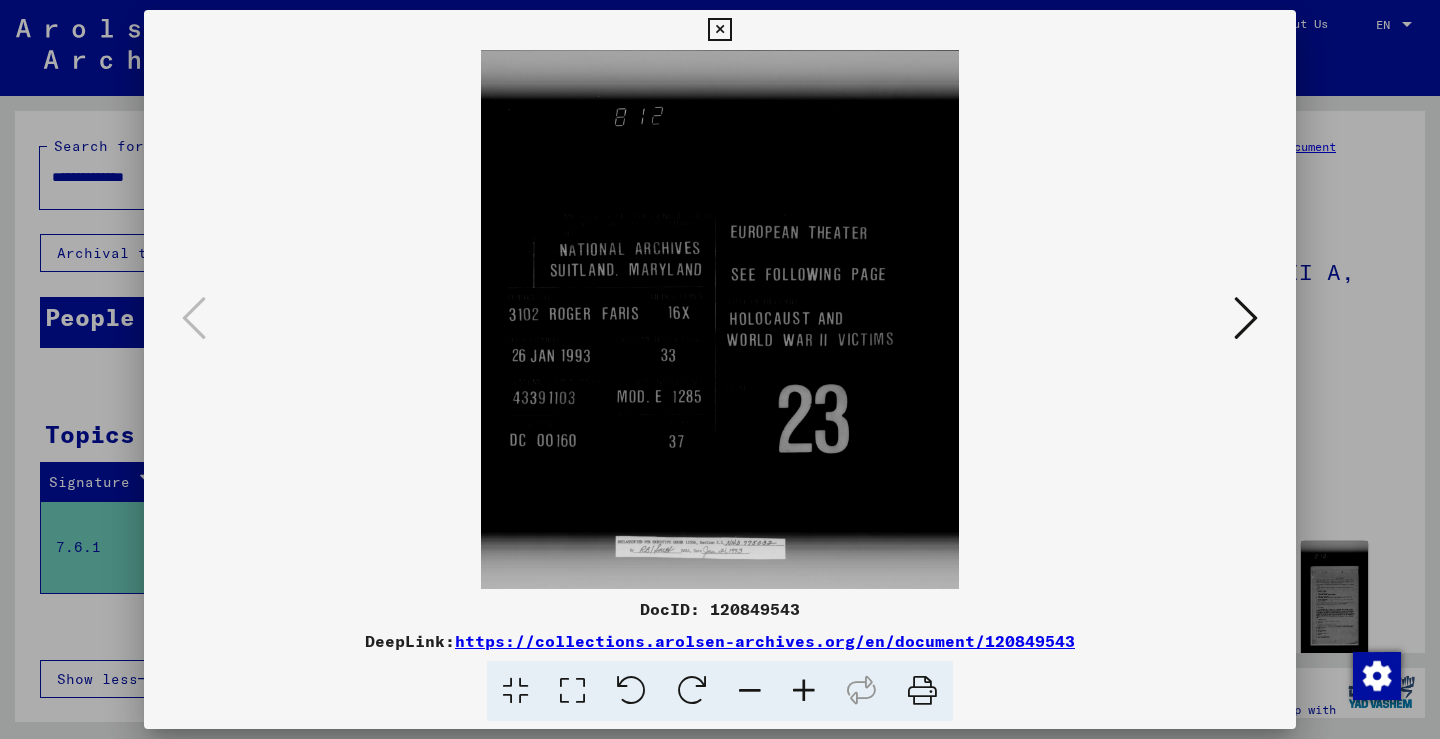 click at bounding box center (1246, 318) 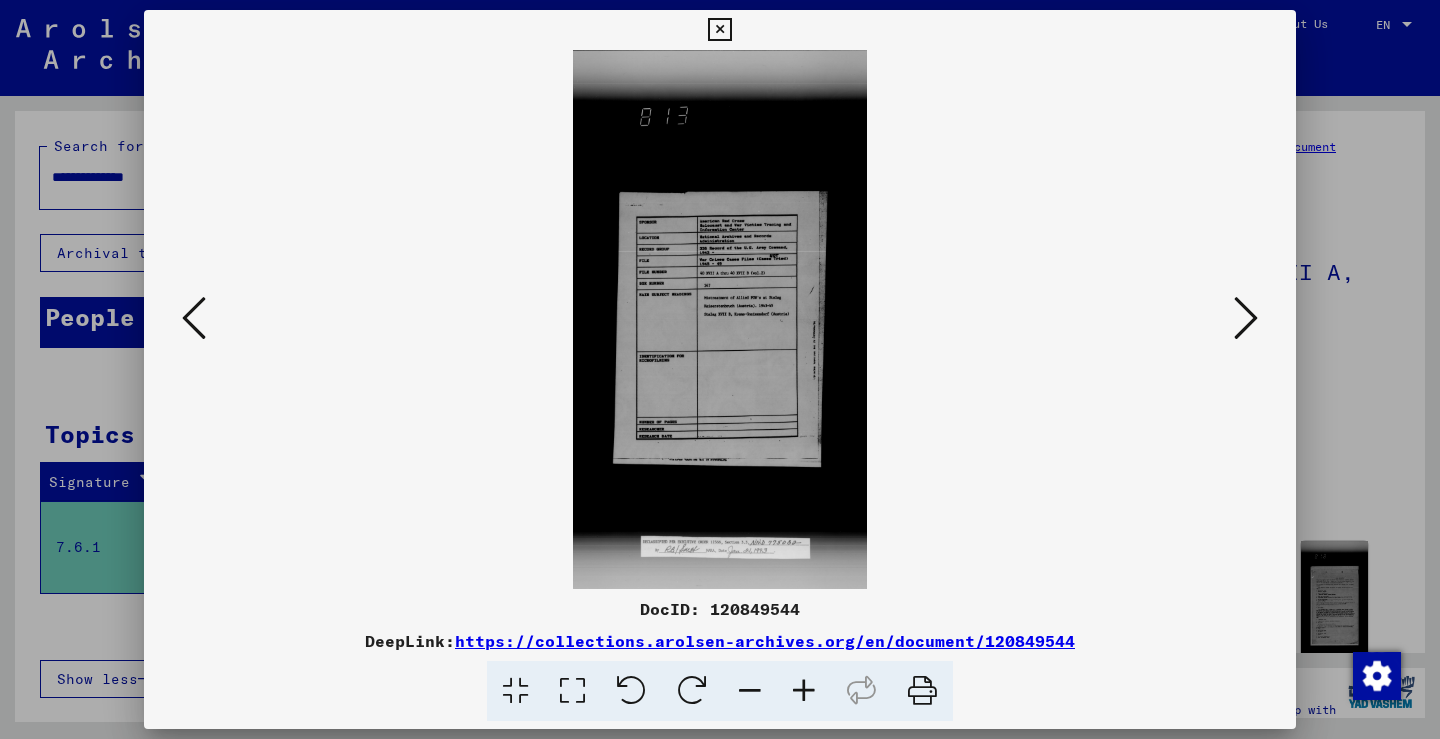 click at bounding box center [804, 691] 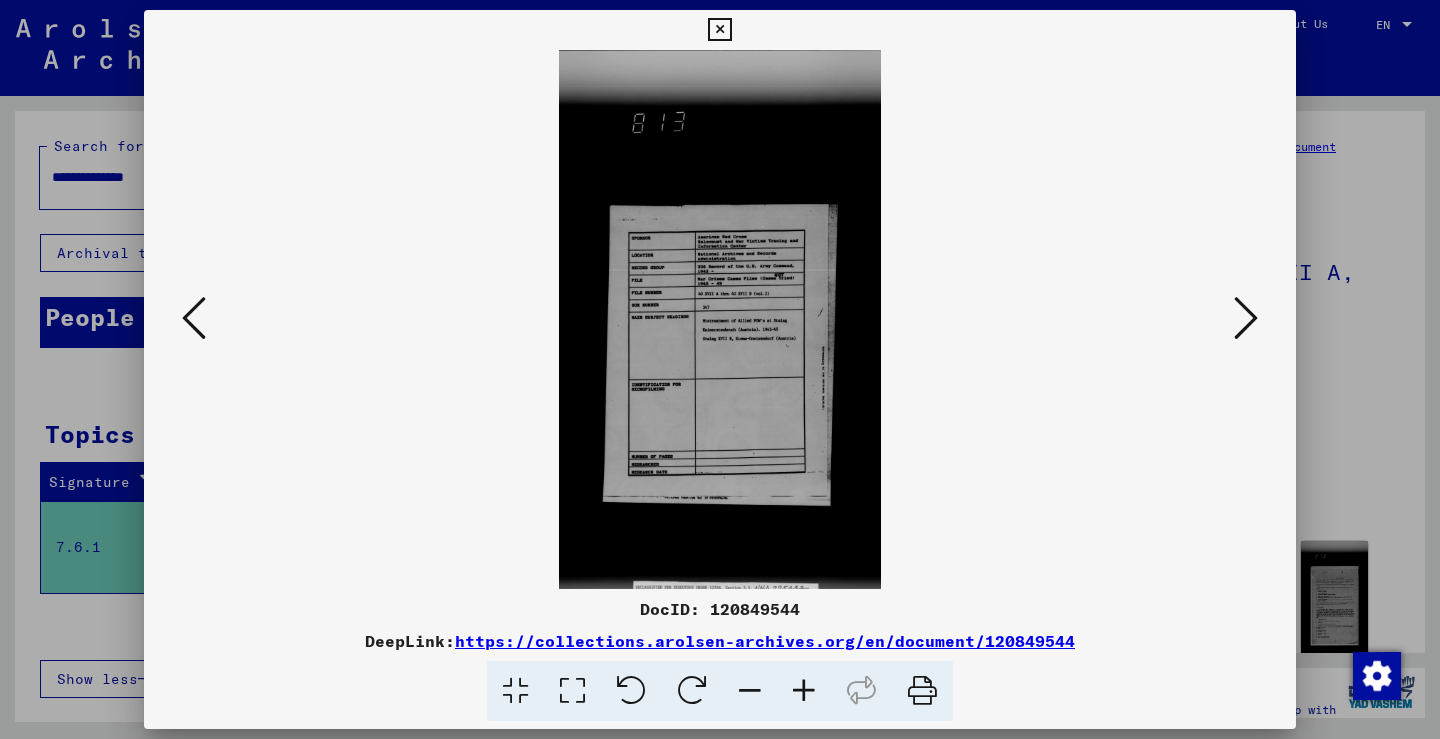 click at bounding box center [804, 691] 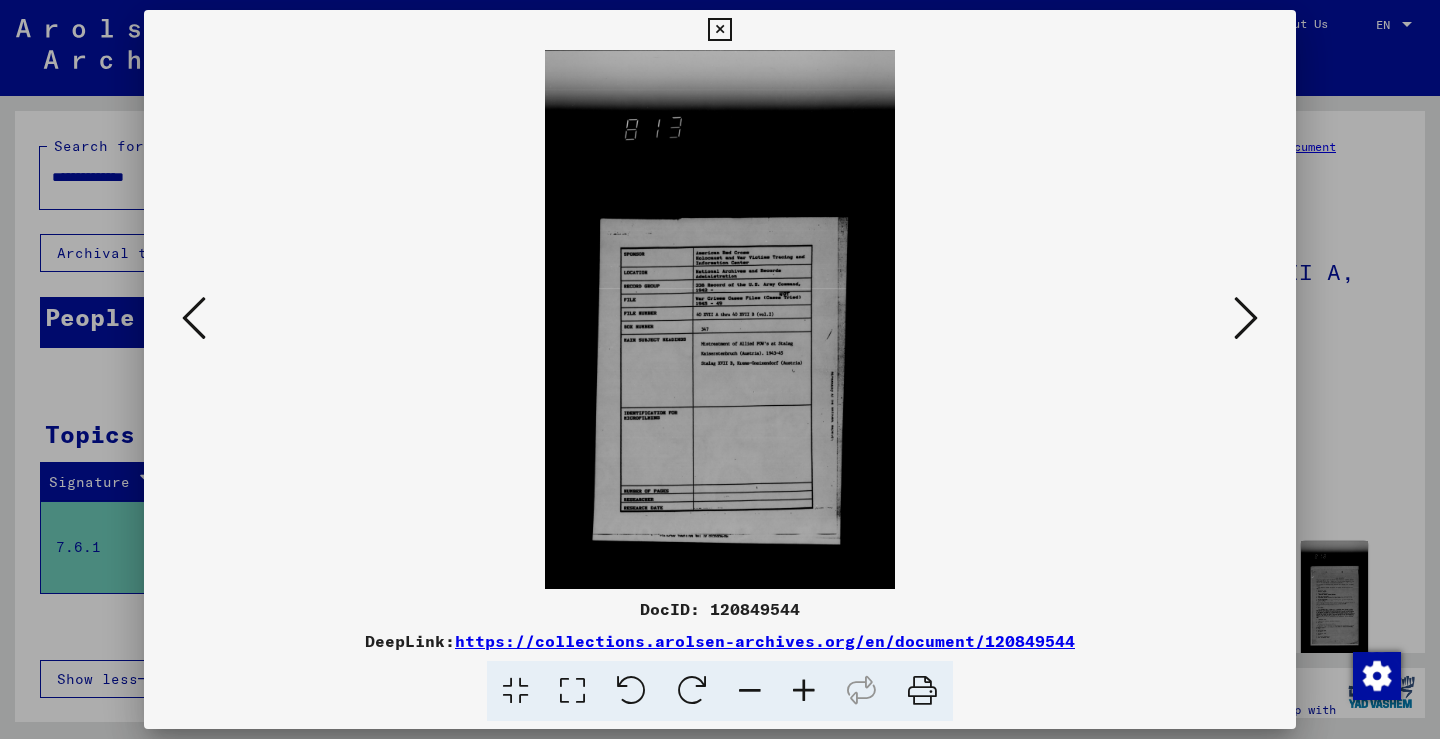 click at bounding box center [804, 691] 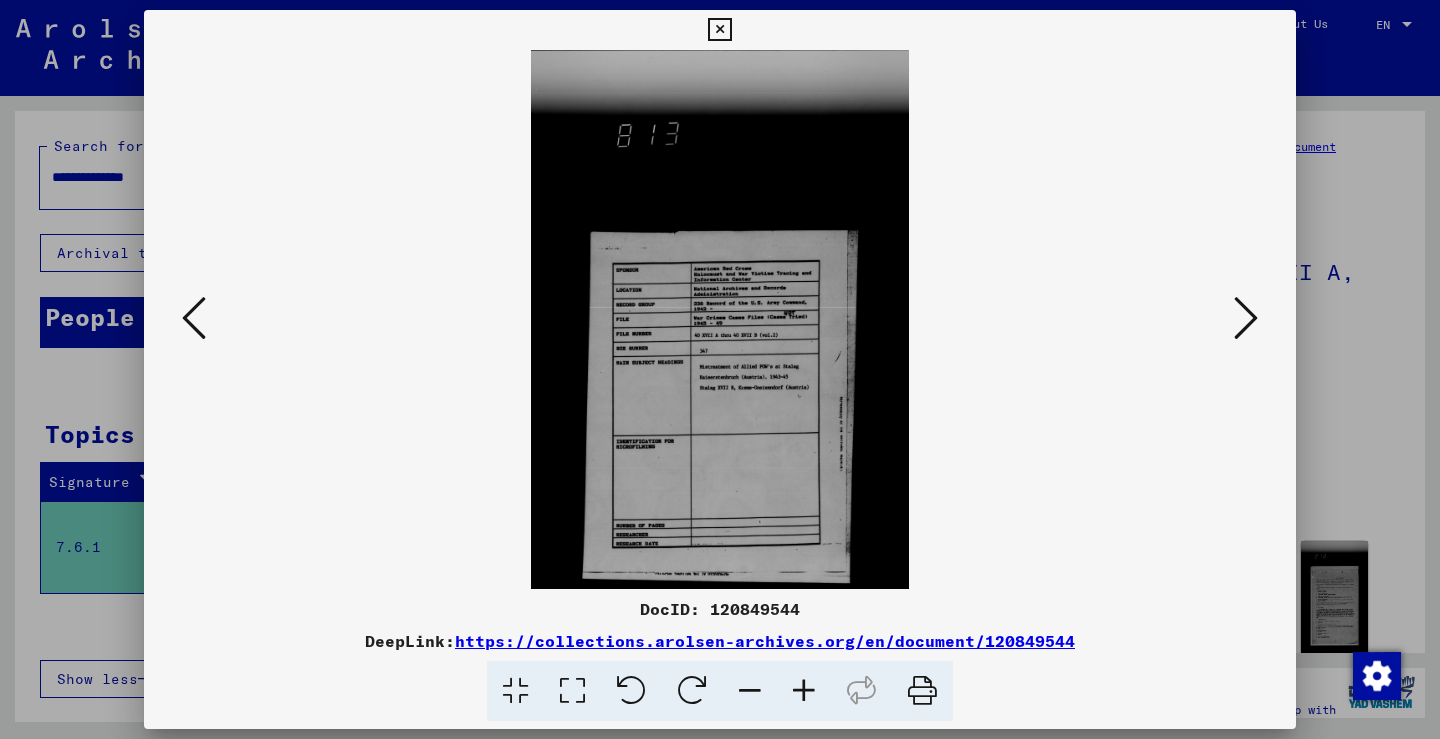 click at bounding box center (804, 691) 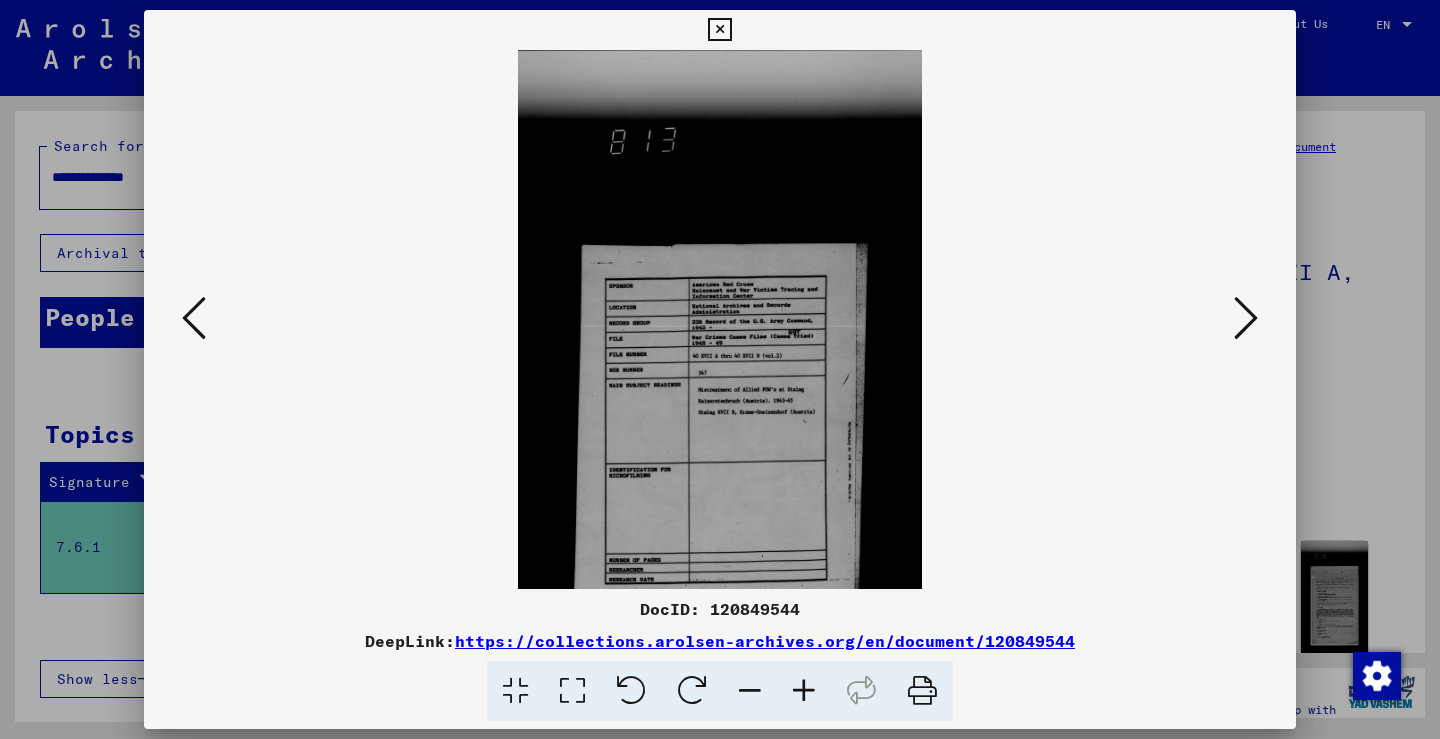 click at bounding box center (804, 691) 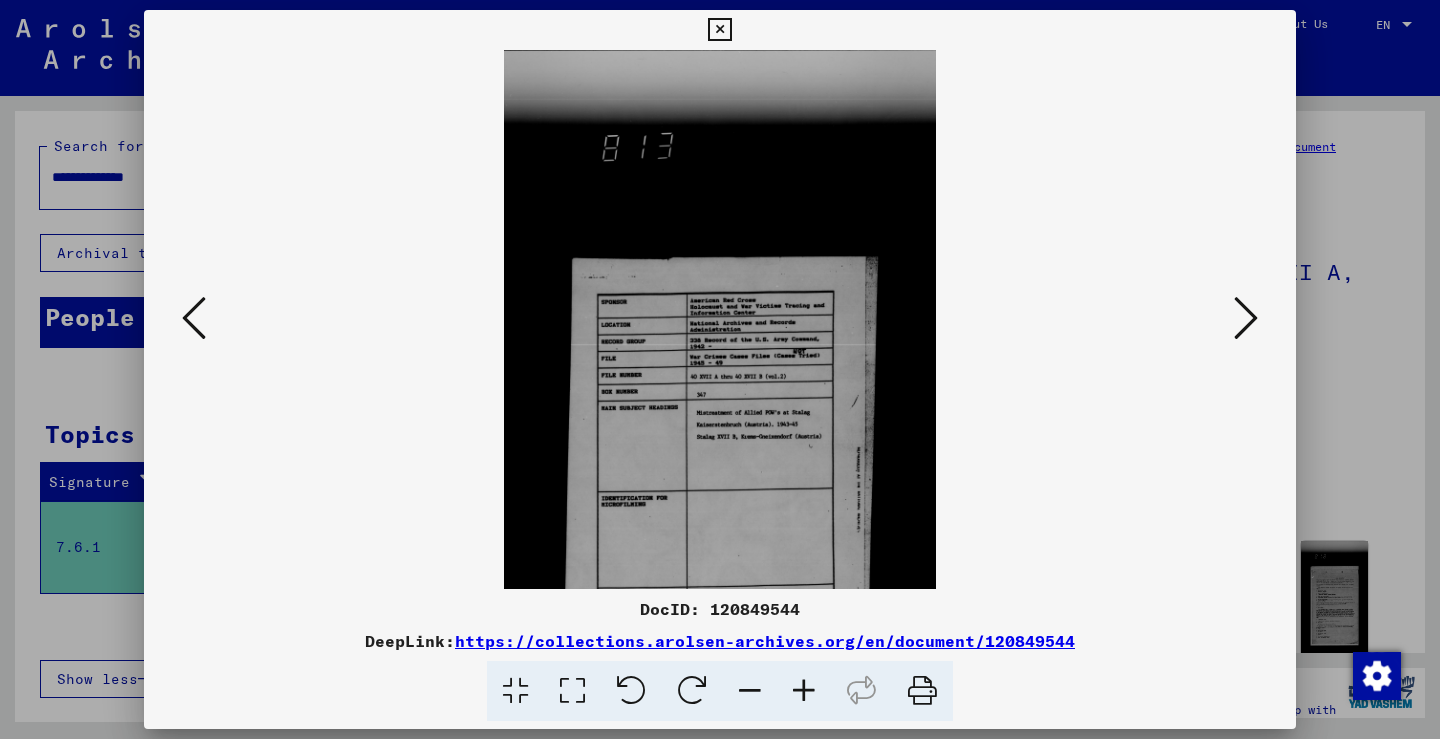 click at bounding box center (804, 691) 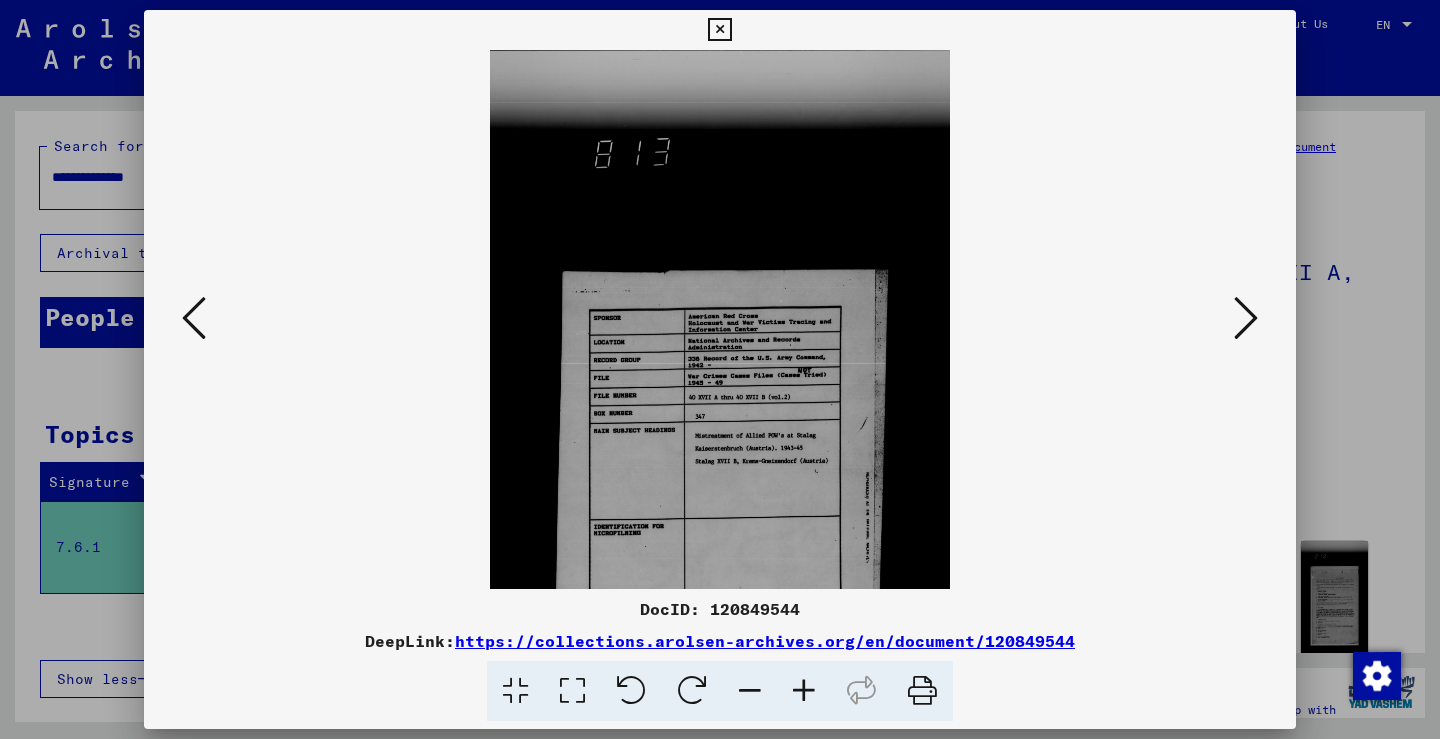 click at bounding box center (804, 691) 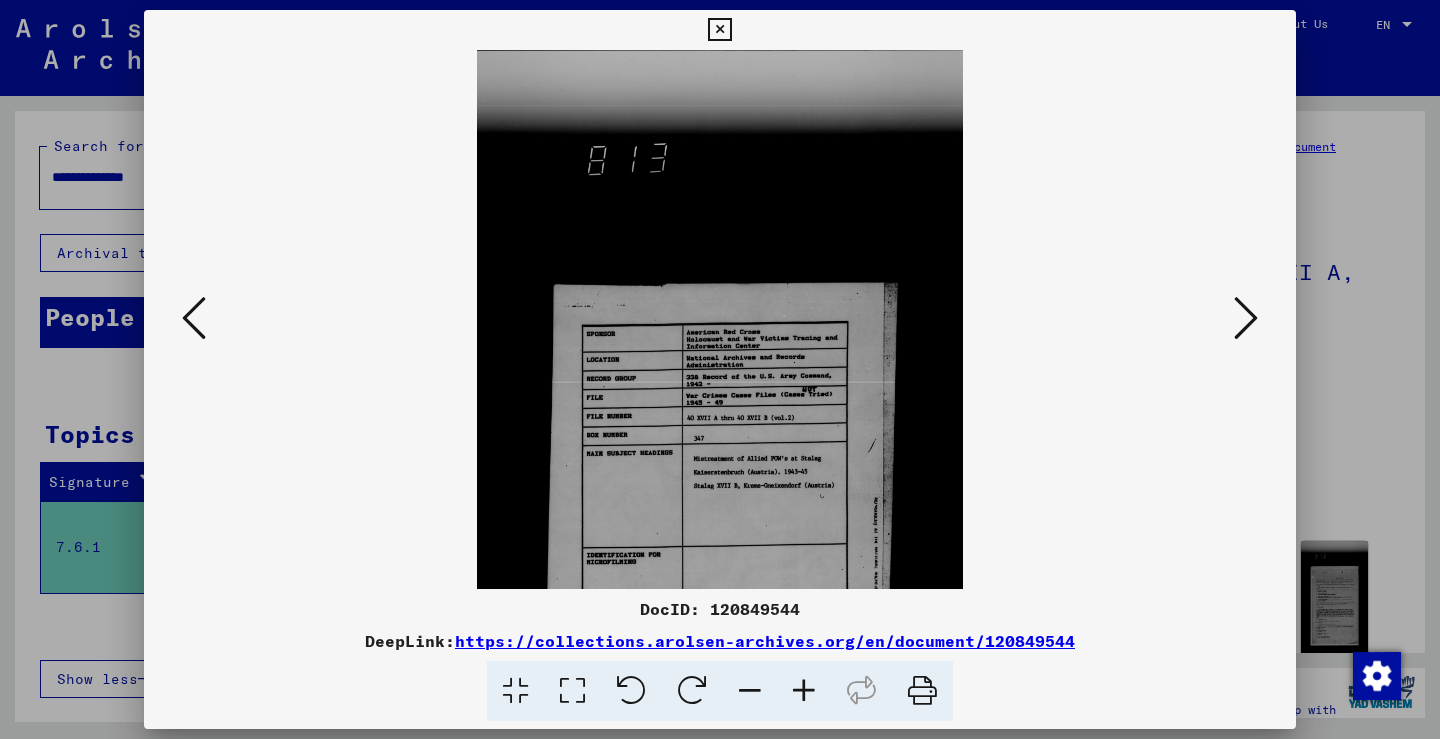 click at bounding box center [804, 691] 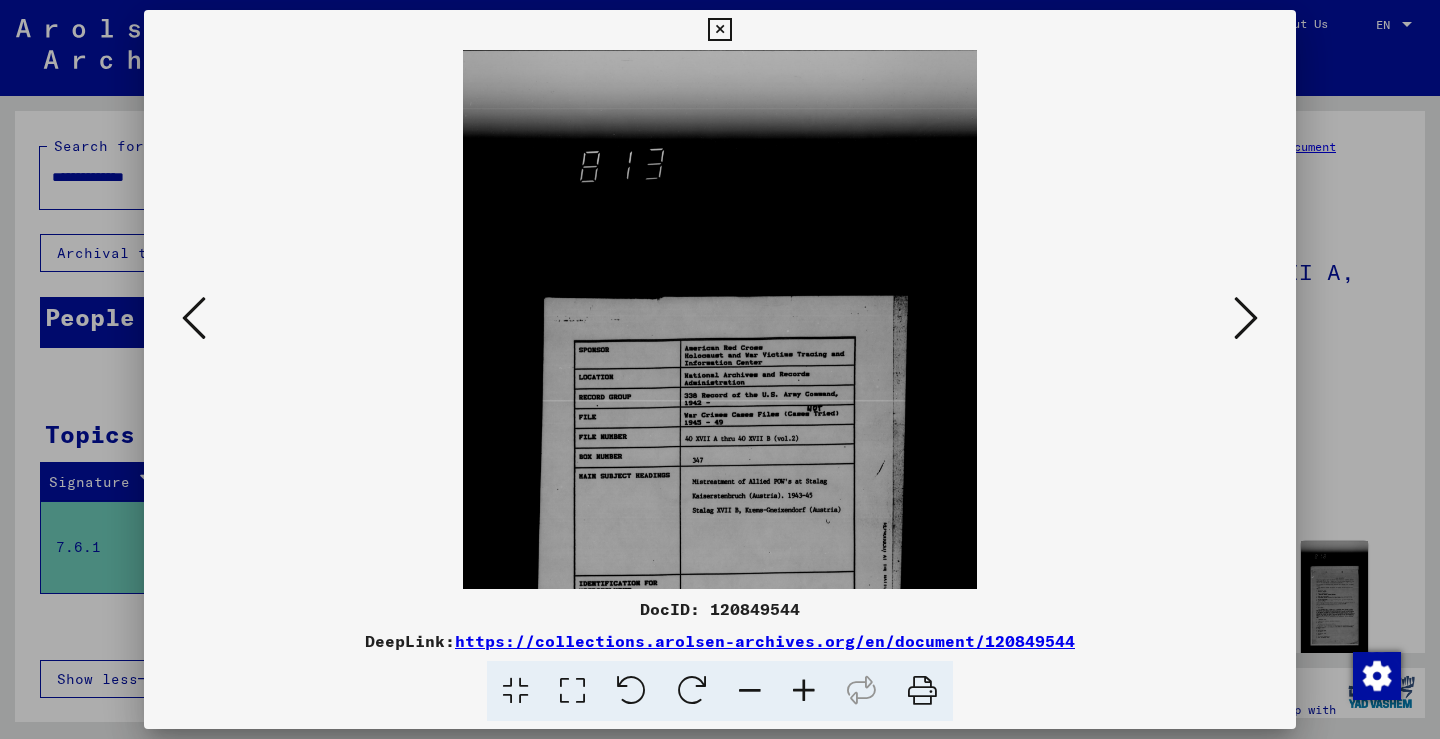 click at bounding box center [804, 691] 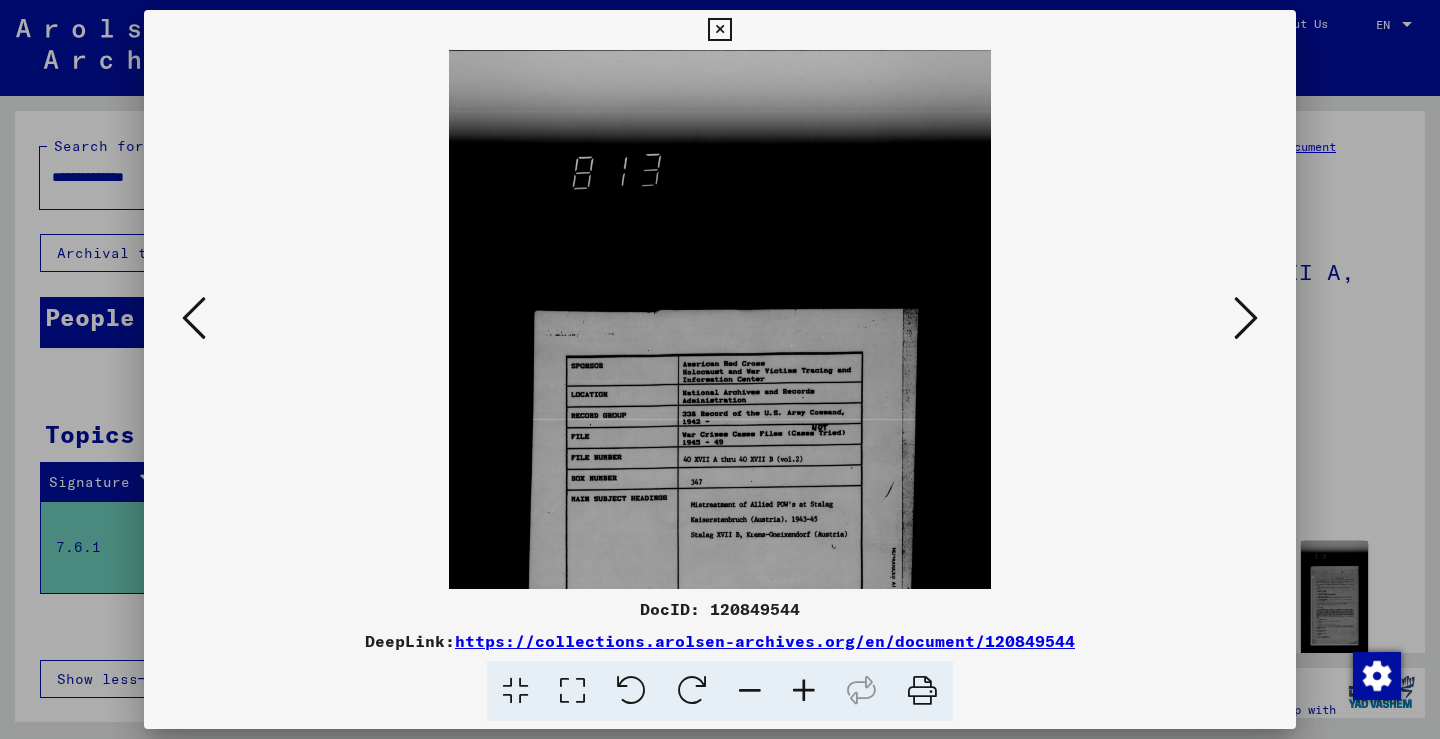 click at bounding box center [804, 691] 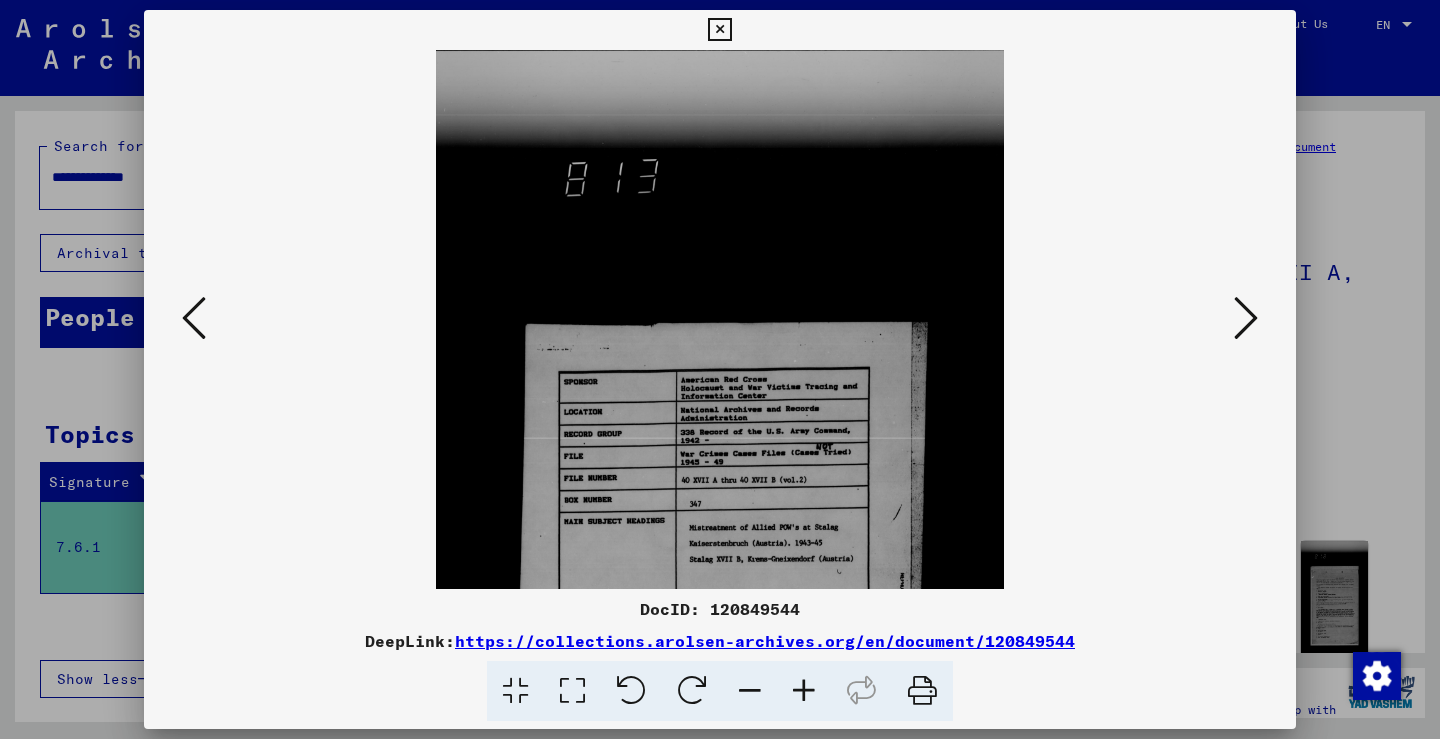 click at bounding box center (804, 691) 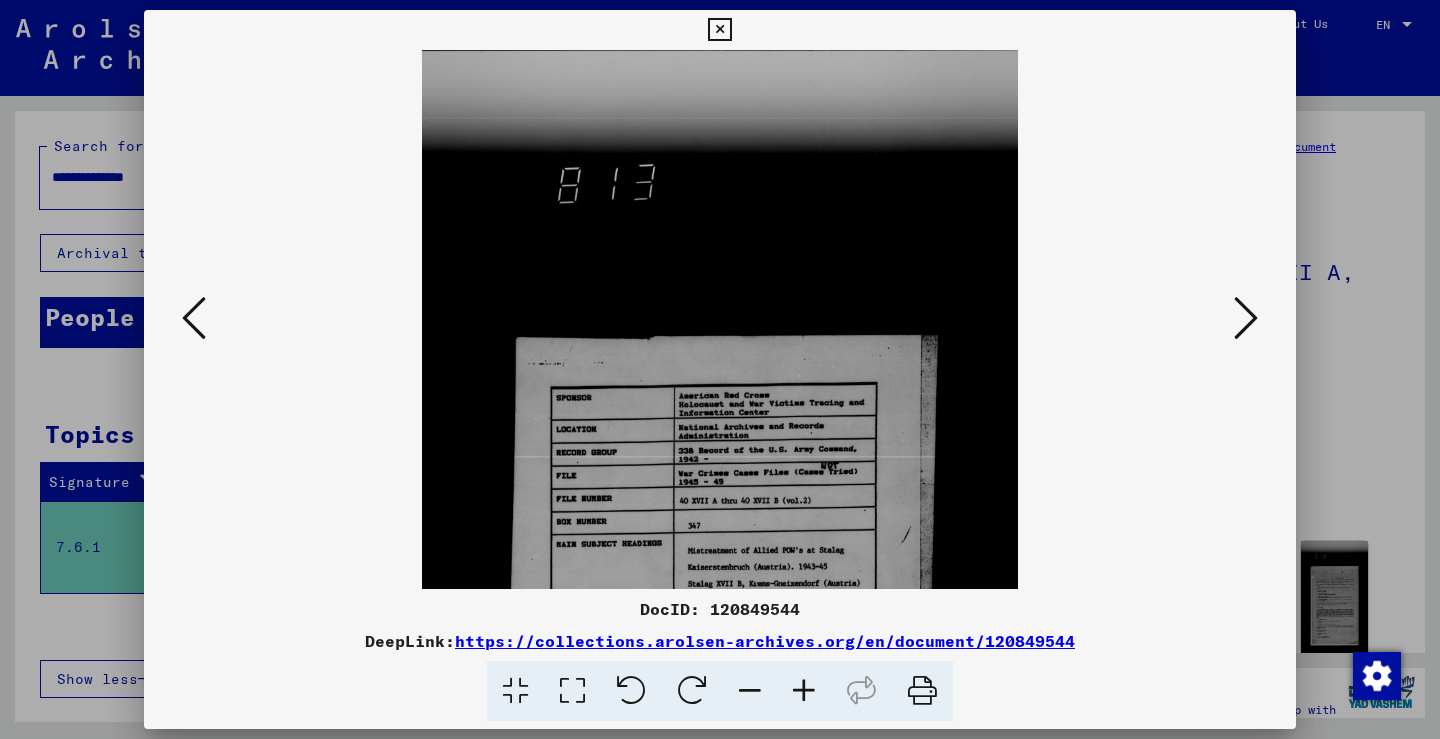 click at bounding box center (804, 691) 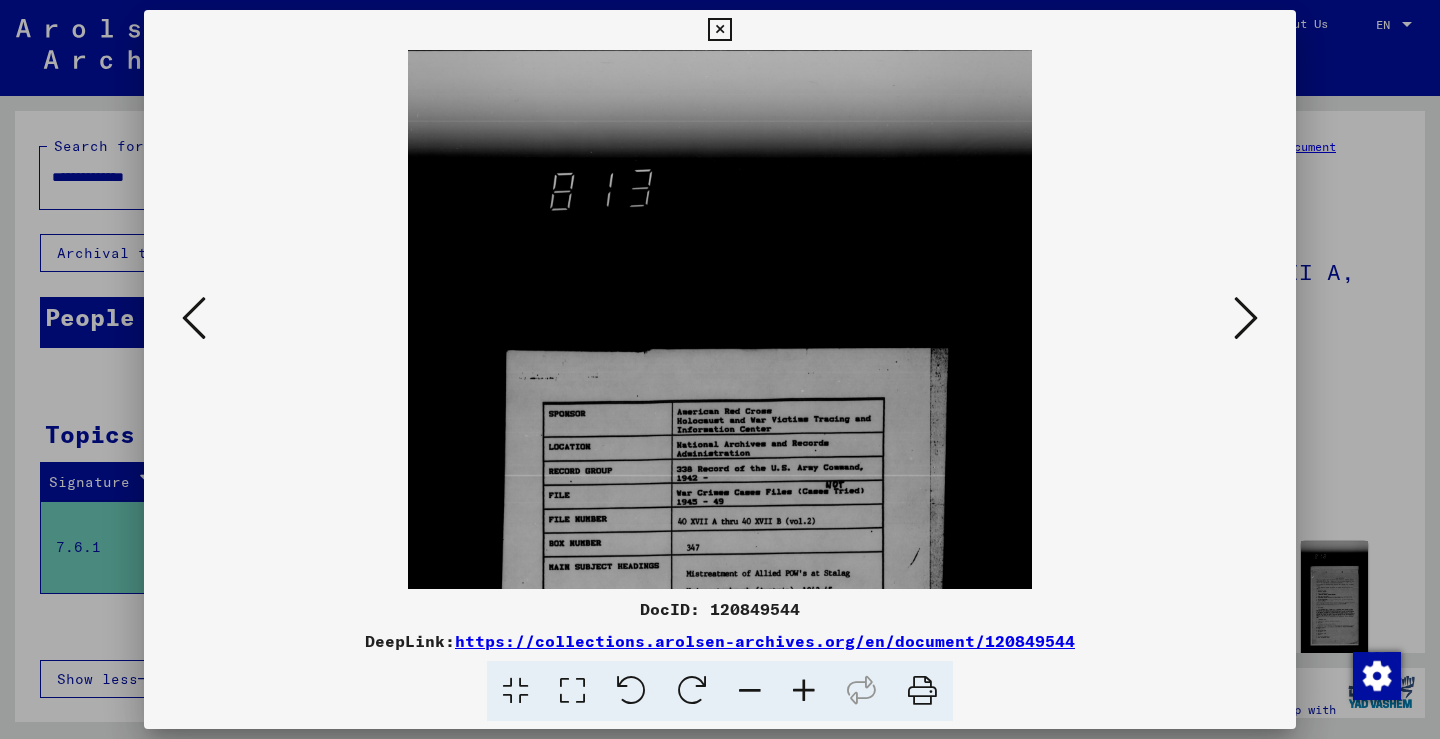 click at bounding box center [572, 691] 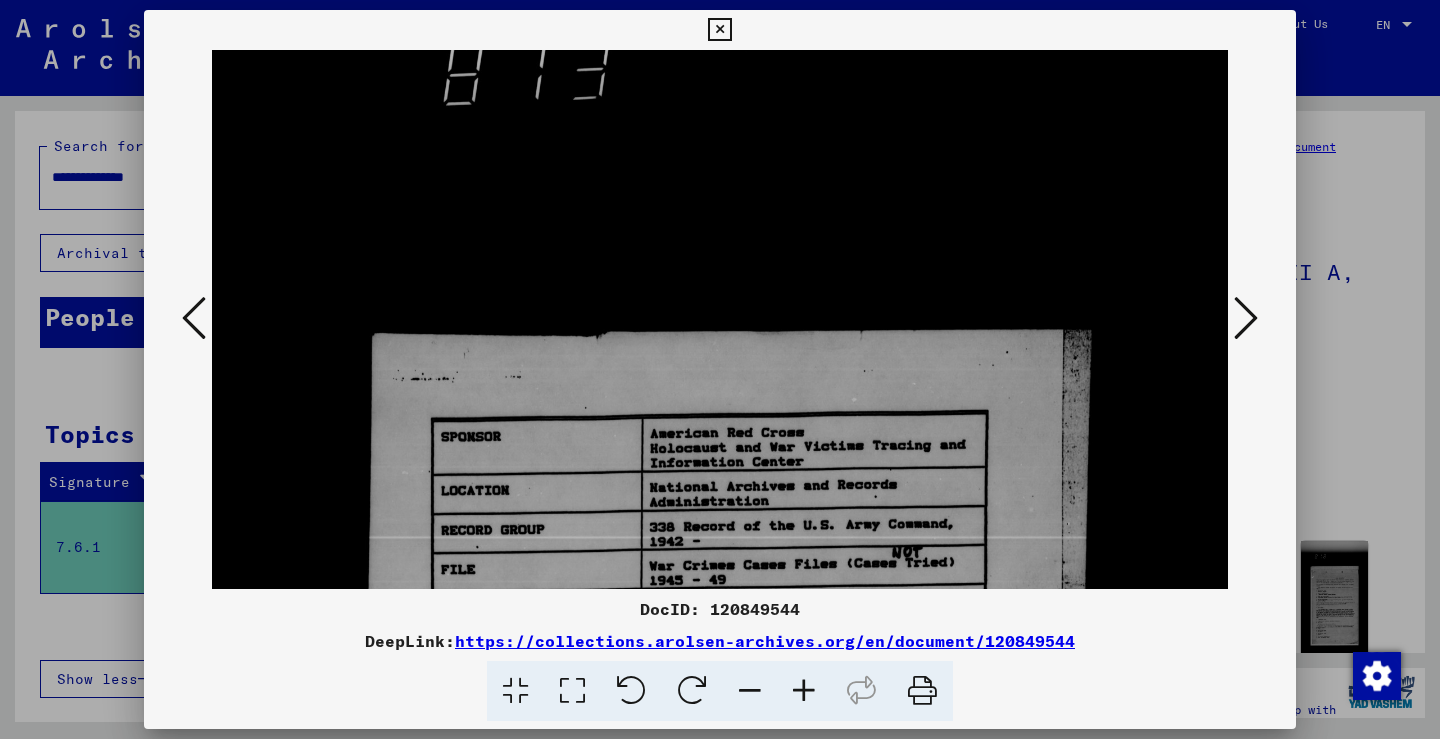 drag, startPoint x: 952, startPoint y: 439, endPoint x: 944, endPoint y: 273, distance: 166.19266 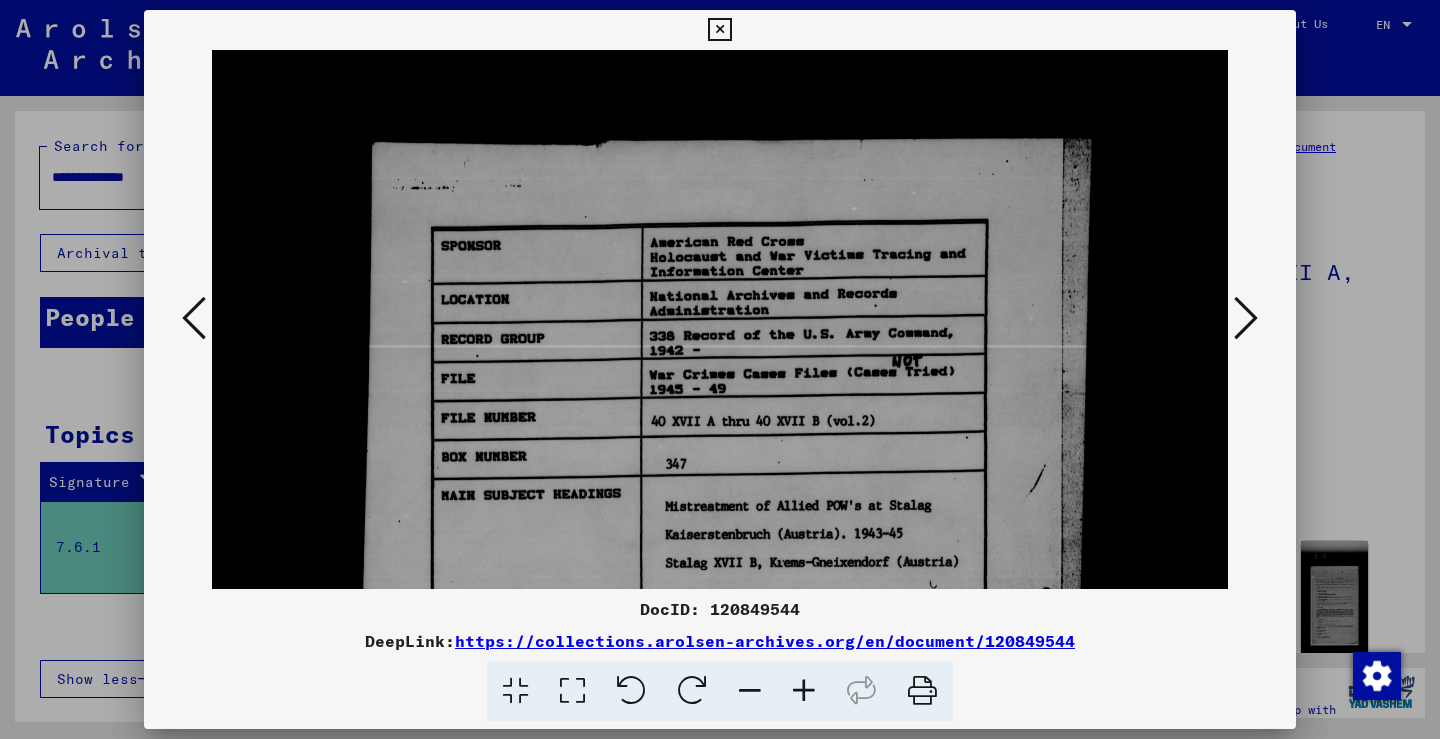 scroll, scrollTop: 421, scrollLeft: 0, axis: vertical 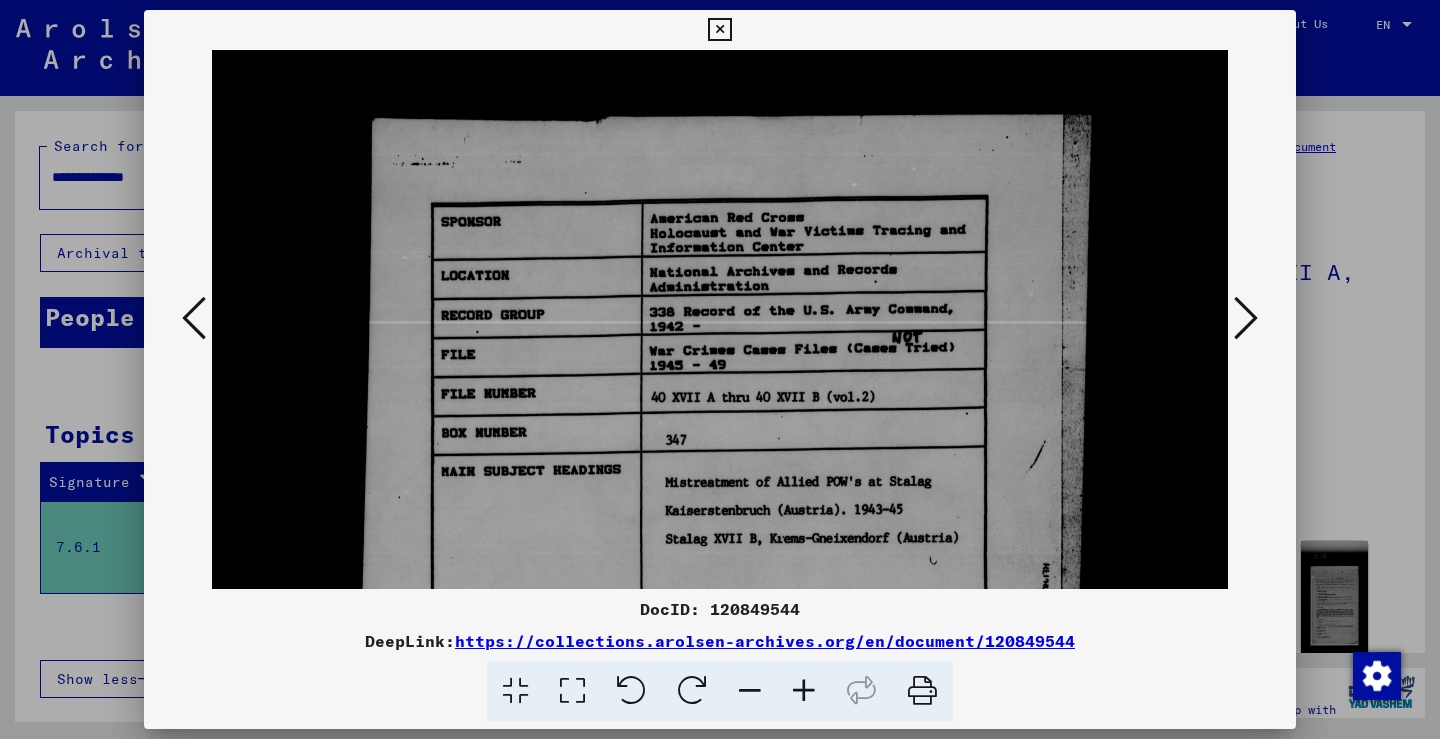drag, startPoint x: 865, startPoint y: 479, endPoint x: 890, endPoint y: 258, distance: 222.40953 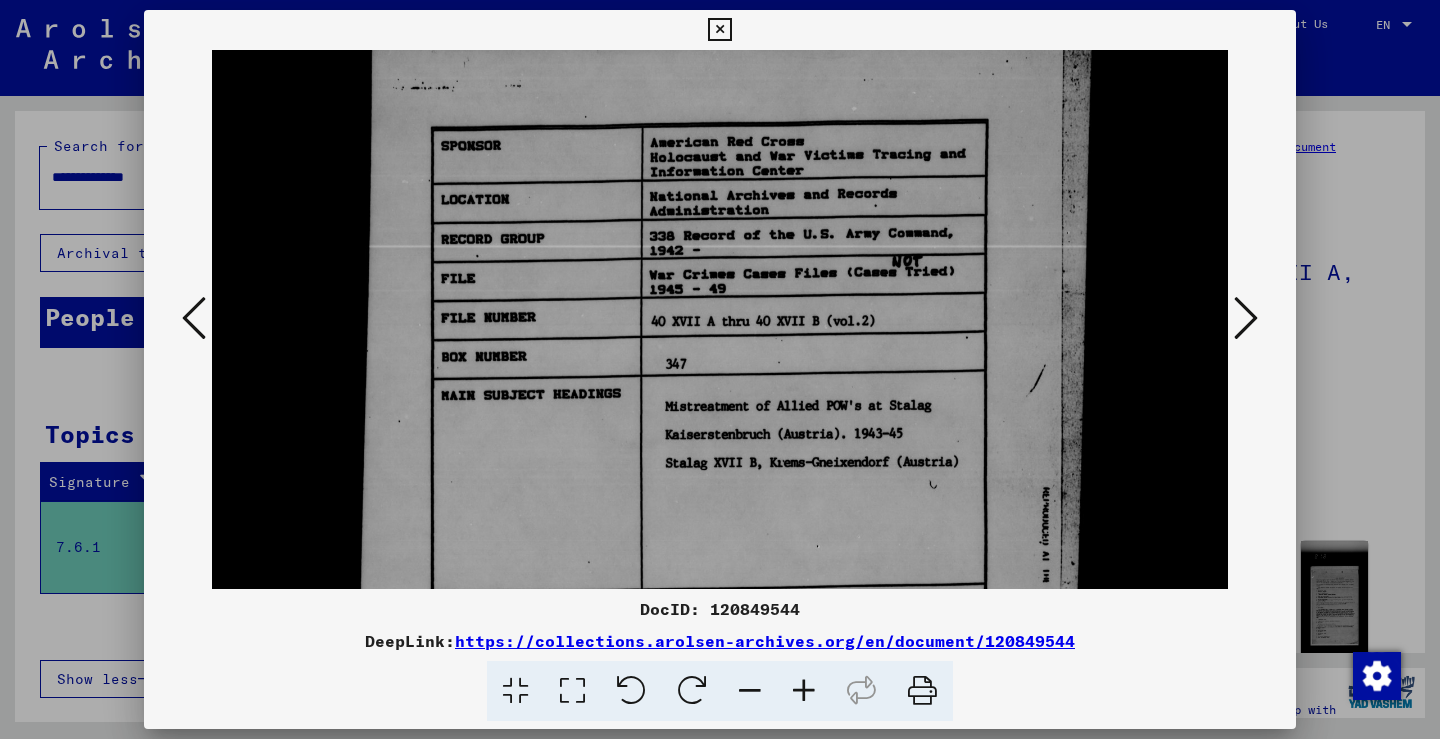 scroll, scrollTop: 499, scrollLeft: 0, axis: vertical 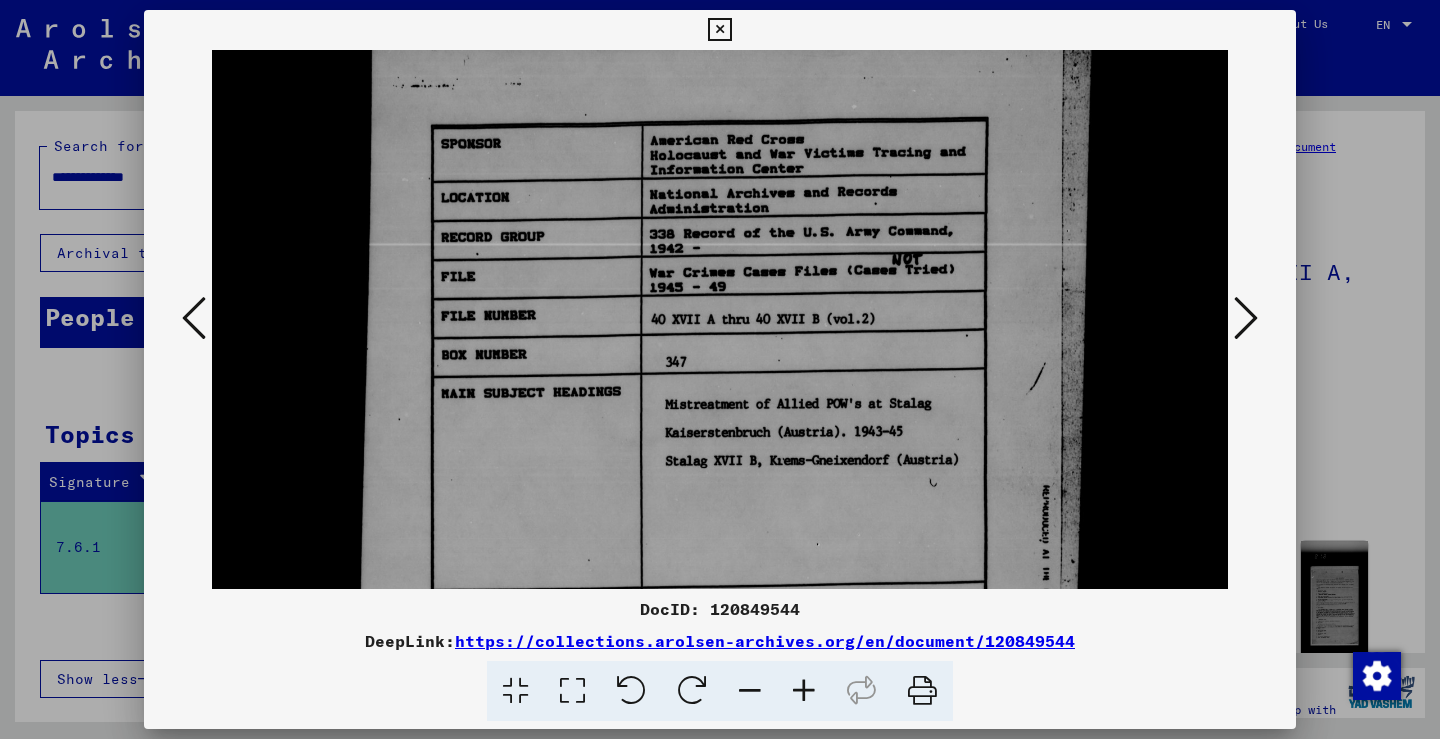 drag, startPoint x: 865, startPoint y: 399, endPoint x: 870, endPoint y: 321, distance: 78.160095 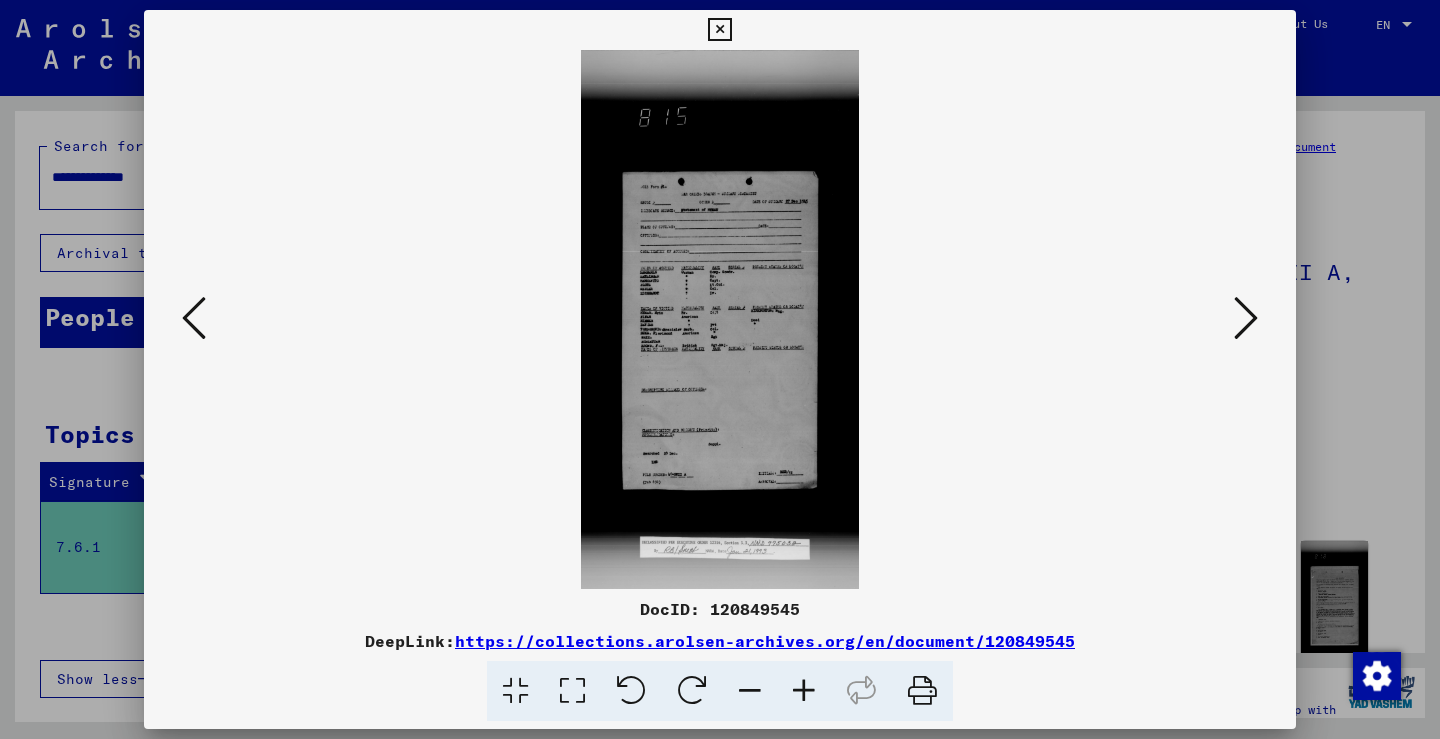 click at bounding box center [804, 691] 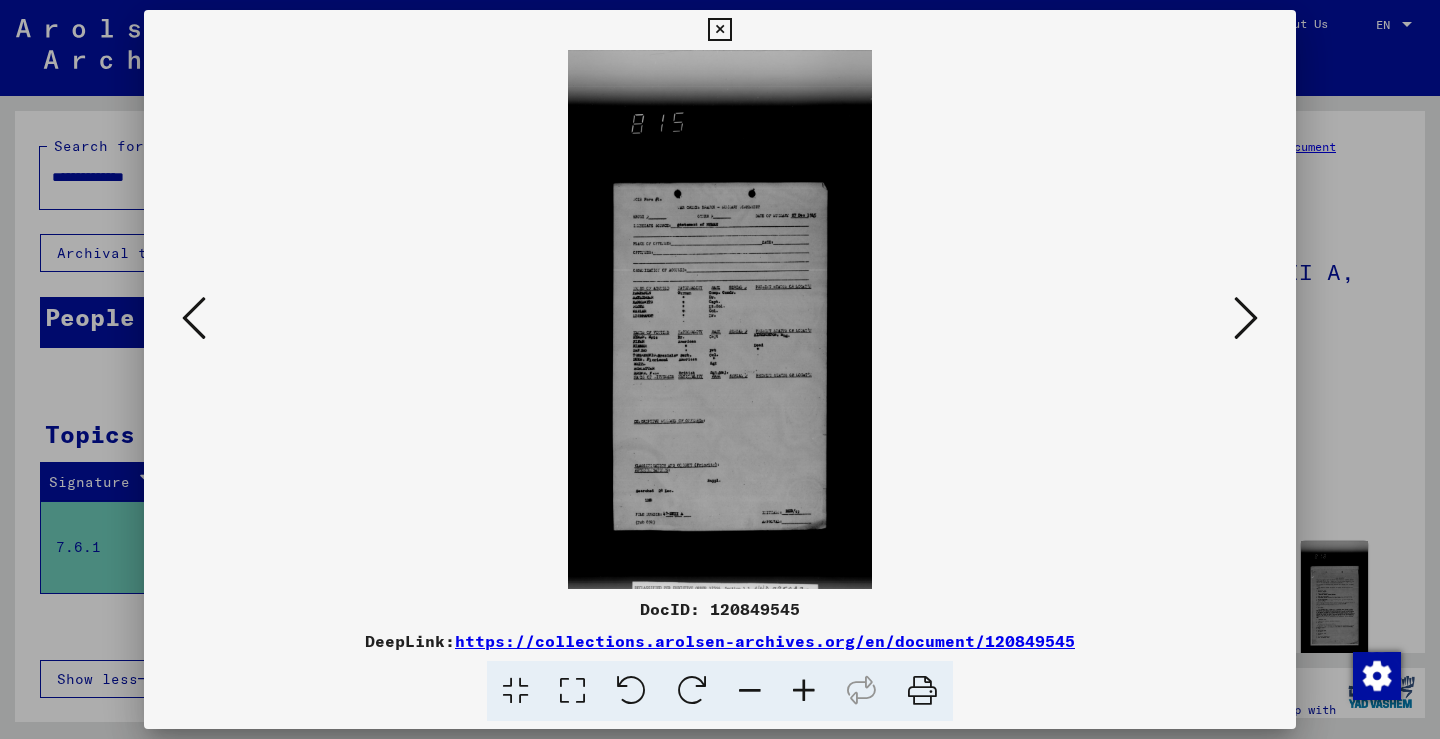 click at bounding box center [804, 691] 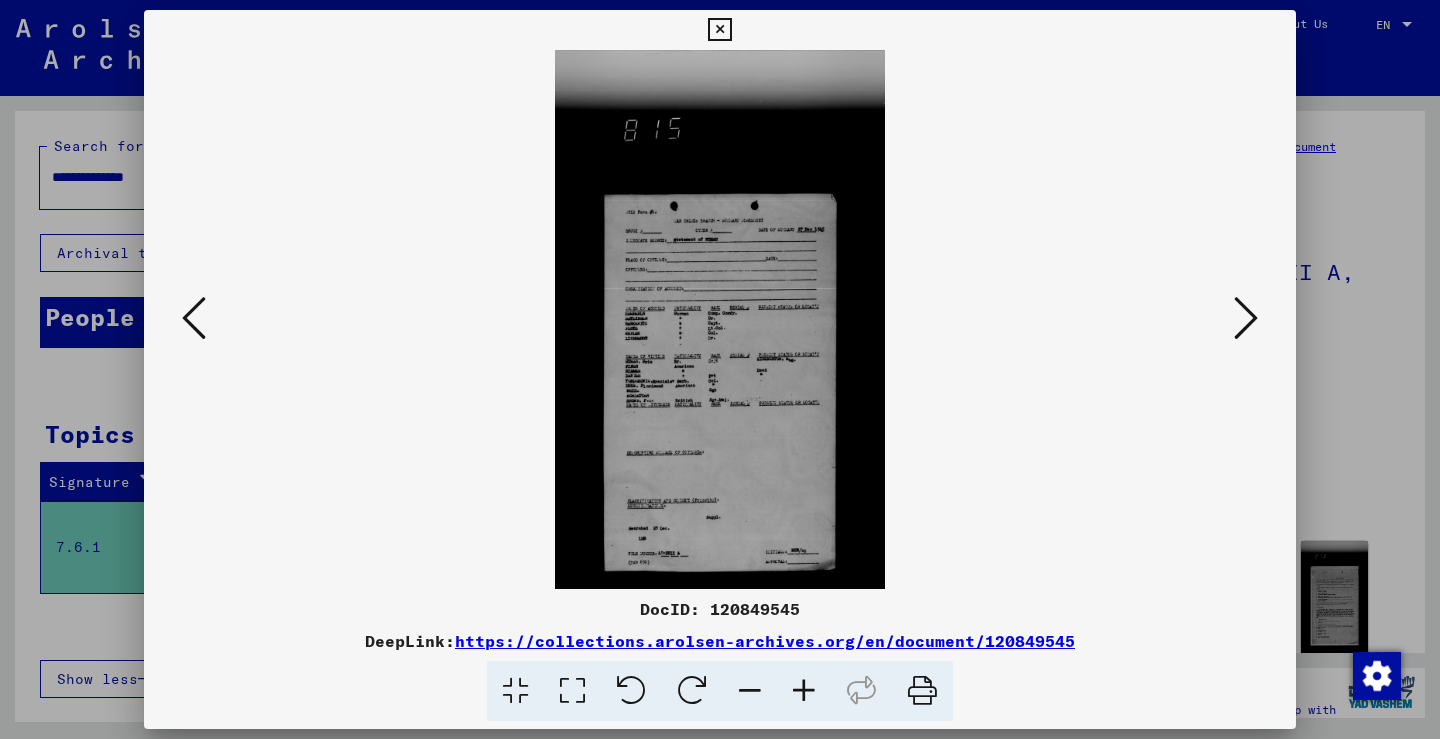 click at bounding box center [804, 691] 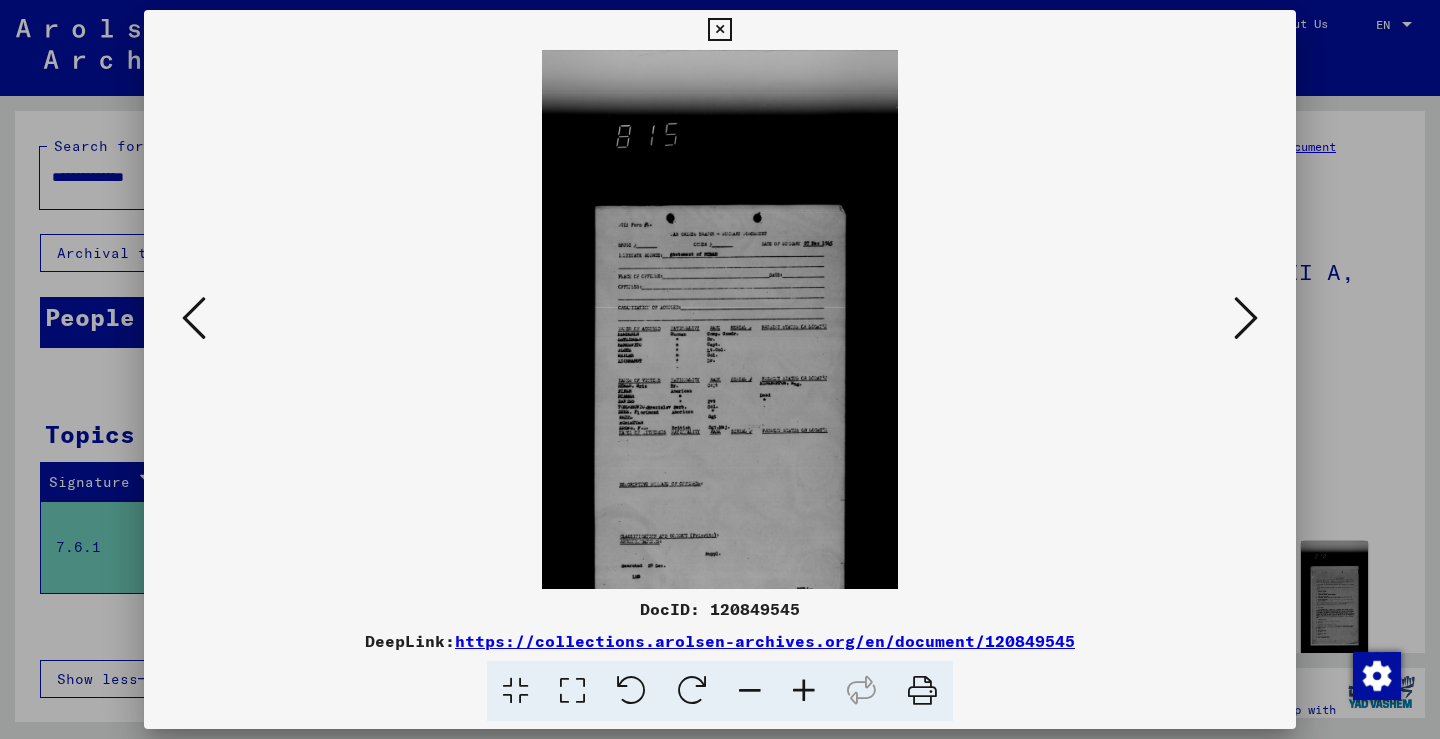click at bounding box center (804, 691) 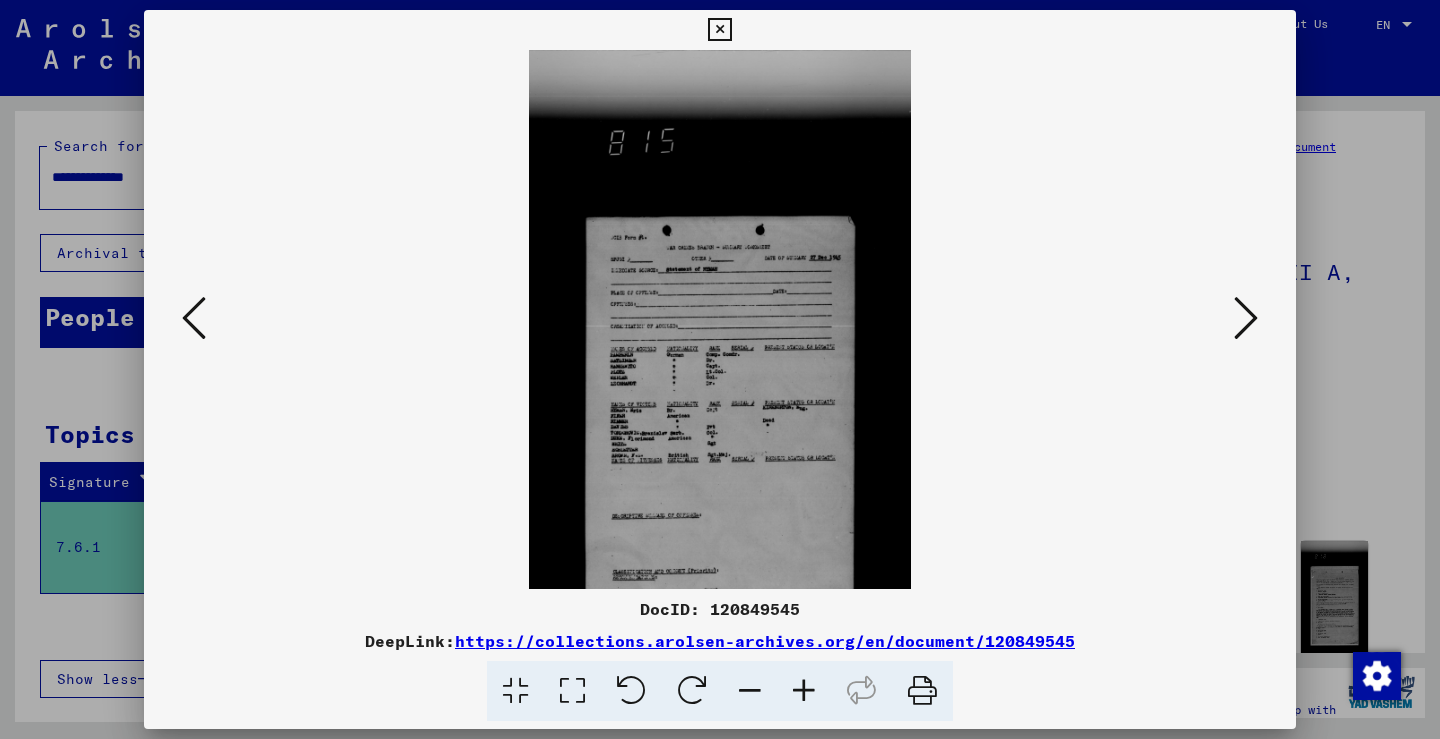 click at bounding box center [804, 691] 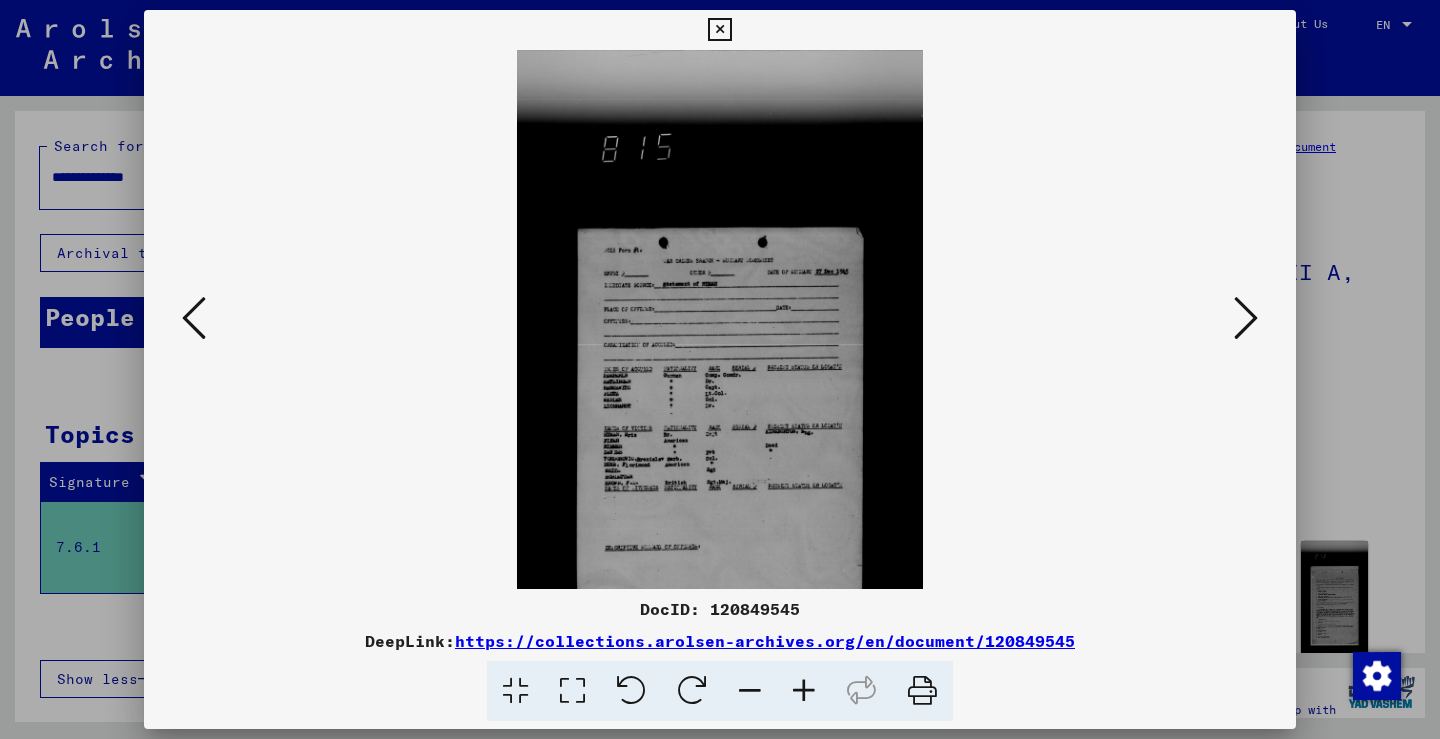 click at bounding box center [804, 691] 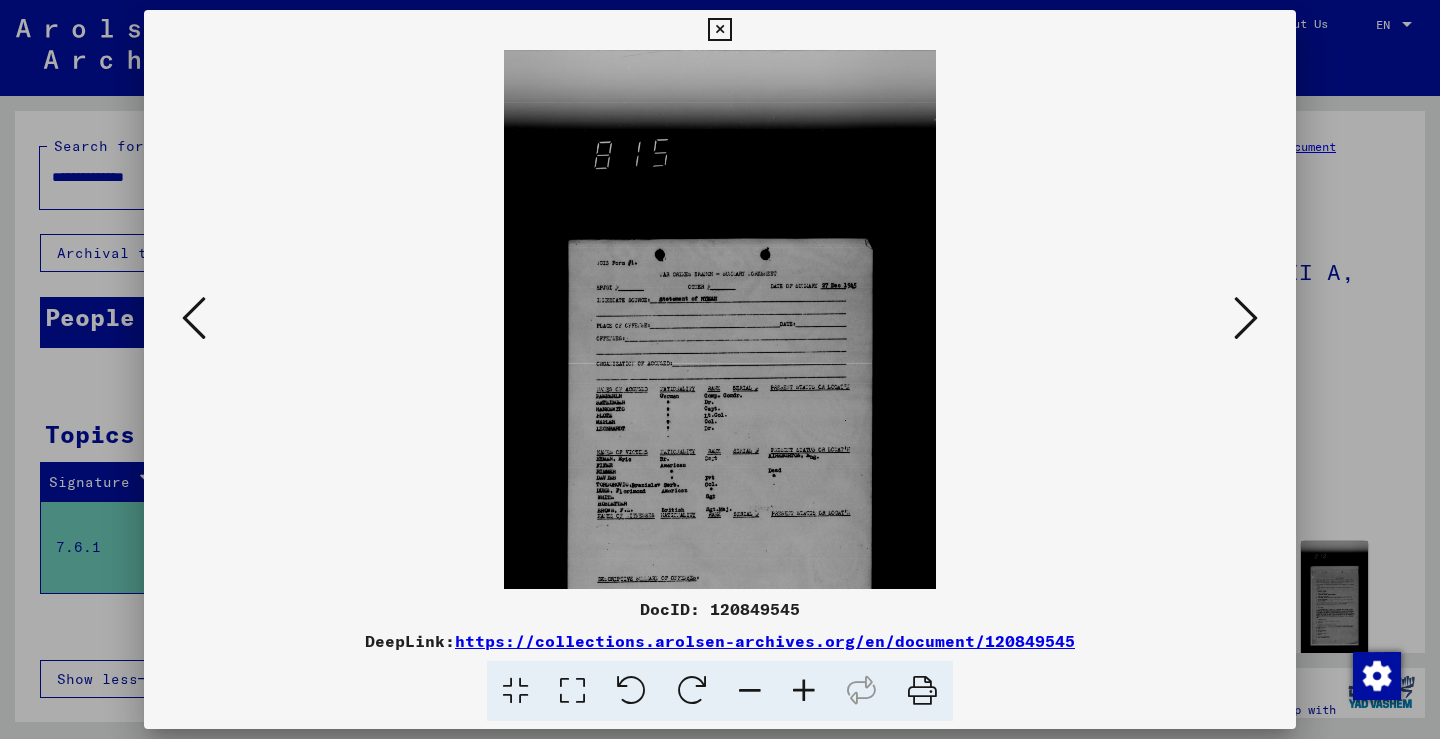 click at bounding box center [804, 691] 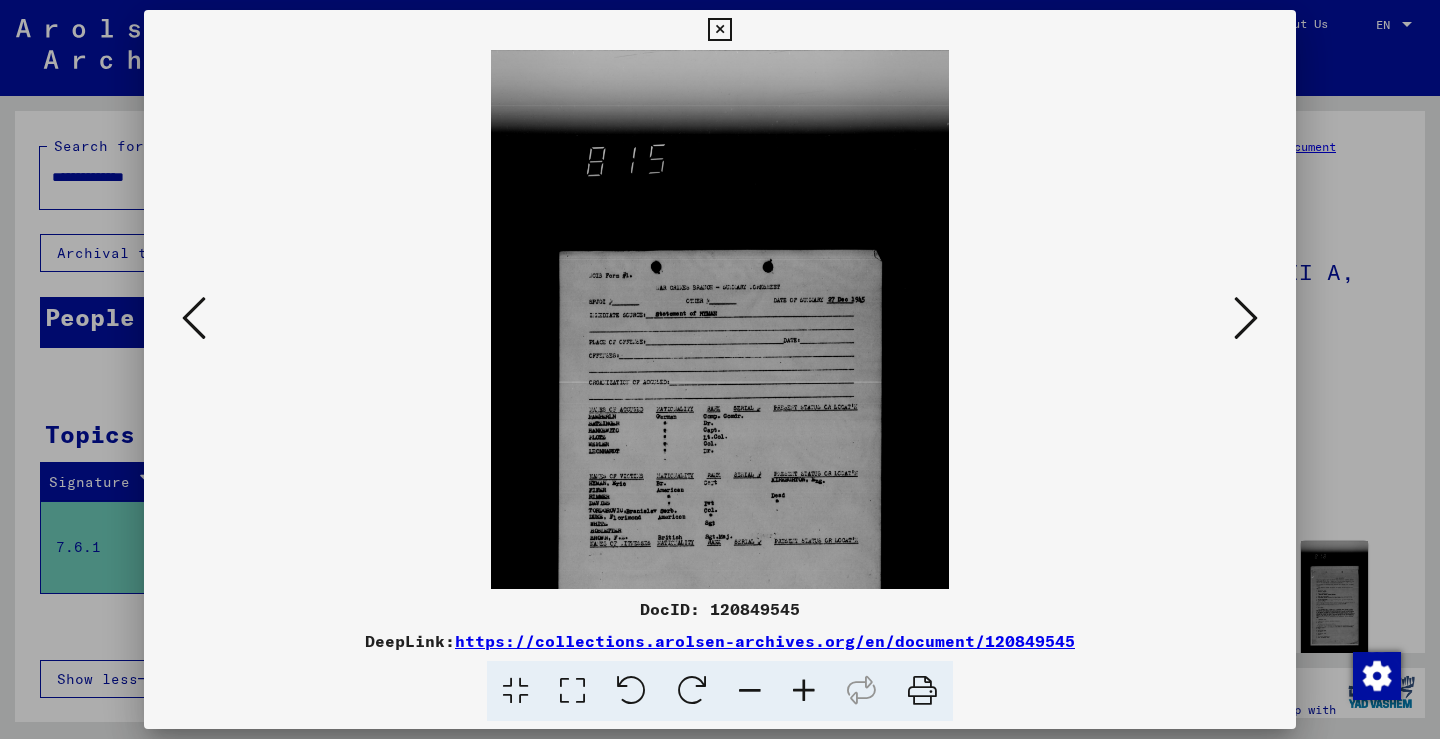 click at bounding box center [804, 691] 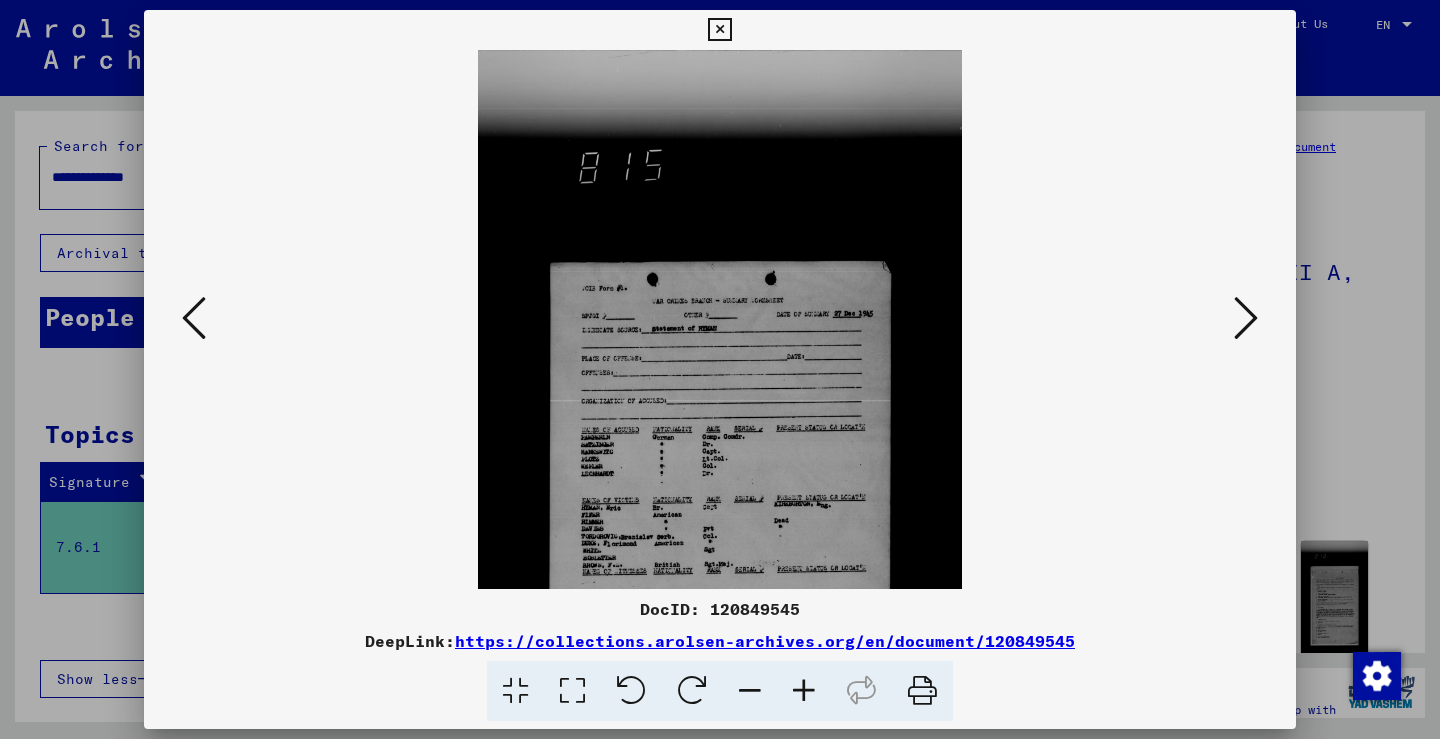 click at bounding box center [804, 691] 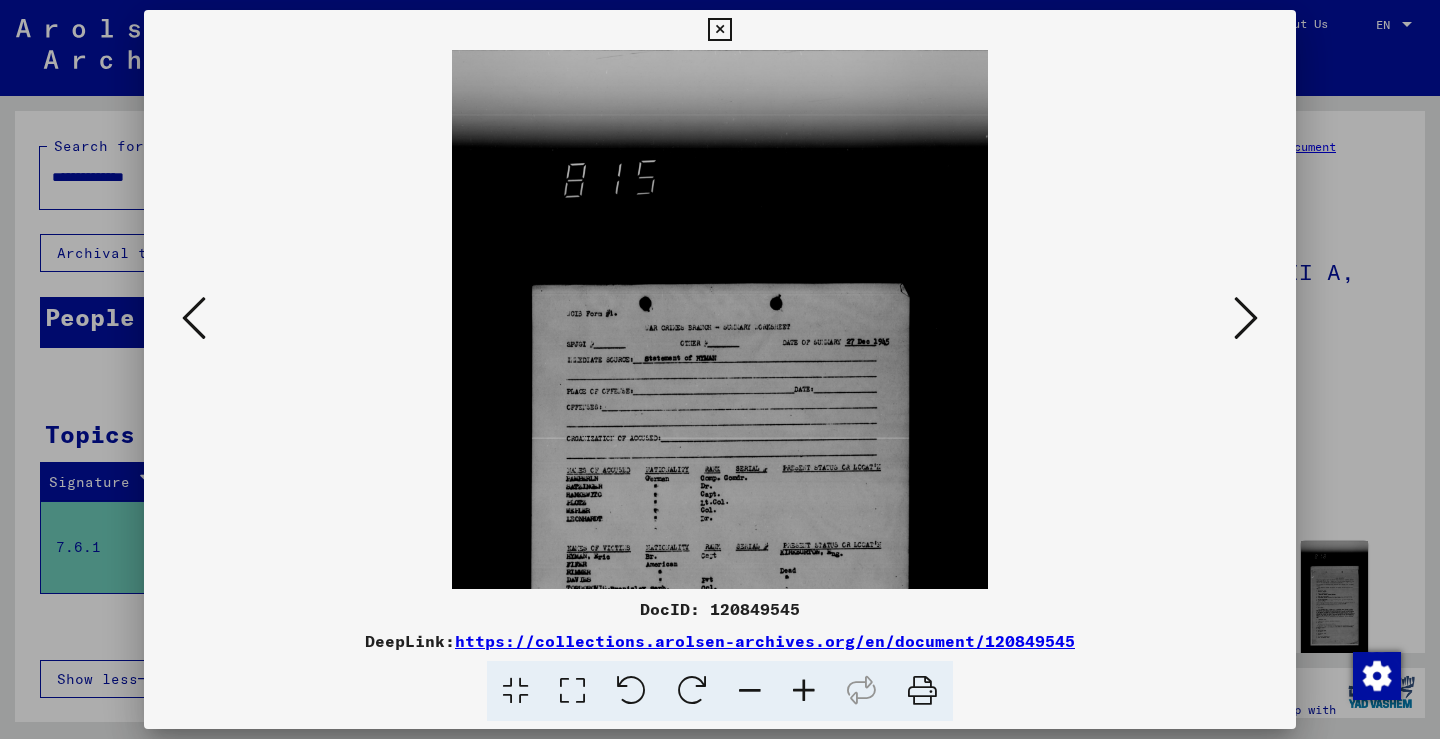 click at bounding box center [804, 691] 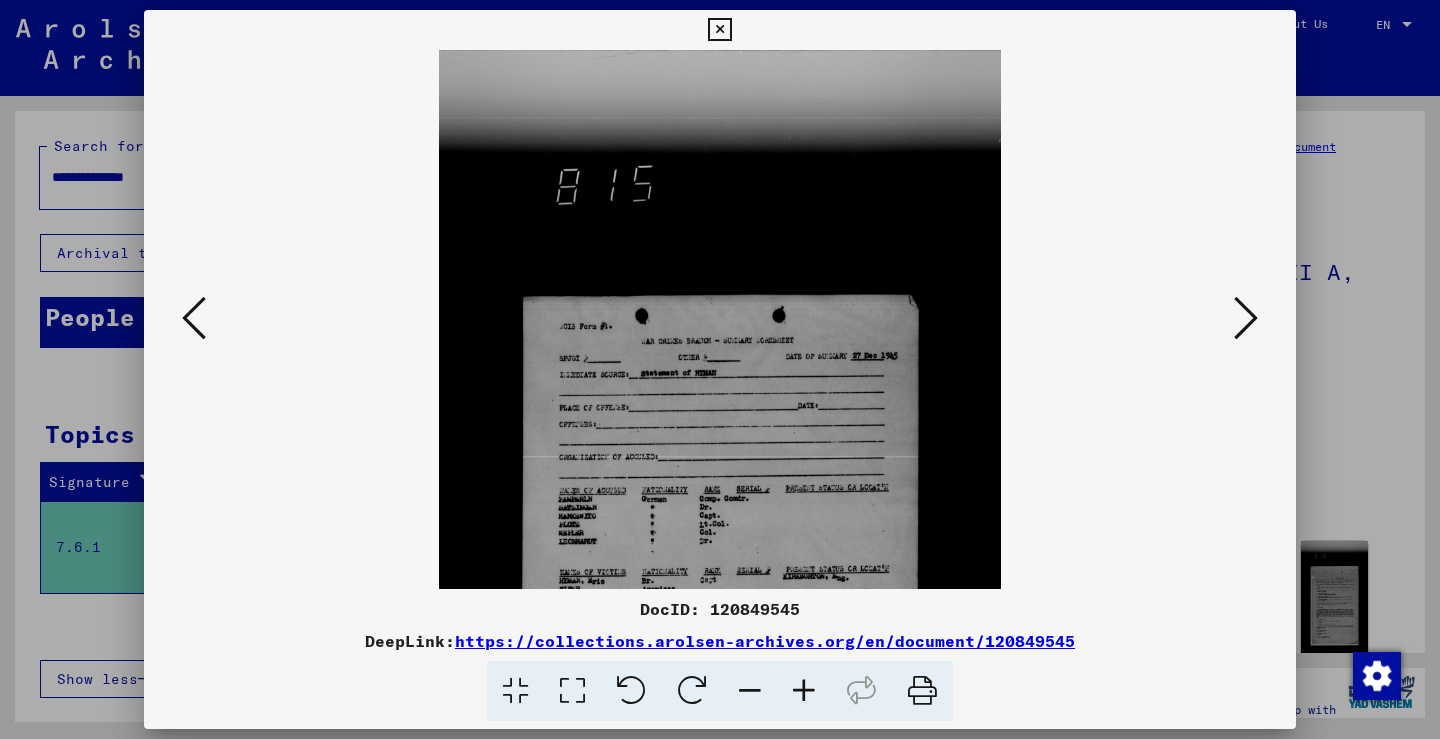 click at bounding box center (804, 691) 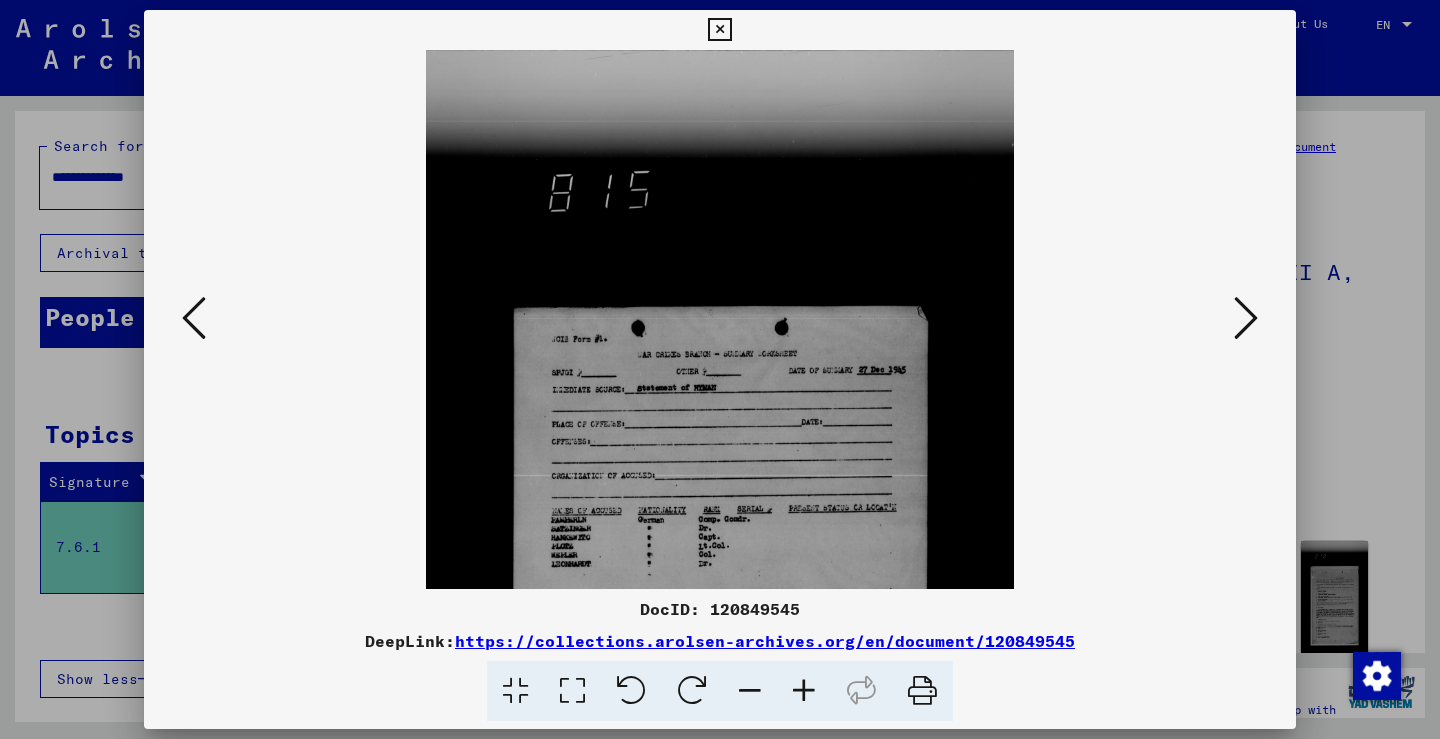click at bounding box center [572, 691] 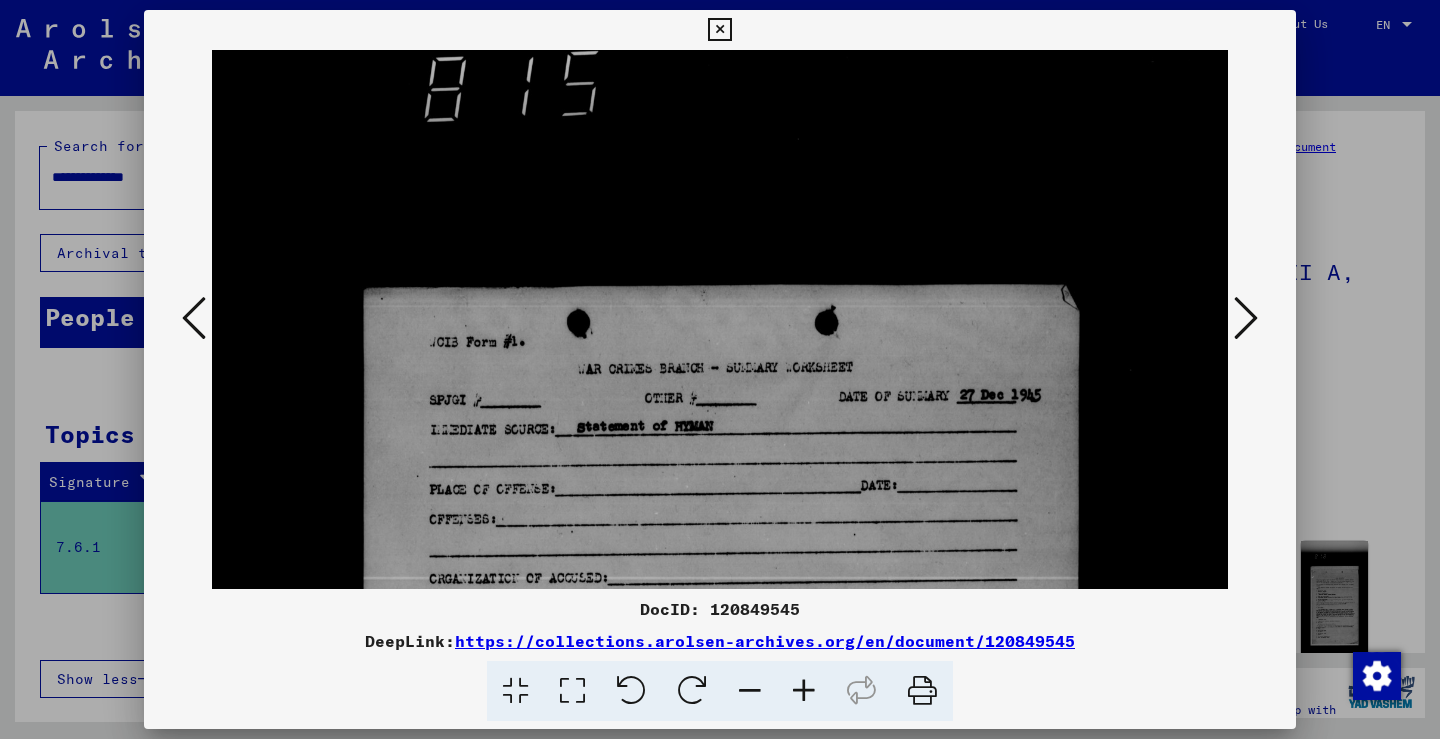 drag, startPoint x: 920, startPoint y: 366, endPoint x: 883, endPoint y: 317, distance: 61.400326 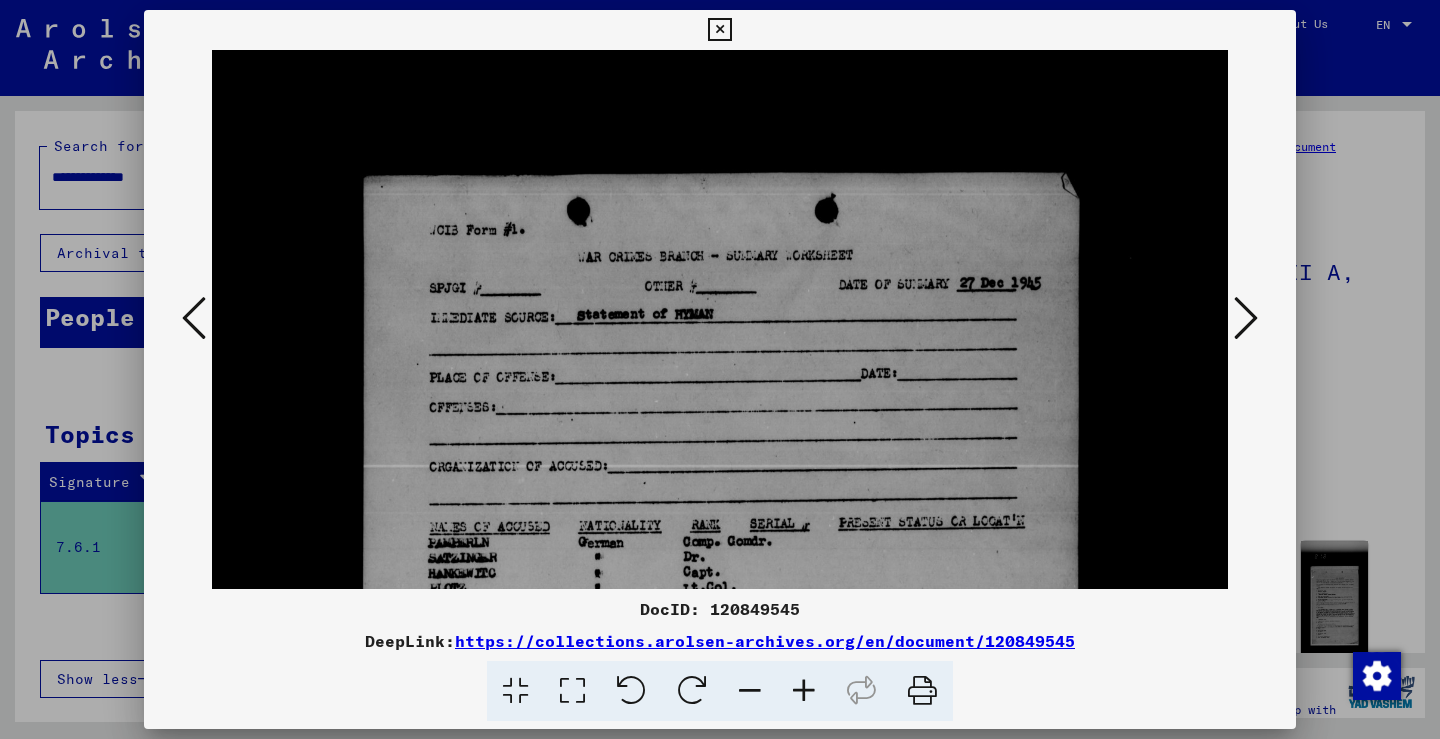 scroll, scrollTop: 330, scrollLeft: 0, axis: vertical 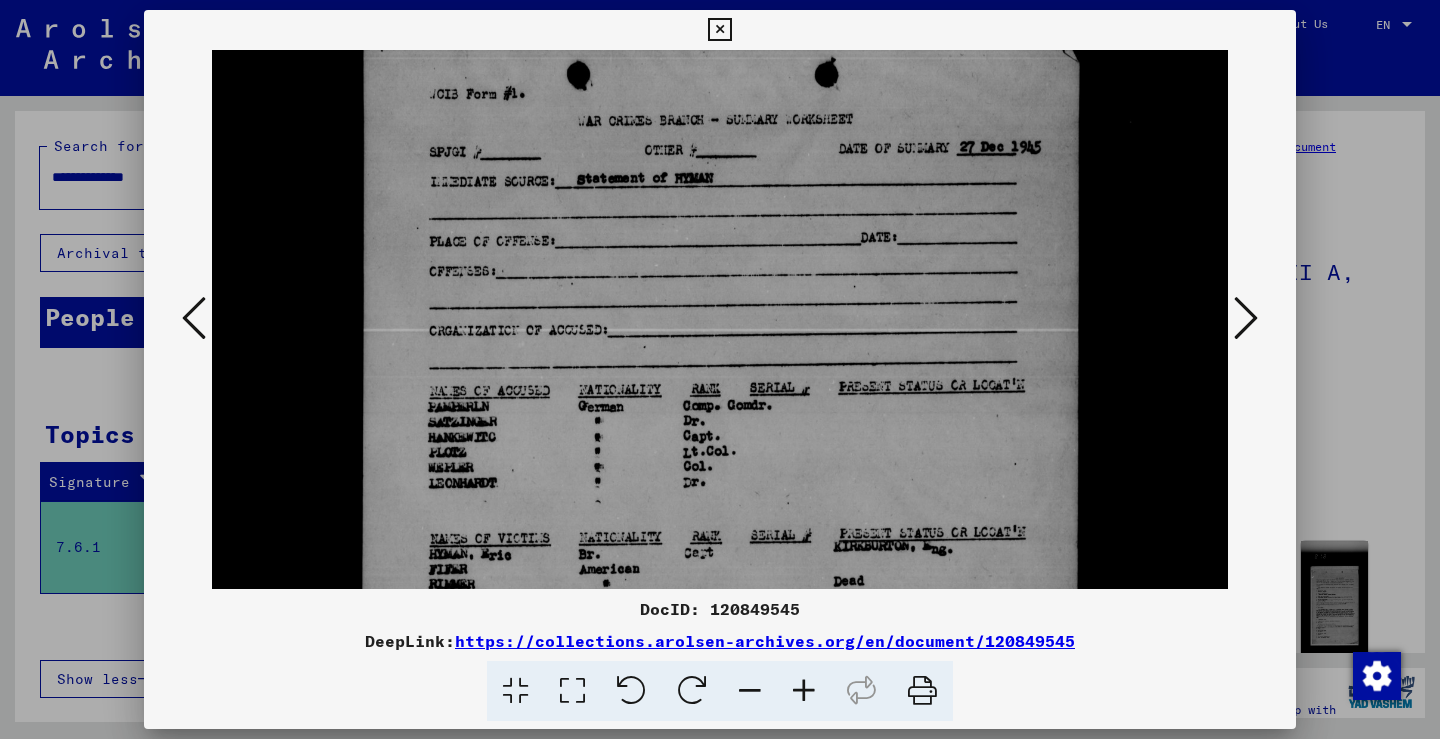 drag, startPoint x: 837, startPoint y: 490, endPoint x: 821, endPoint y: 266, distance: 224.5707 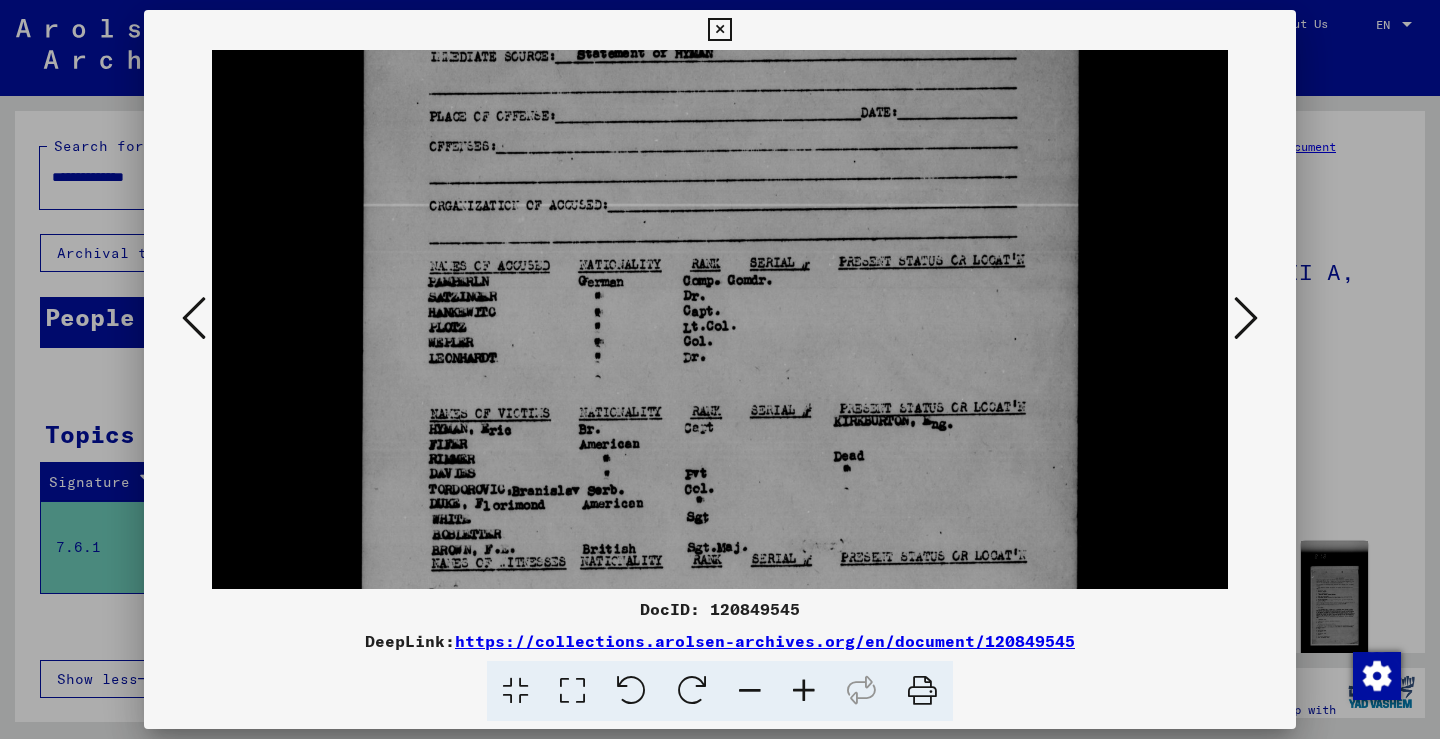 drag, startPoint x: 842, startPoint y: 432, endPoint x: 860, endPoint y: 306, distance: 127.27922 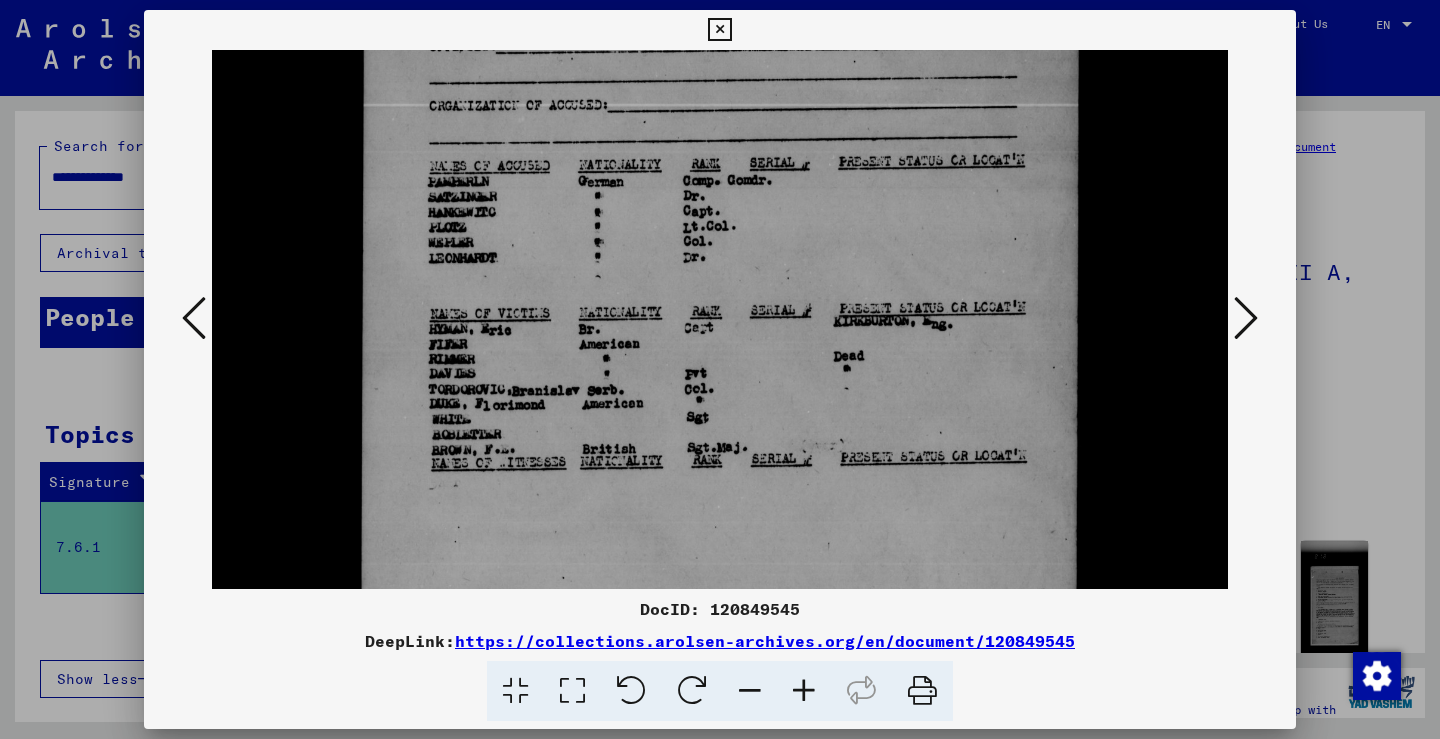 drag, startPoint x: 841, startPoint y: 446, endPoint x: 837, endPoint y: 349, distance: 97.082436 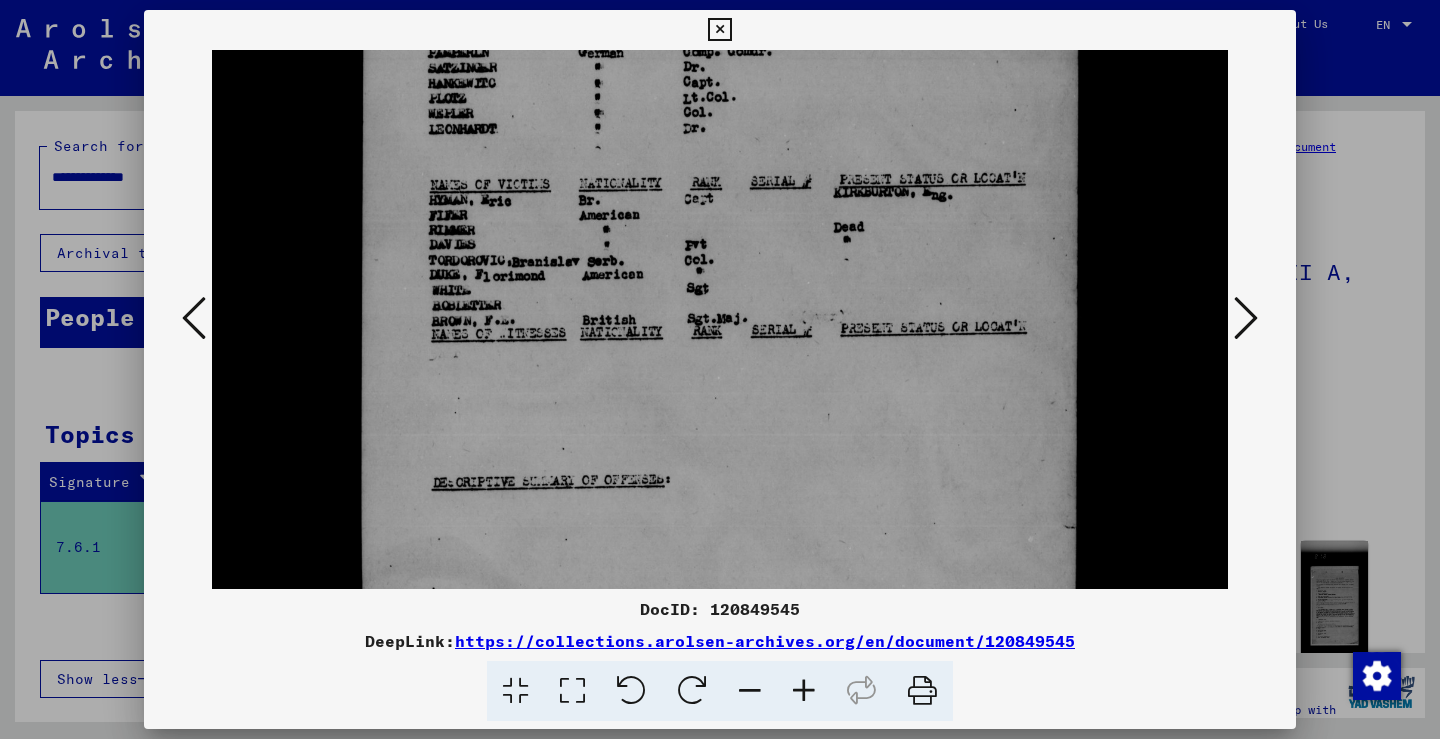 scroll, scrollTop: 827, scrollLeft: 0, axis: vertical 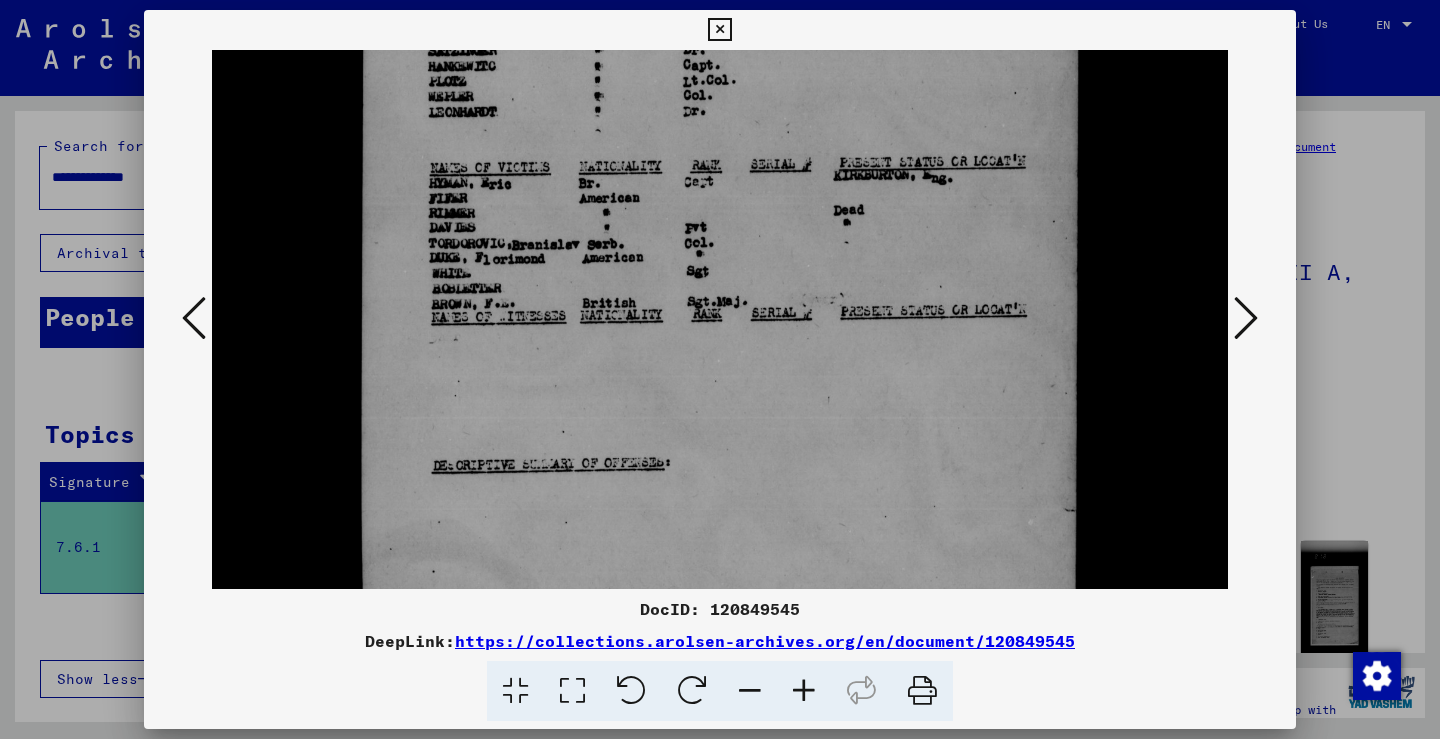 drag, startPoint x: 837, startPoint y: 471, endPoint x: 852, endPoint y: 326, distance: 145.7738 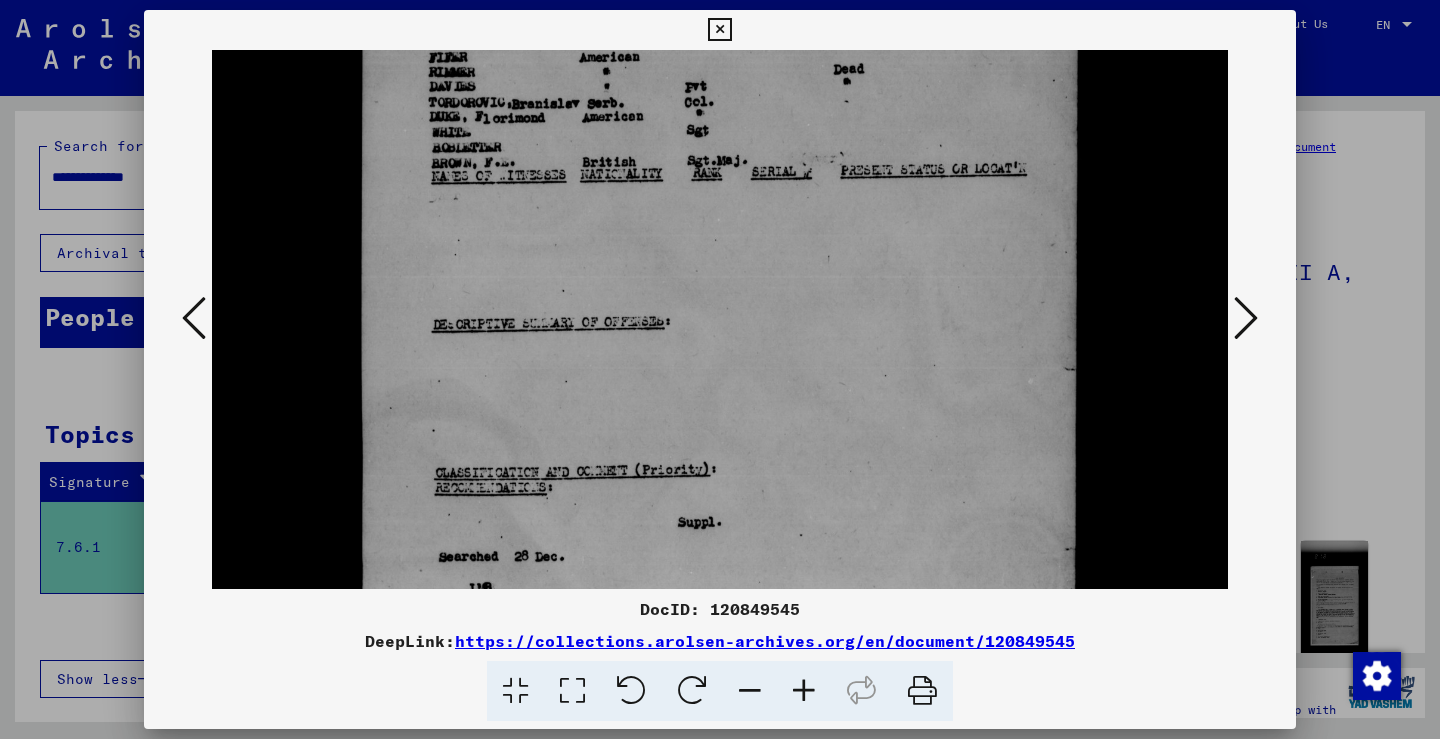 drag, startPoint x: 844, startPoint y: 452, endPoint x: 836, endPoint y: 311, distance: 141.22676 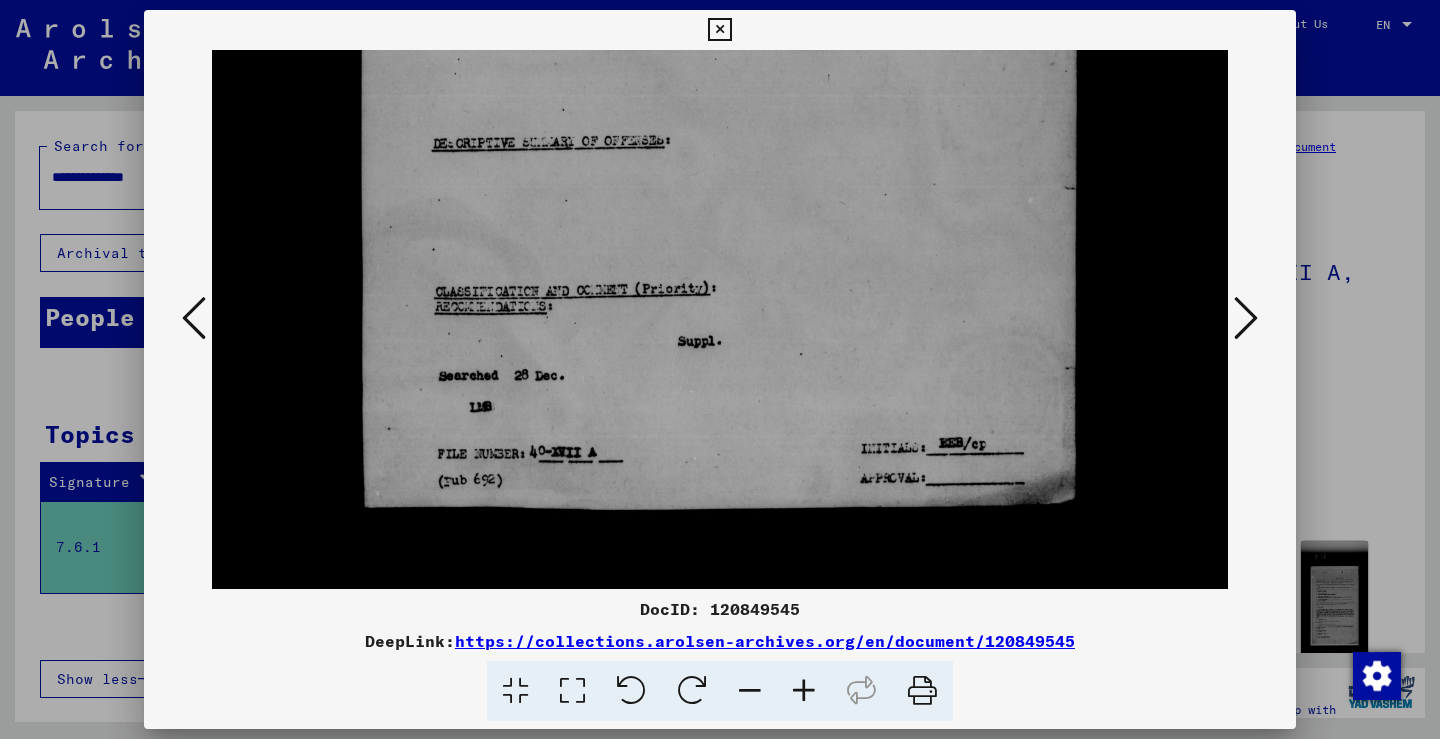 scroll, scrollTop: 1153, scrollLeft: 0, axis: vertical 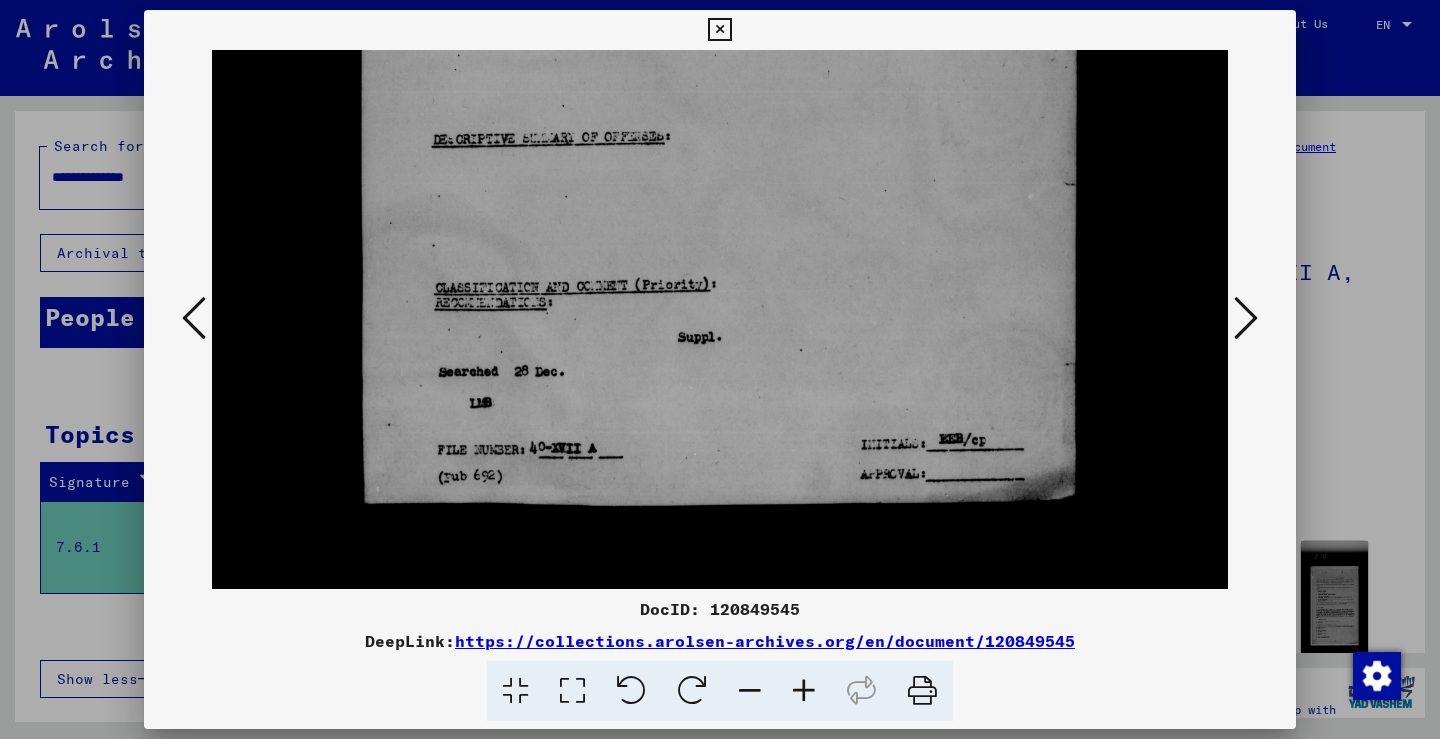 drag, startPoint x: 817, startPoint y: 469, endPoint x: 831, endPoint y: 284, distance: 185.52898 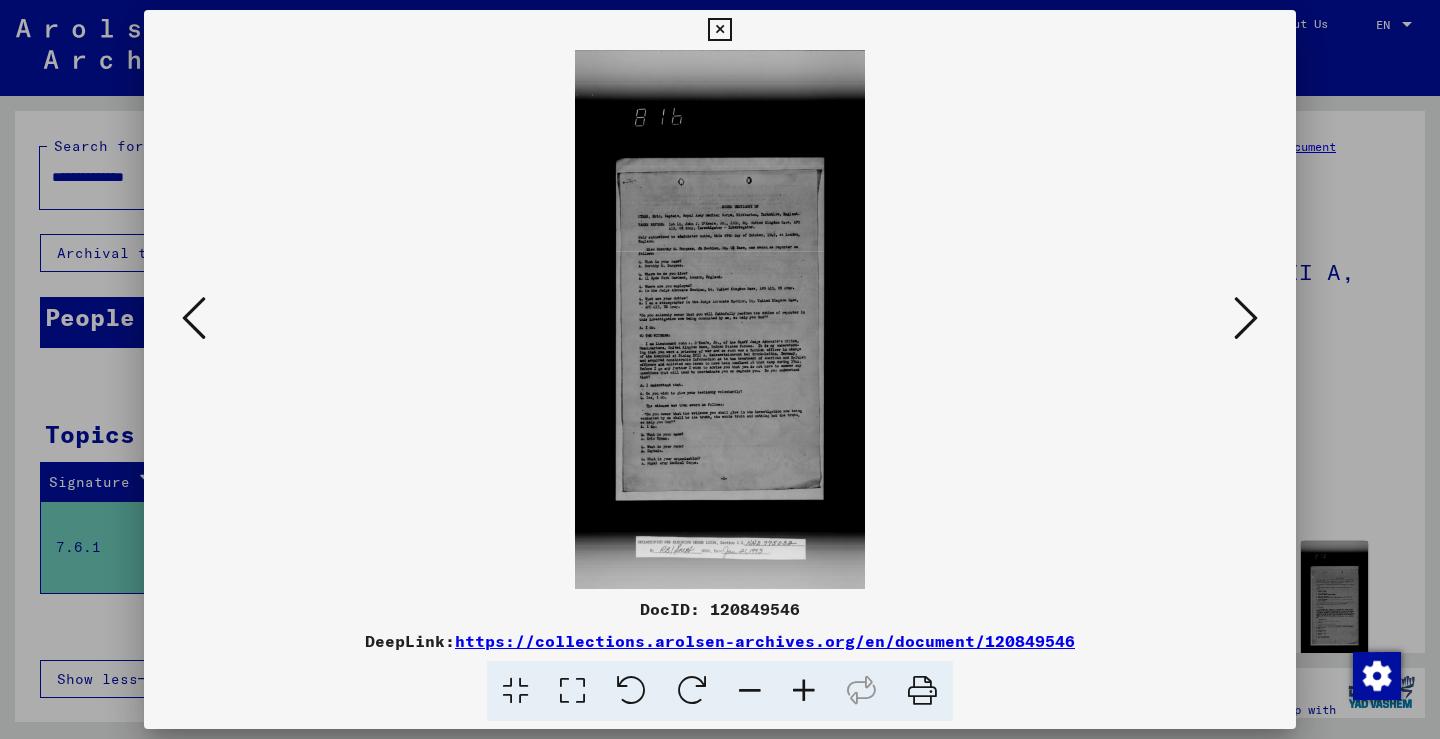 click at bounding box center (804, 691) 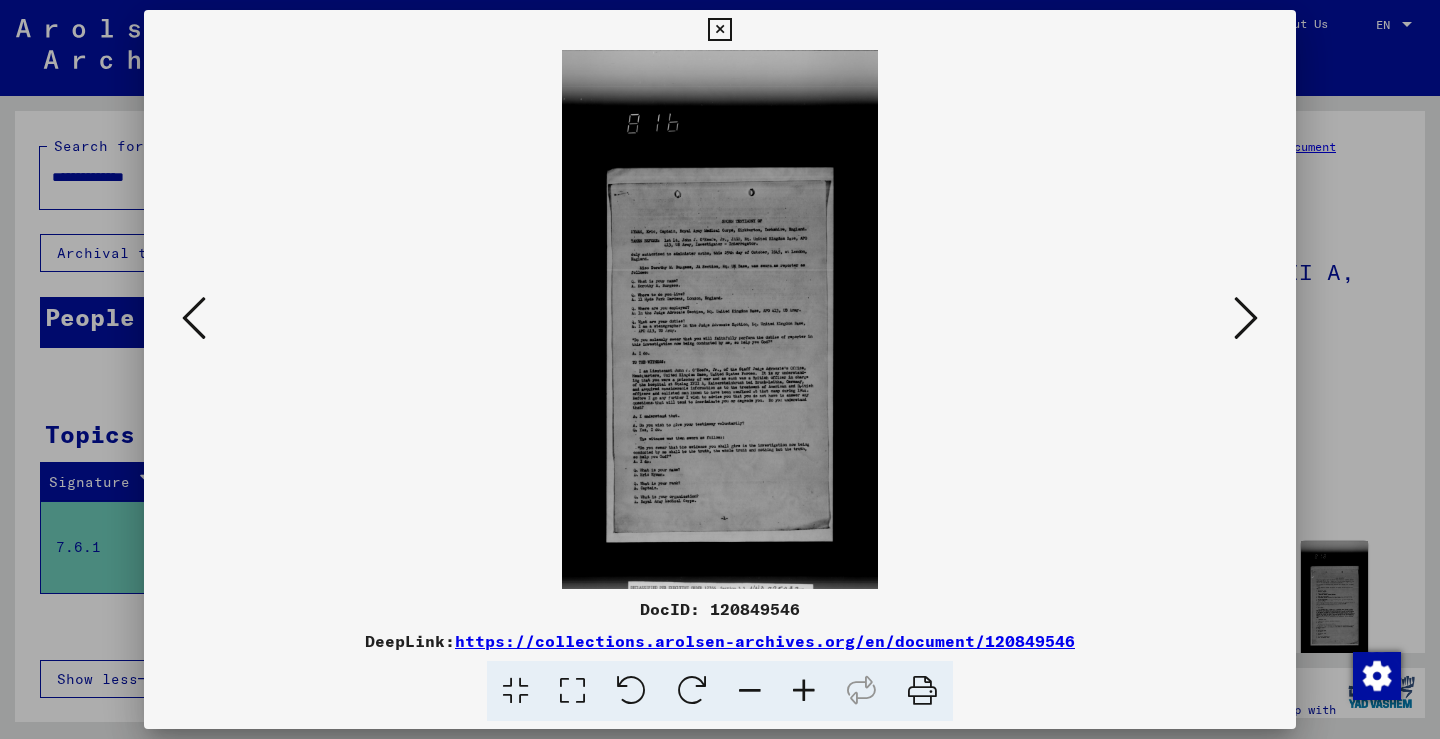 click at bounding box center [804, 691] 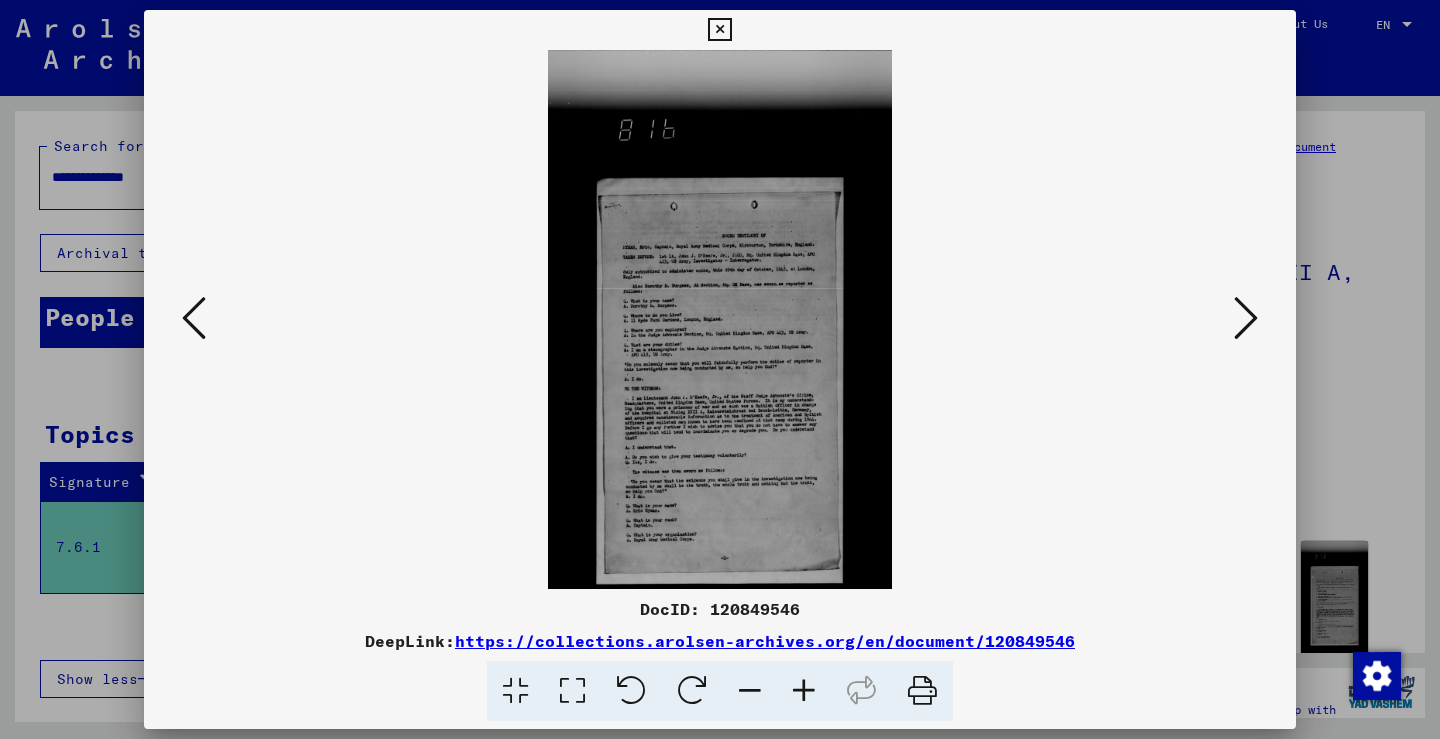 click at bounding box center (804, 691) 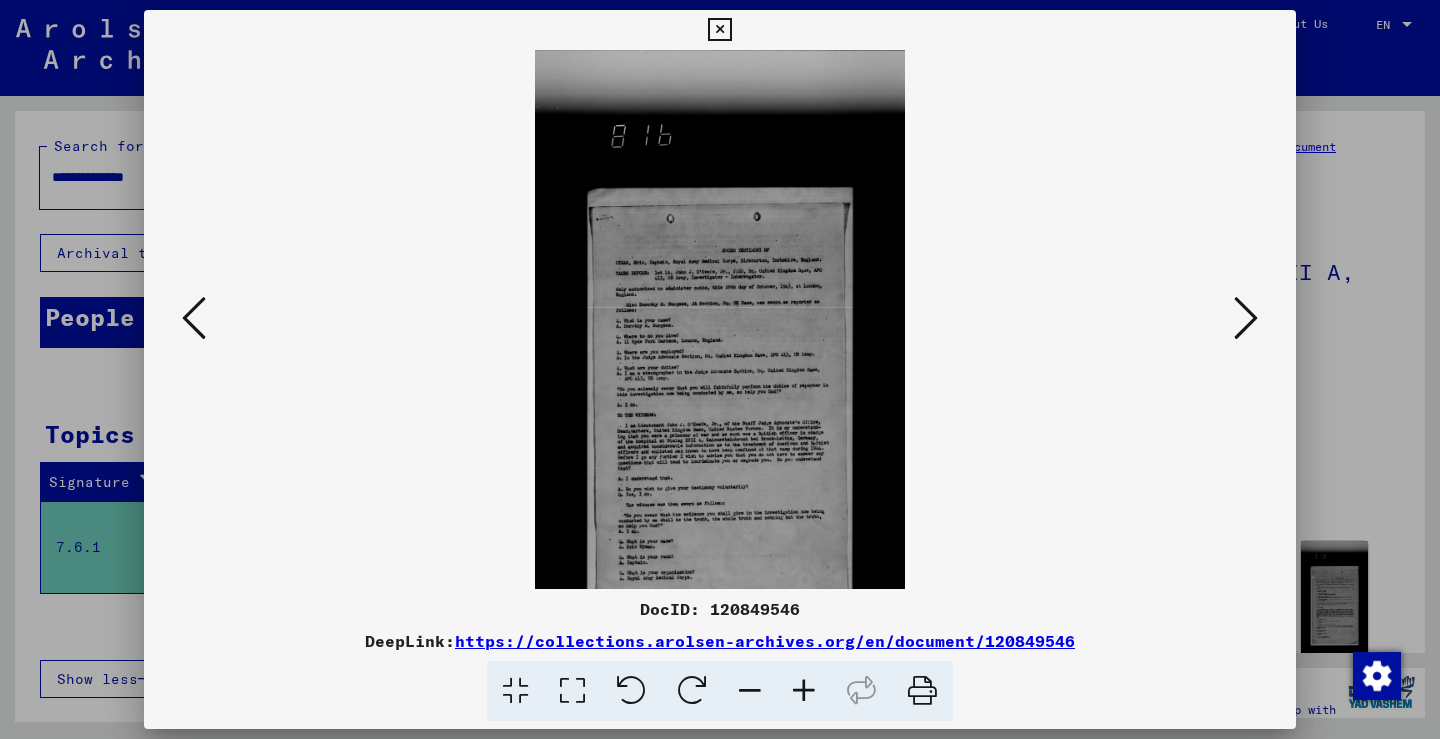 click at bounding box center (572, 691) 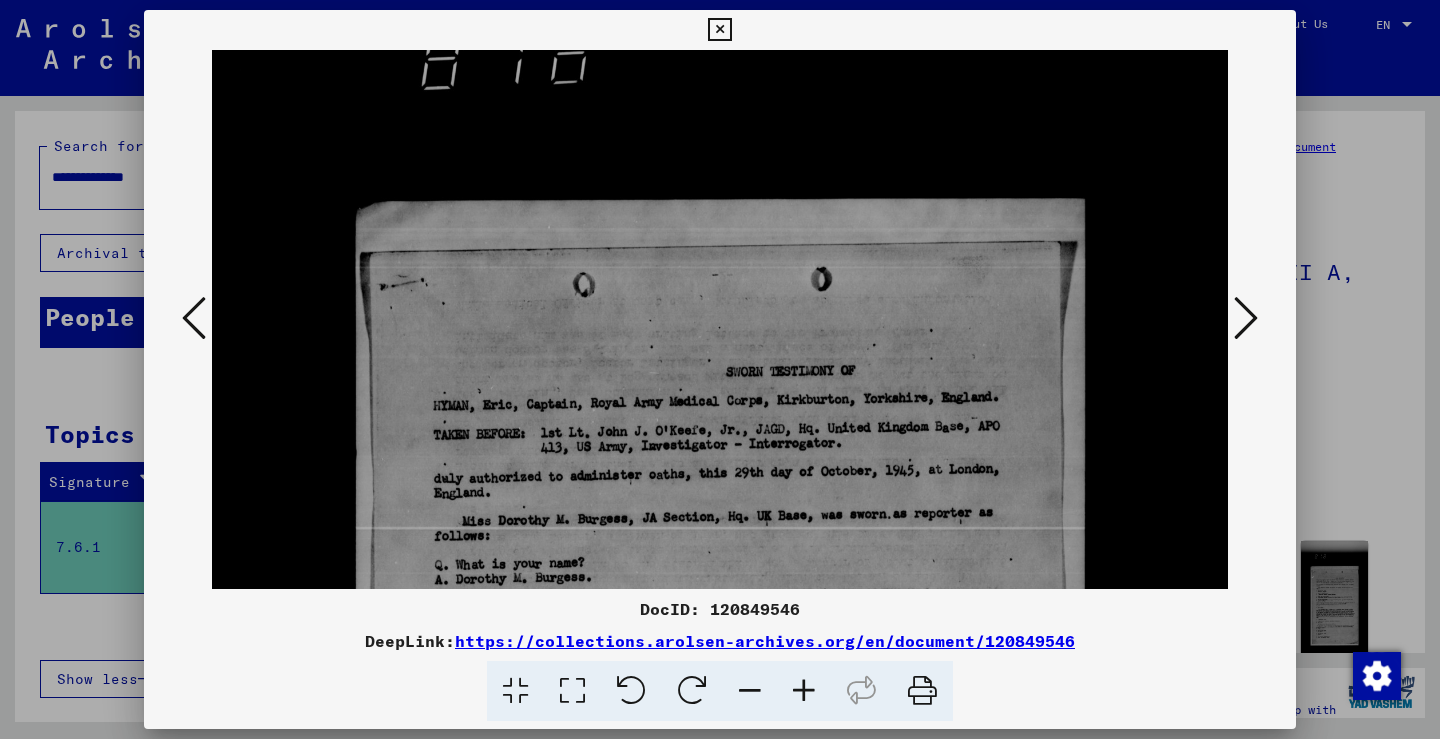drag, startPoint x: 1093, startPoint y: 417, endPoint x: 1042, endPoint y: 180, distance: 242.42525 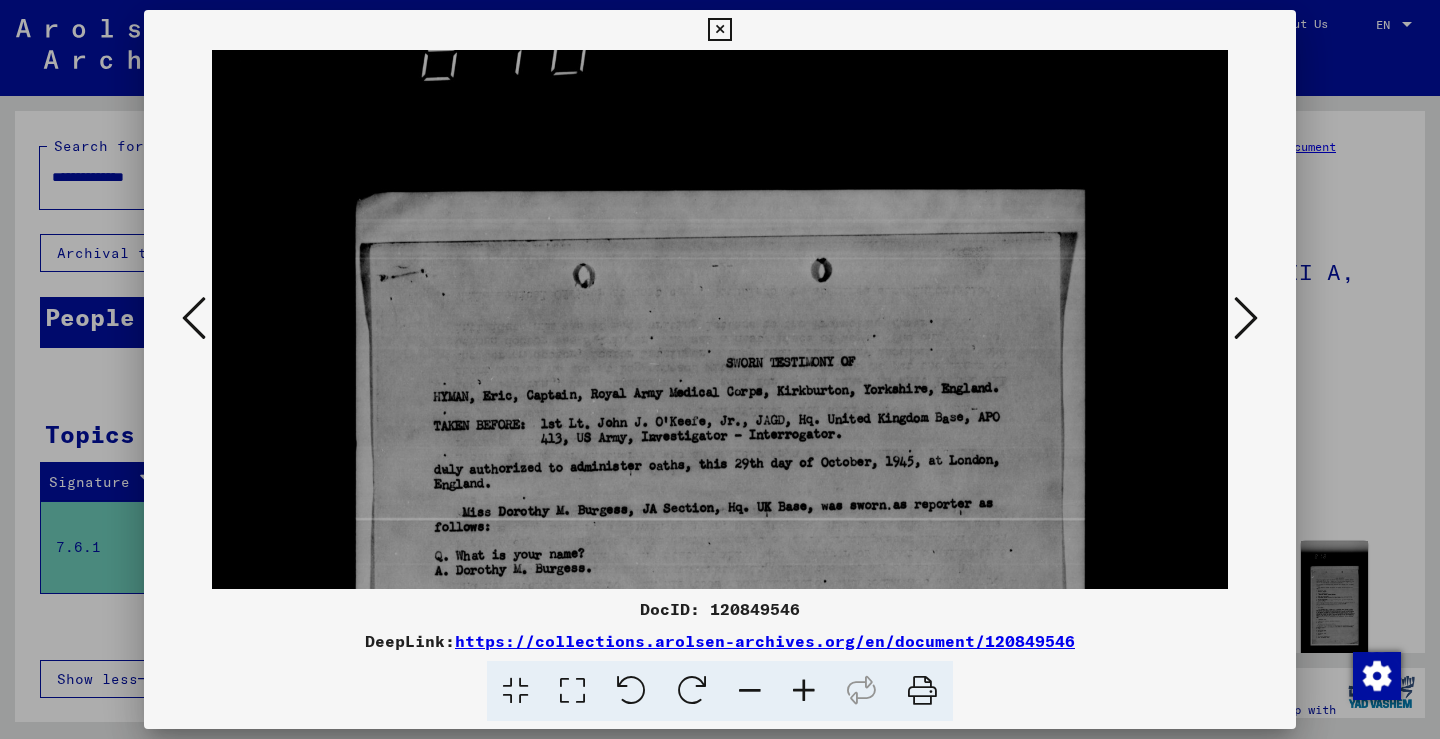click on "DocID: 120849546" at bounding box center (720, 609) 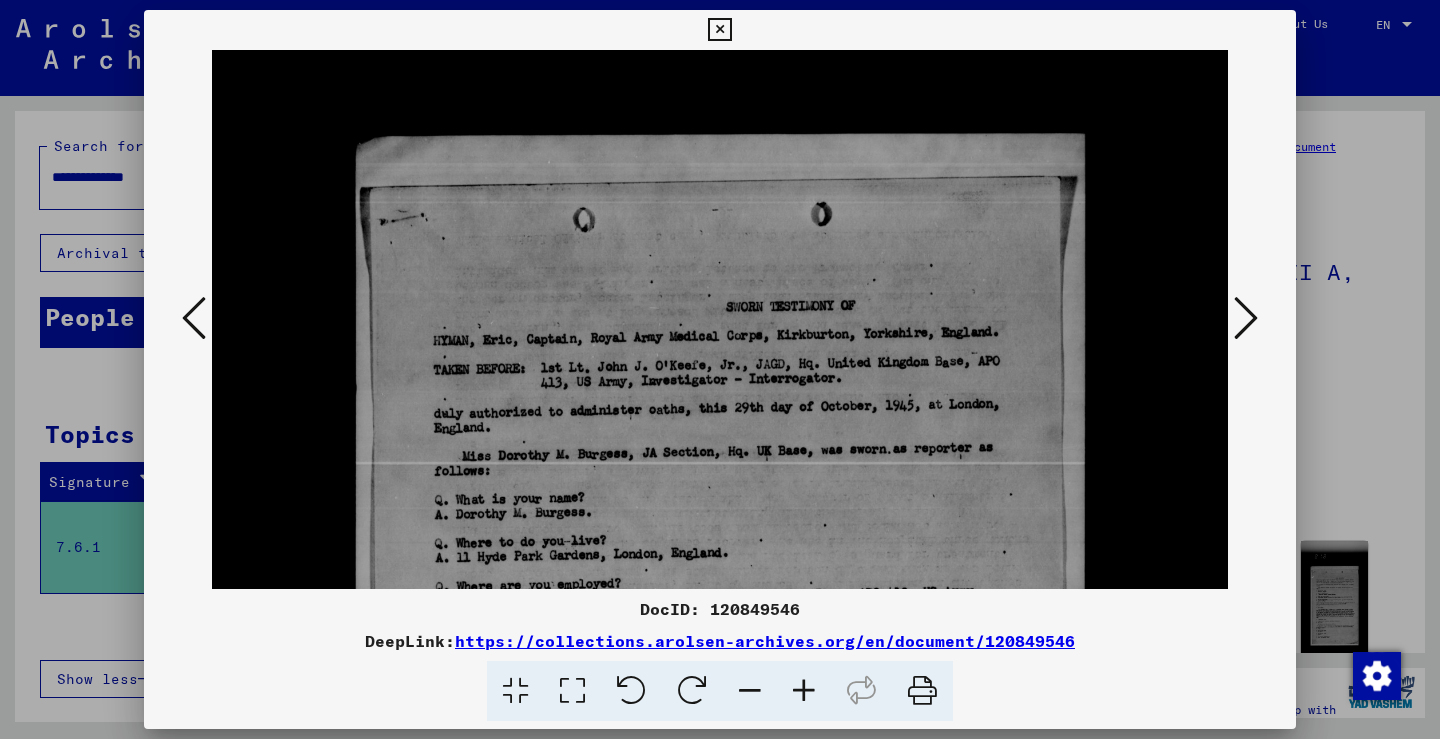 drag, startPoint x: 945, startPoint y: 478, endPoint x: 939, endPoint y: 426, distance: 52.34501 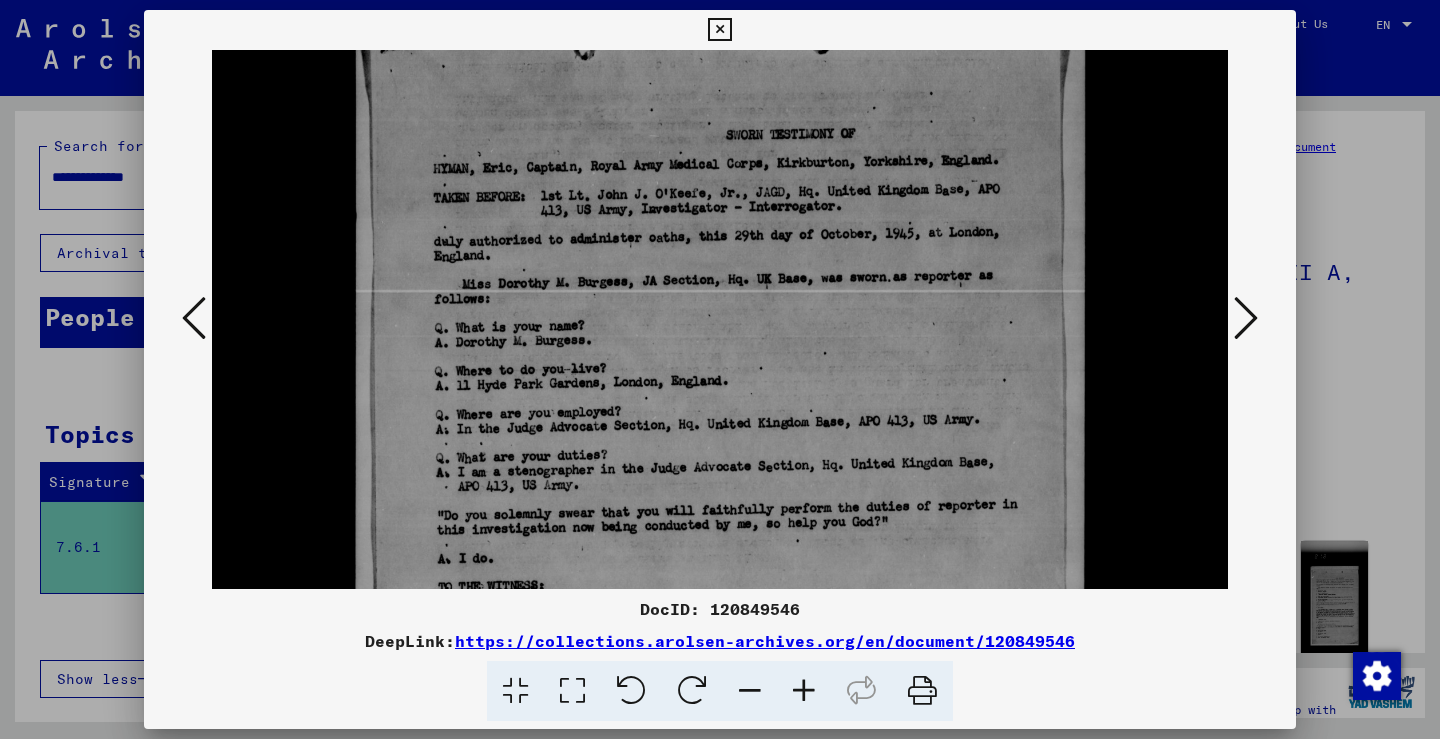 drag, startPoint x: 942, startPoint y: 453, endPoint x: 942, endPoint y: 339, distance: 114 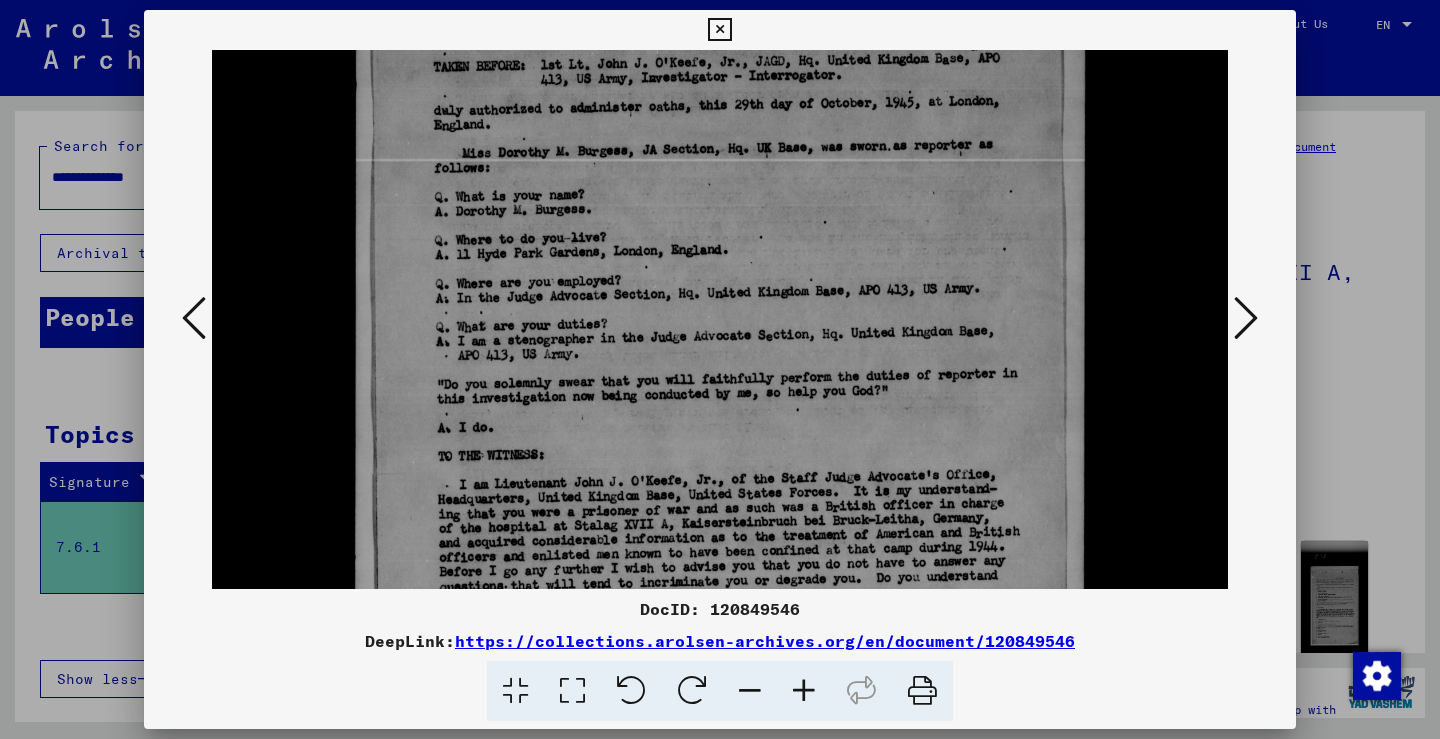 drag, startPoint x: 953, startPoint y: 437, endPoint x: 972, endPoint y: 299, distance: 139.30183 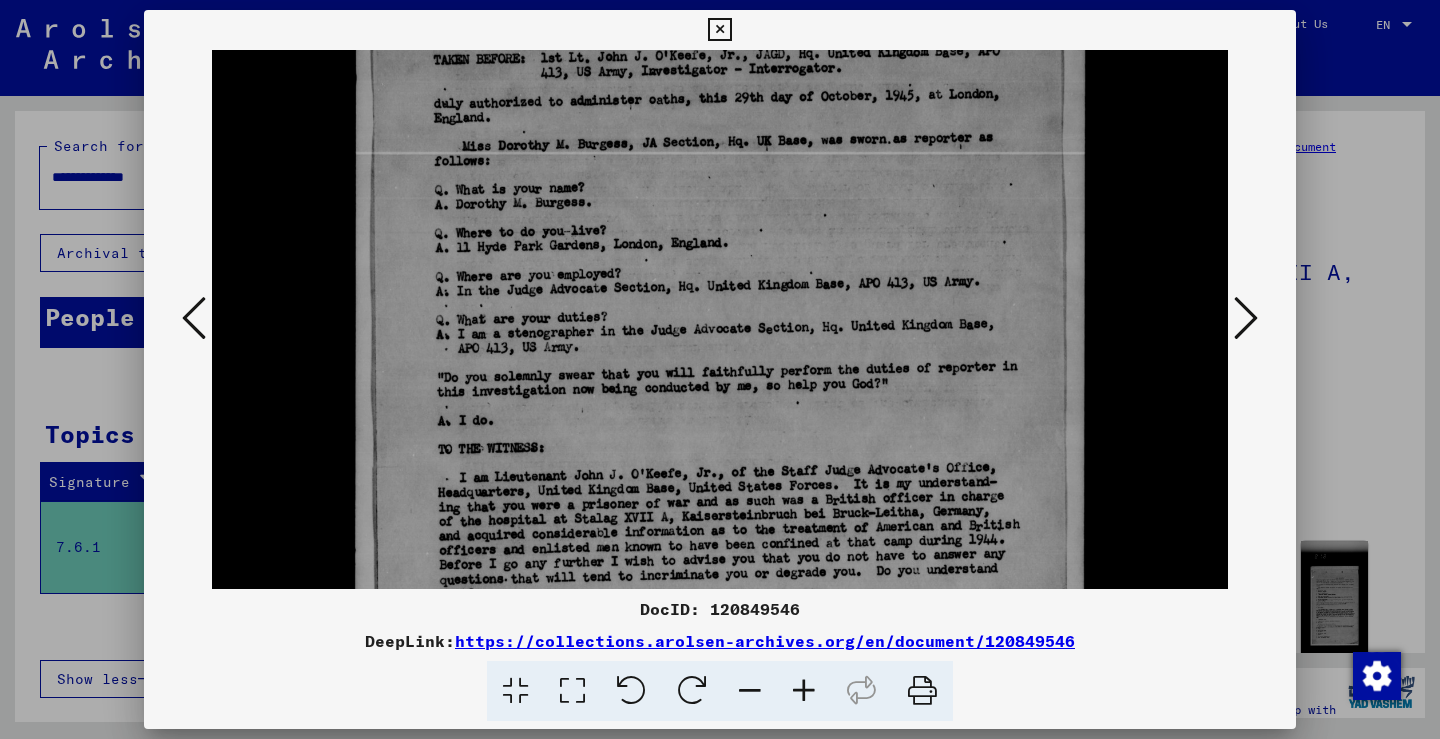 scroll, scrollTop: 807, scrollLeft: 0, axis: vertical 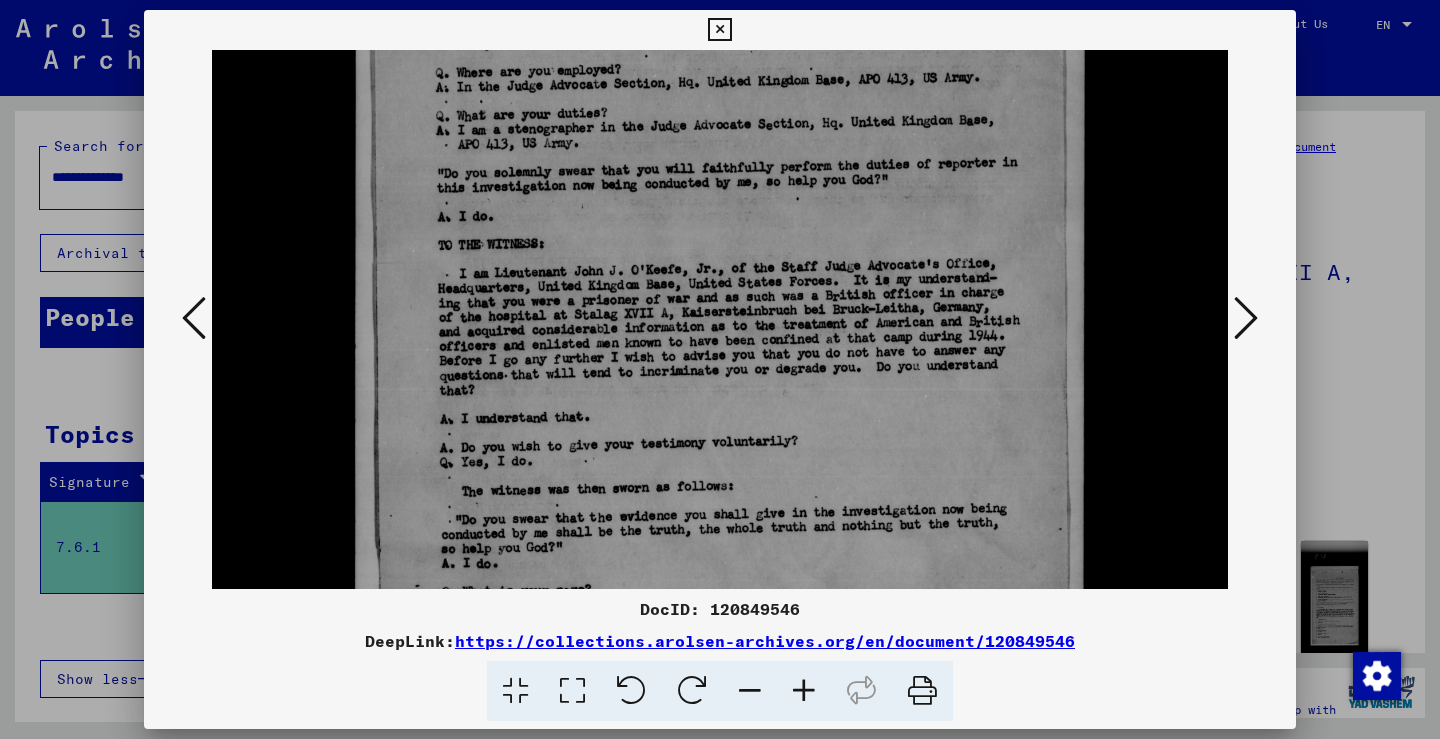 drag, startPoint x: 975, startPoint y: 406, endPoint x: 974, endPoint y: 202, distance: 204.00246 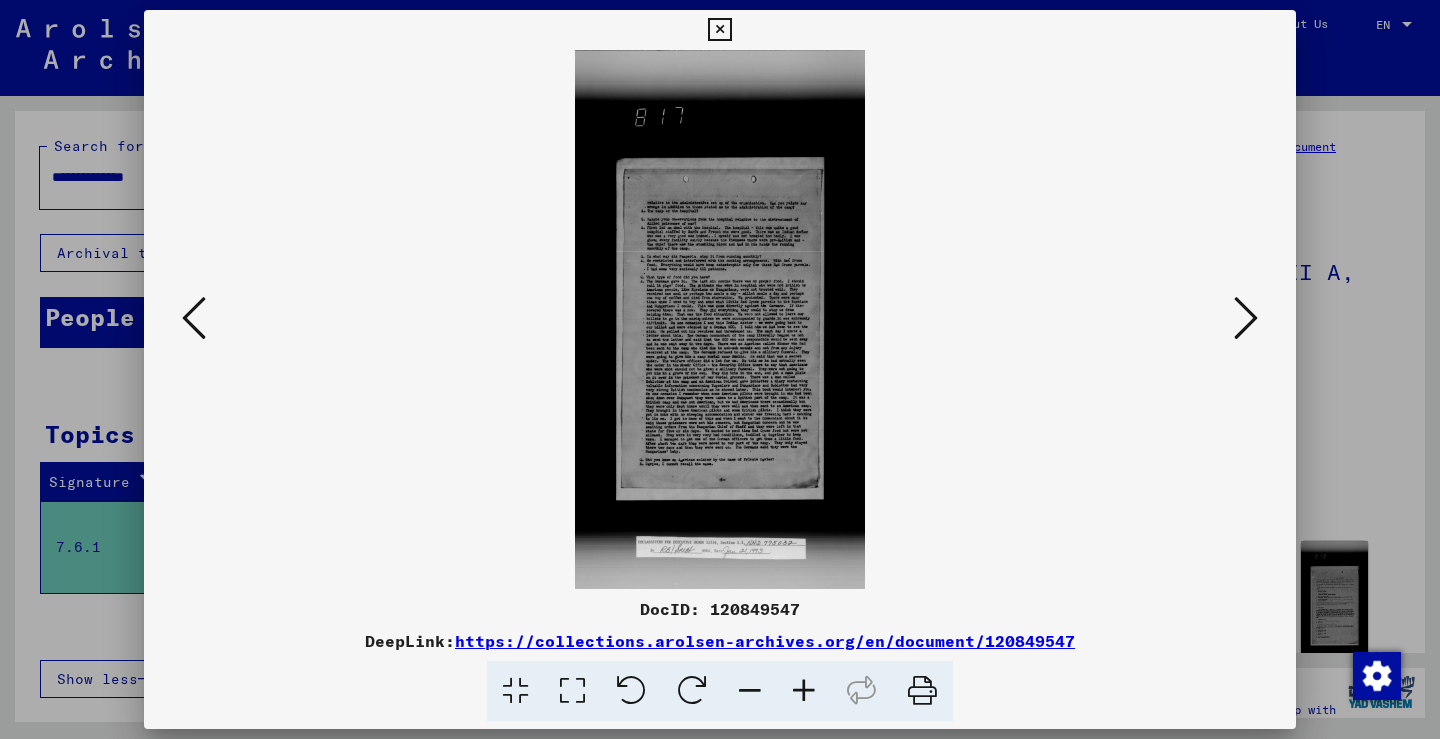 scroll, scrollTop: 0, scrollLeft: 0, axis: both 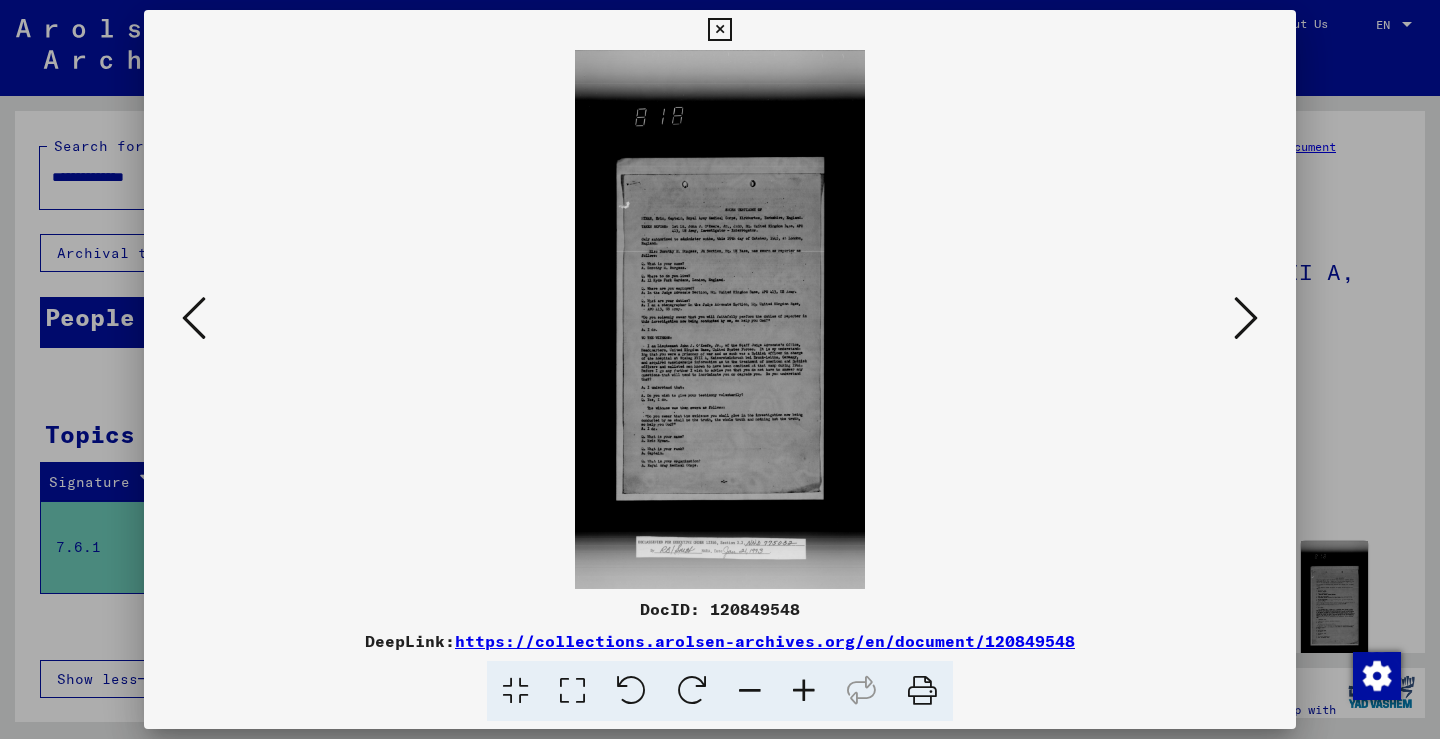 click at bounding box center [1246, 318] 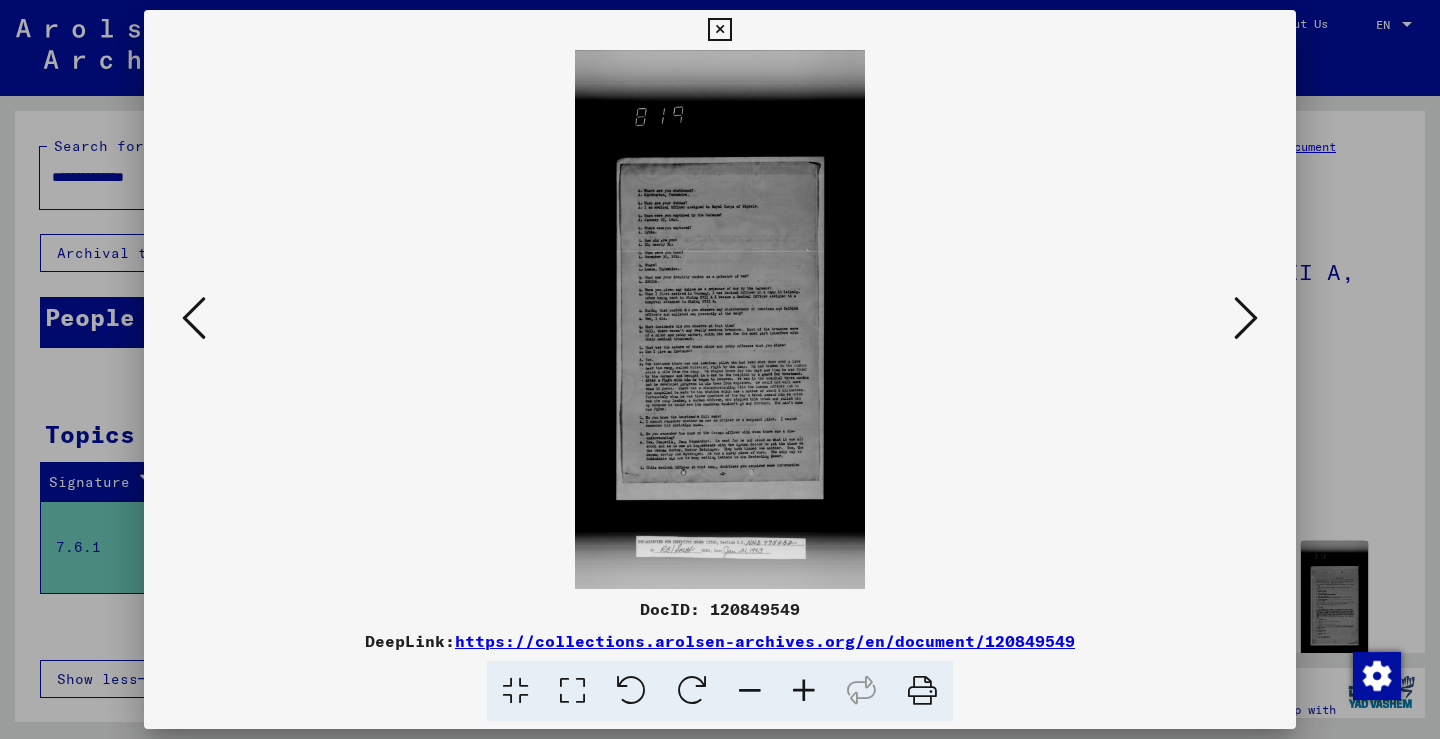 click at bounding box center (1246, 318) 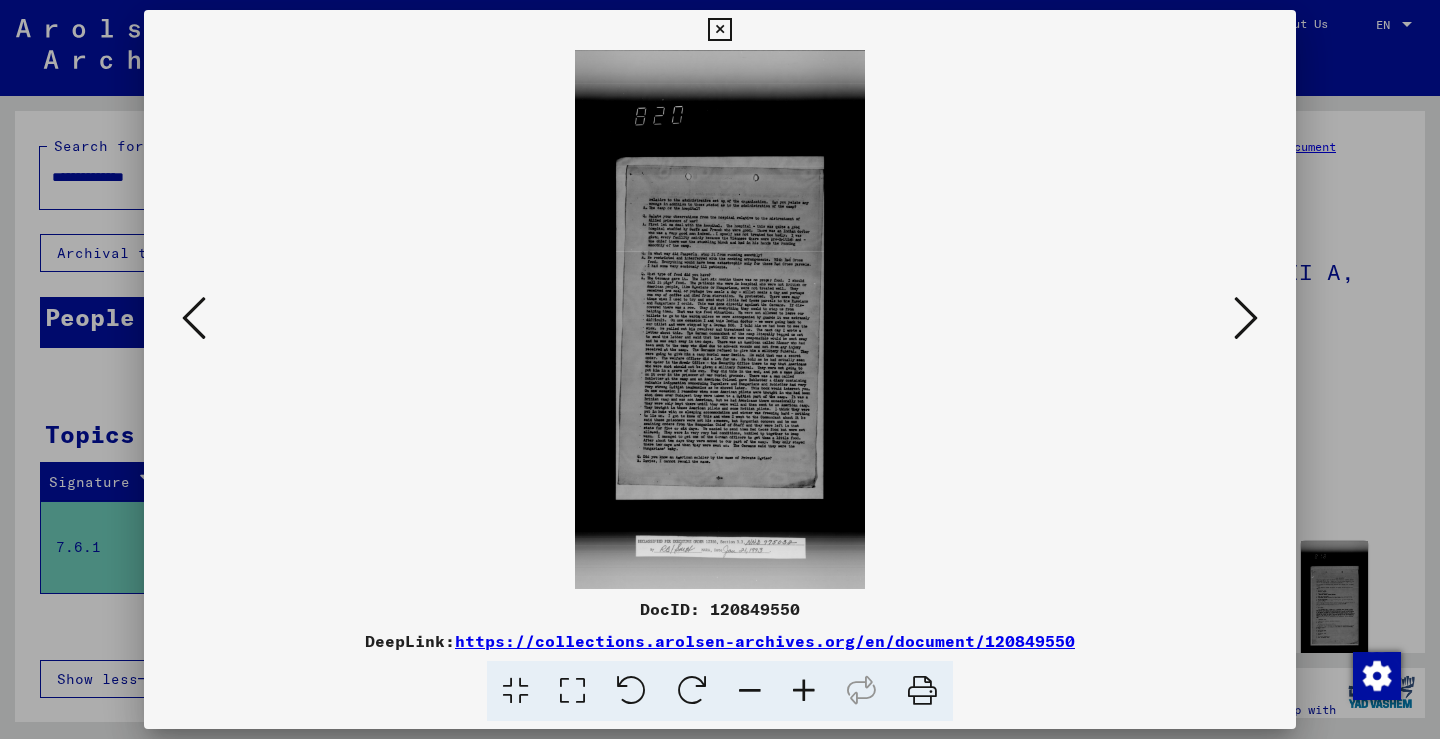 click at bounding box center (1246, 318) 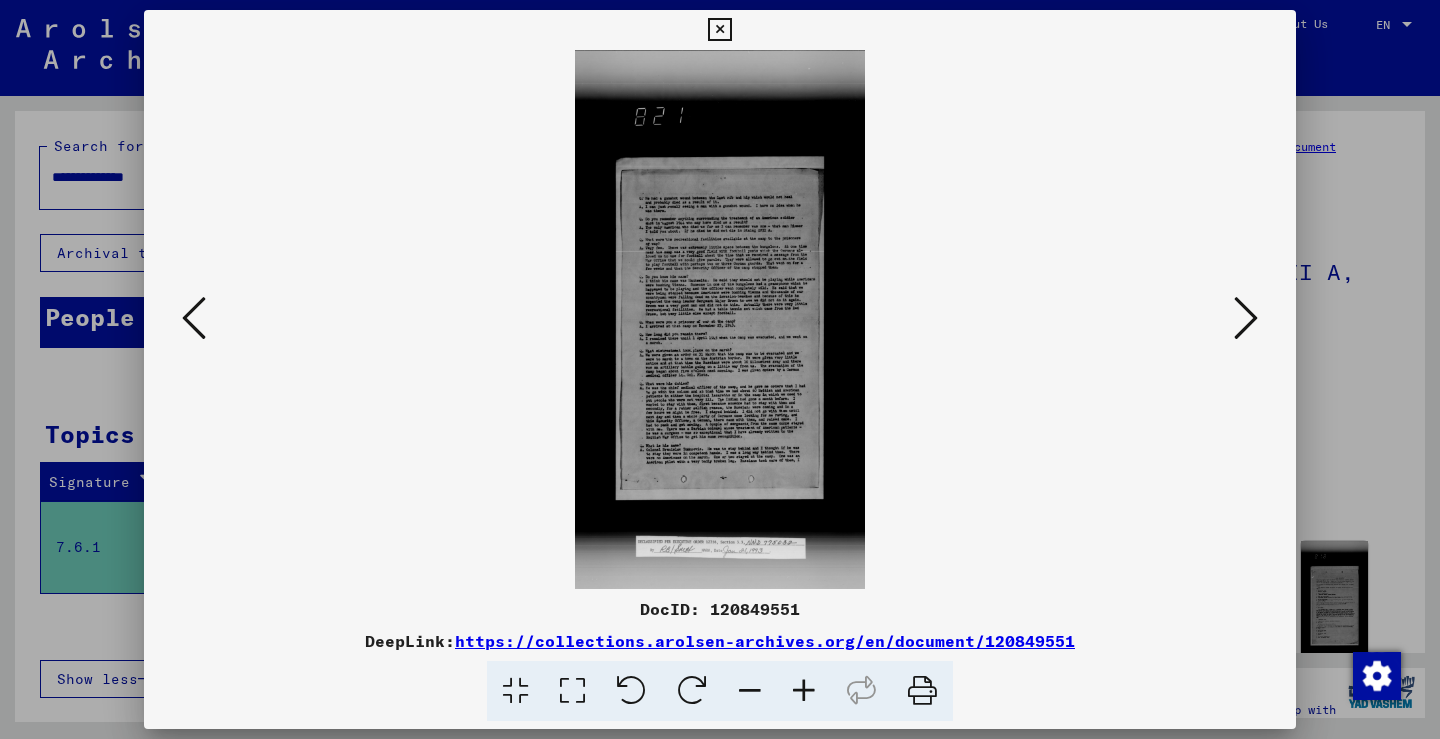 click at bounding box center [1246, 318] 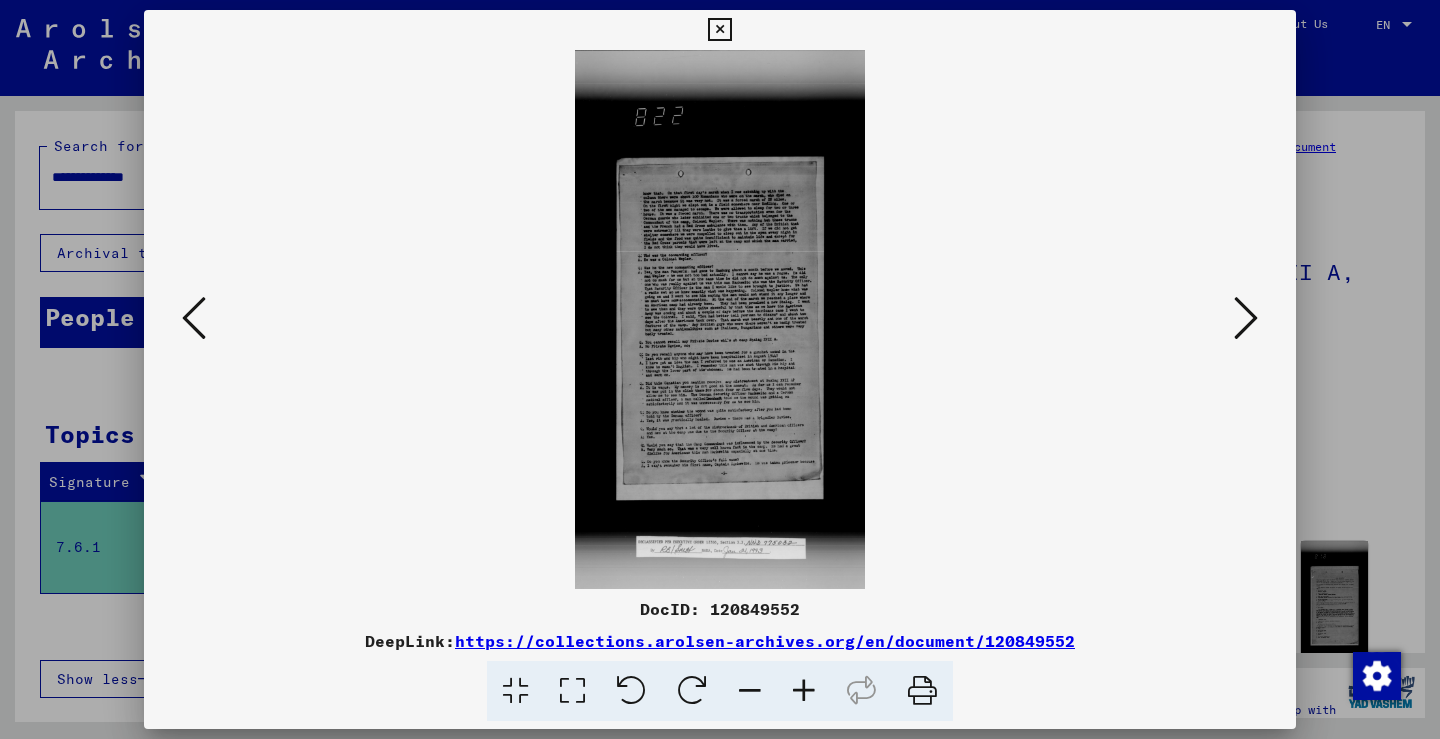 click at bounding box center [1246, 318] 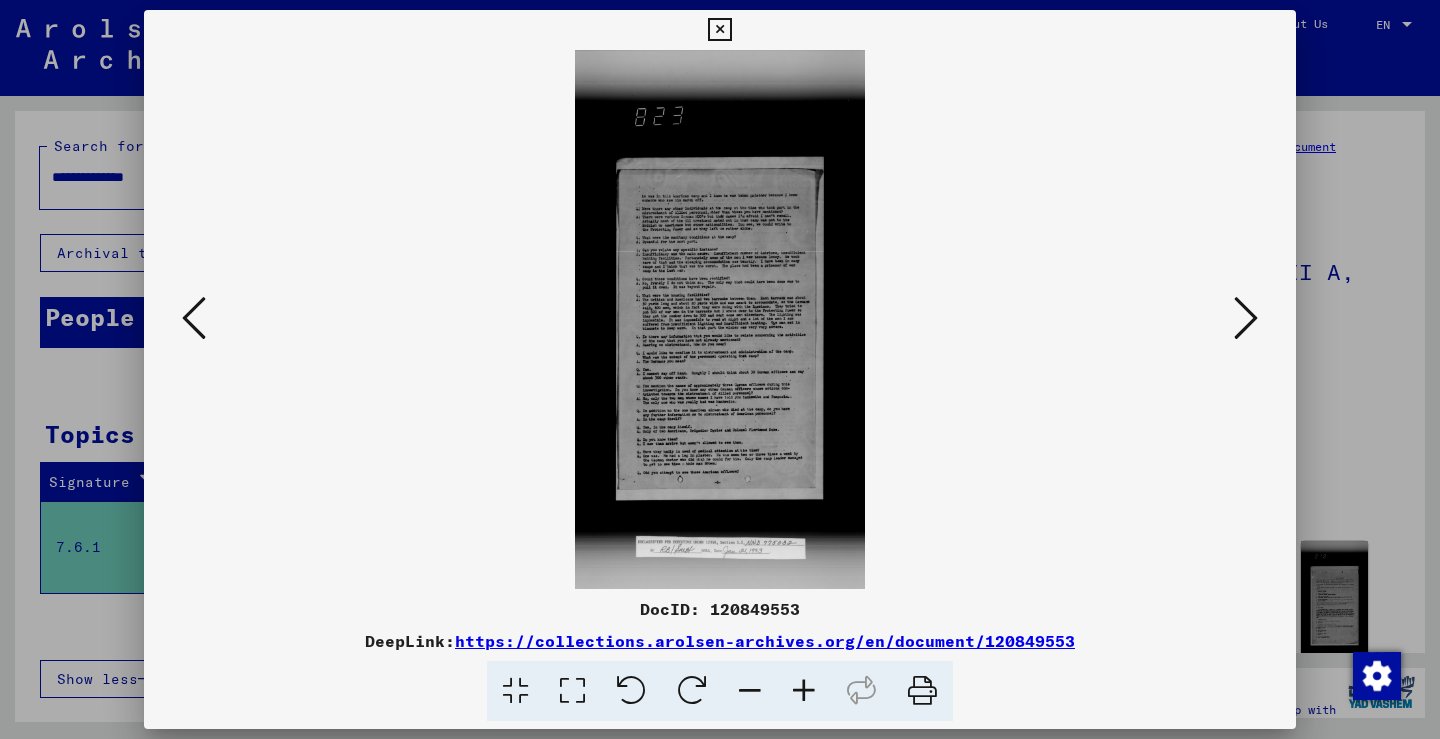 click at bounding box center (1246, 318) 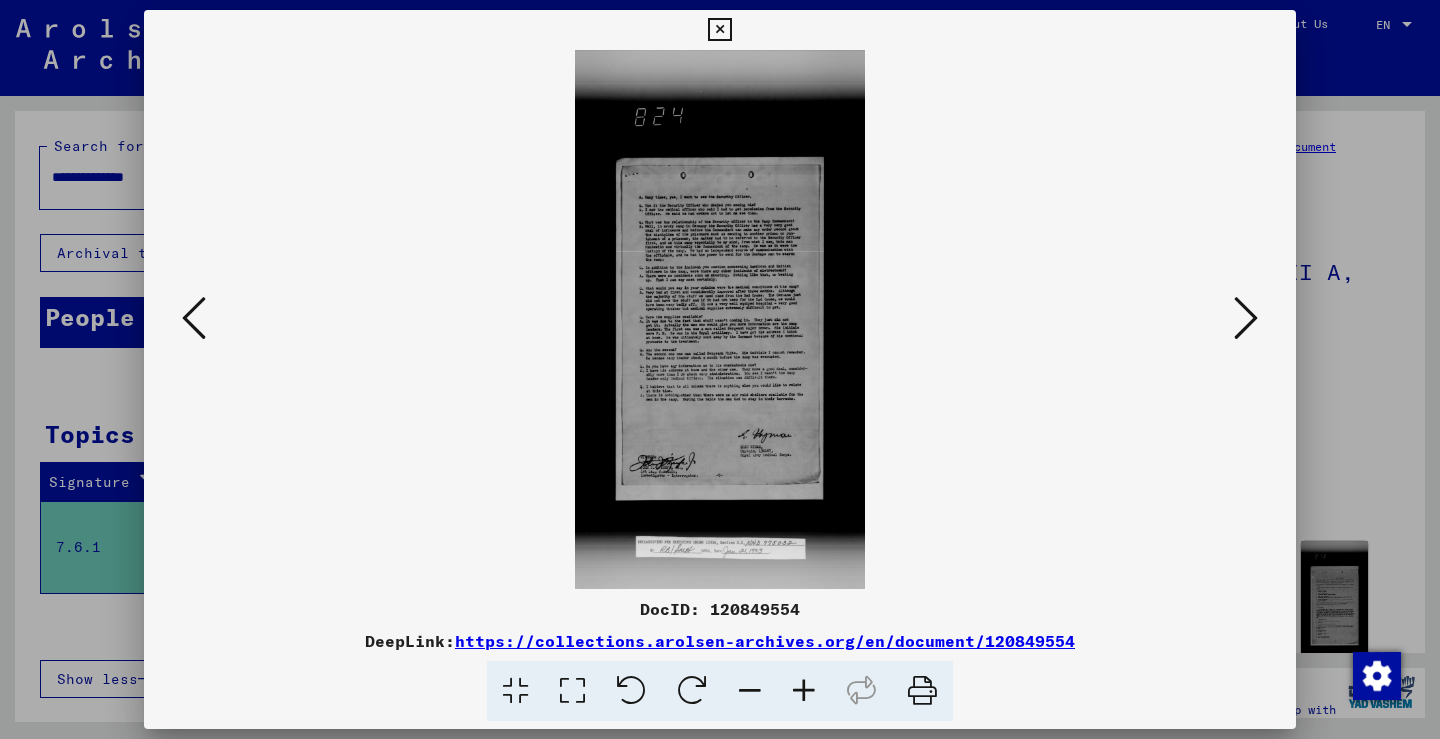 click at bounding box center [1246, 318] 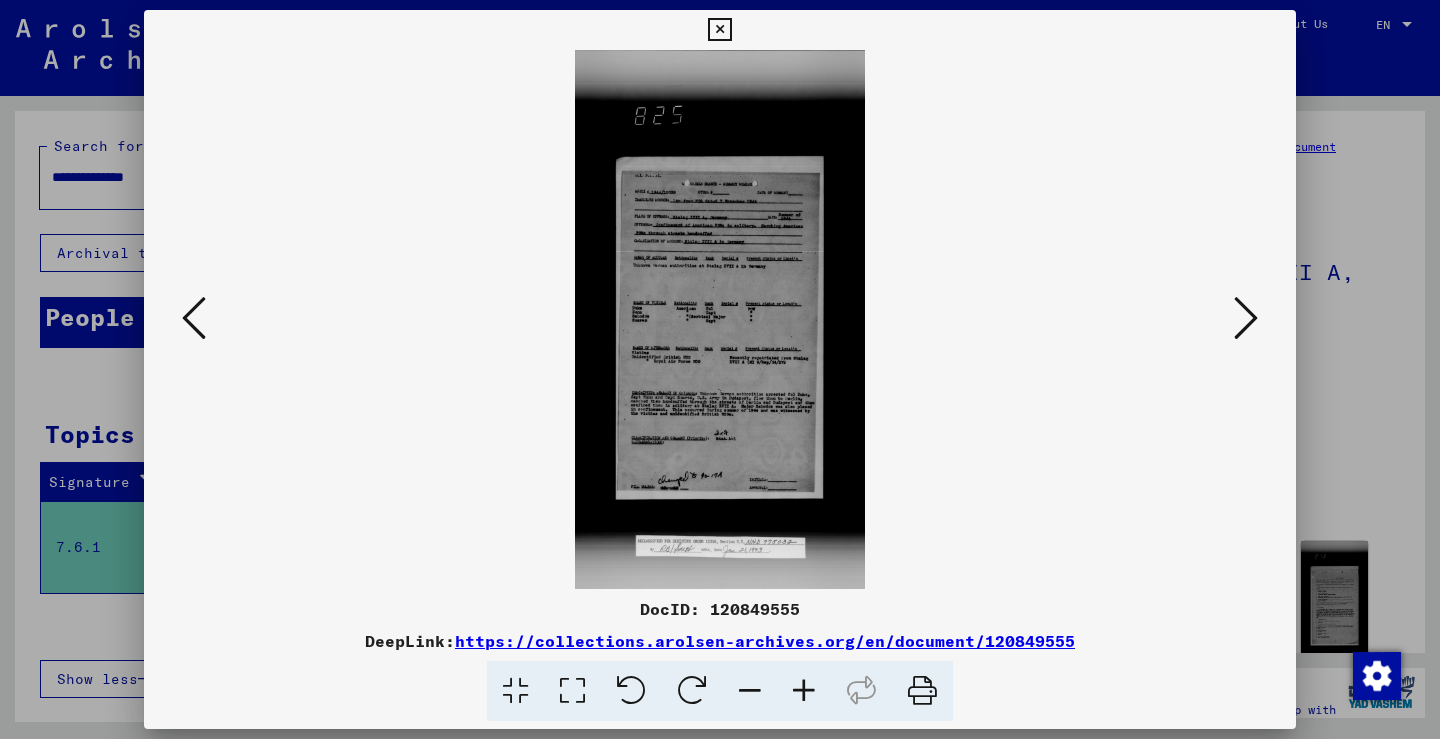 click at bounding box center [1246, 318] 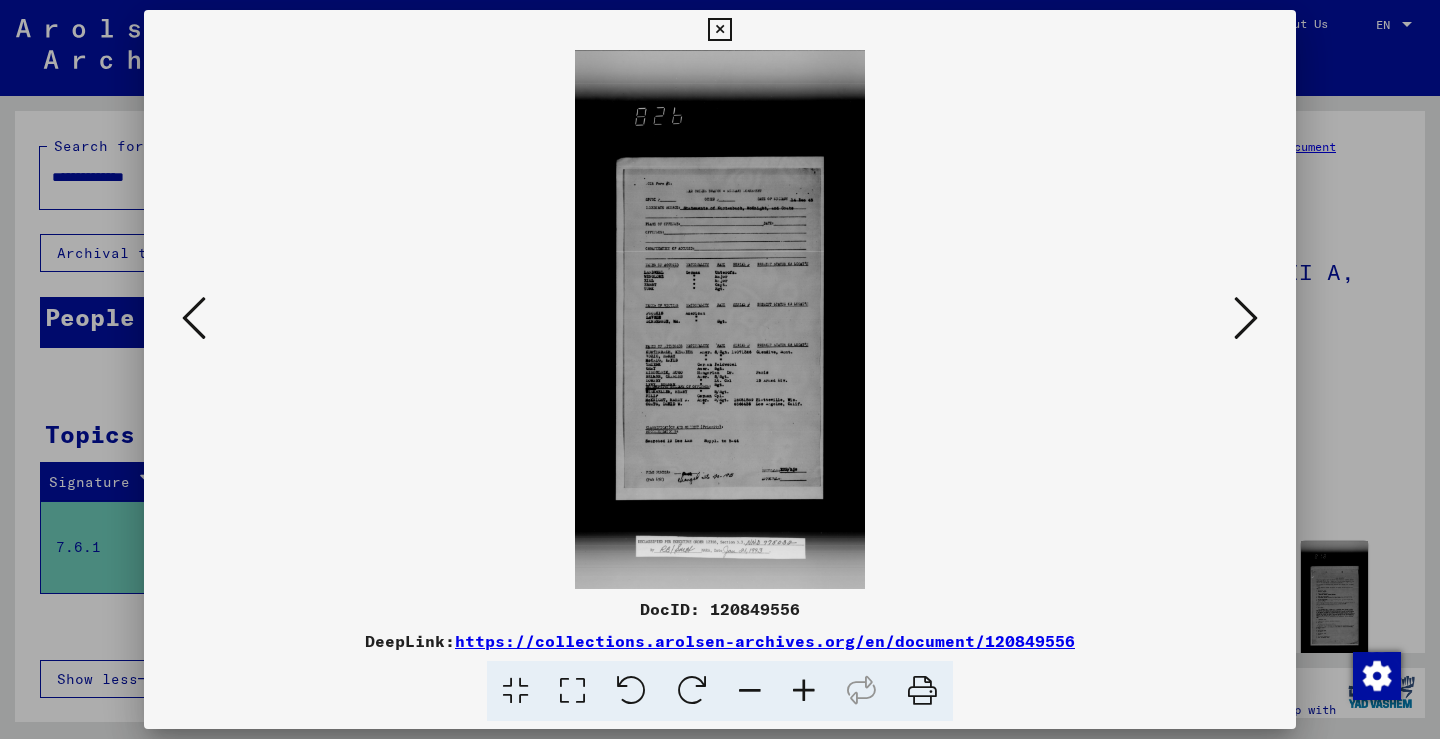 click at bounding box center (1246, 318) 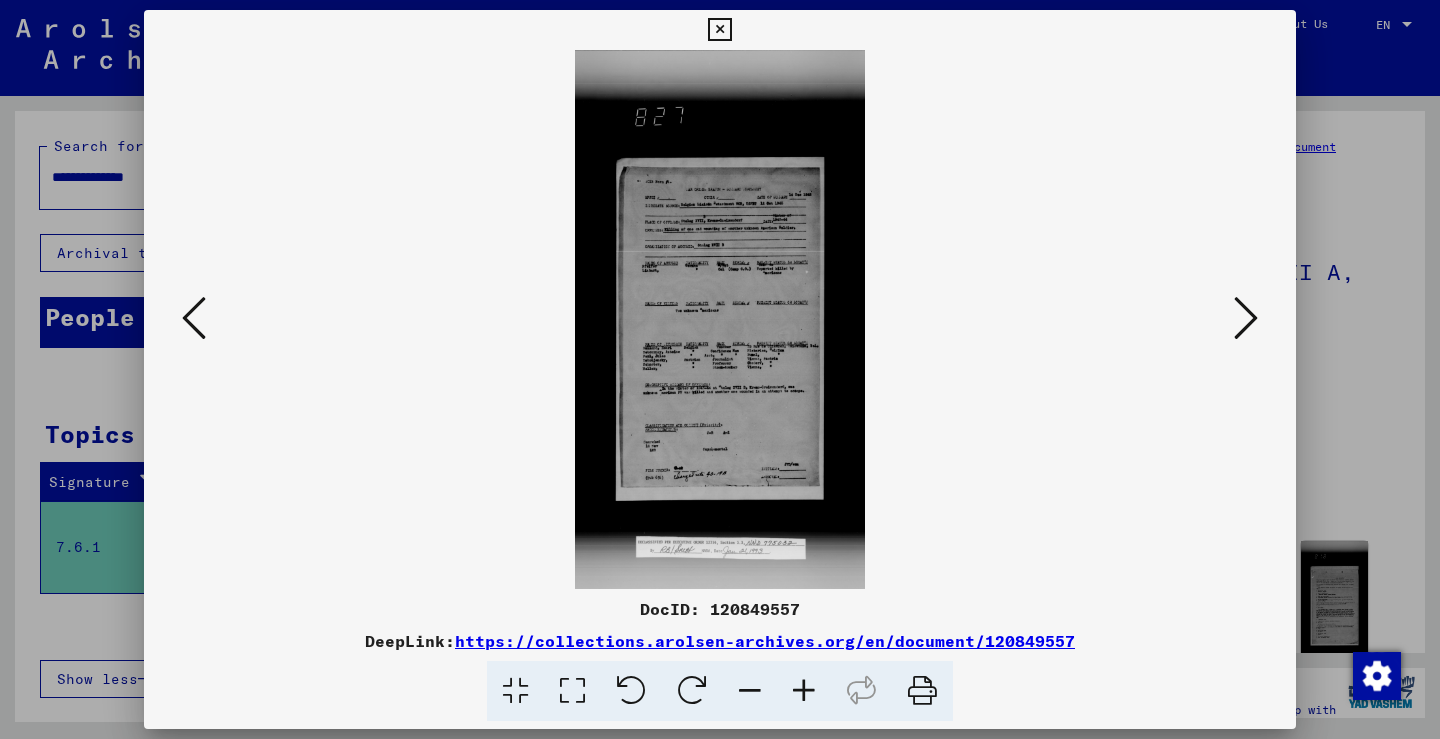 click at bounding box center (1246, 318) 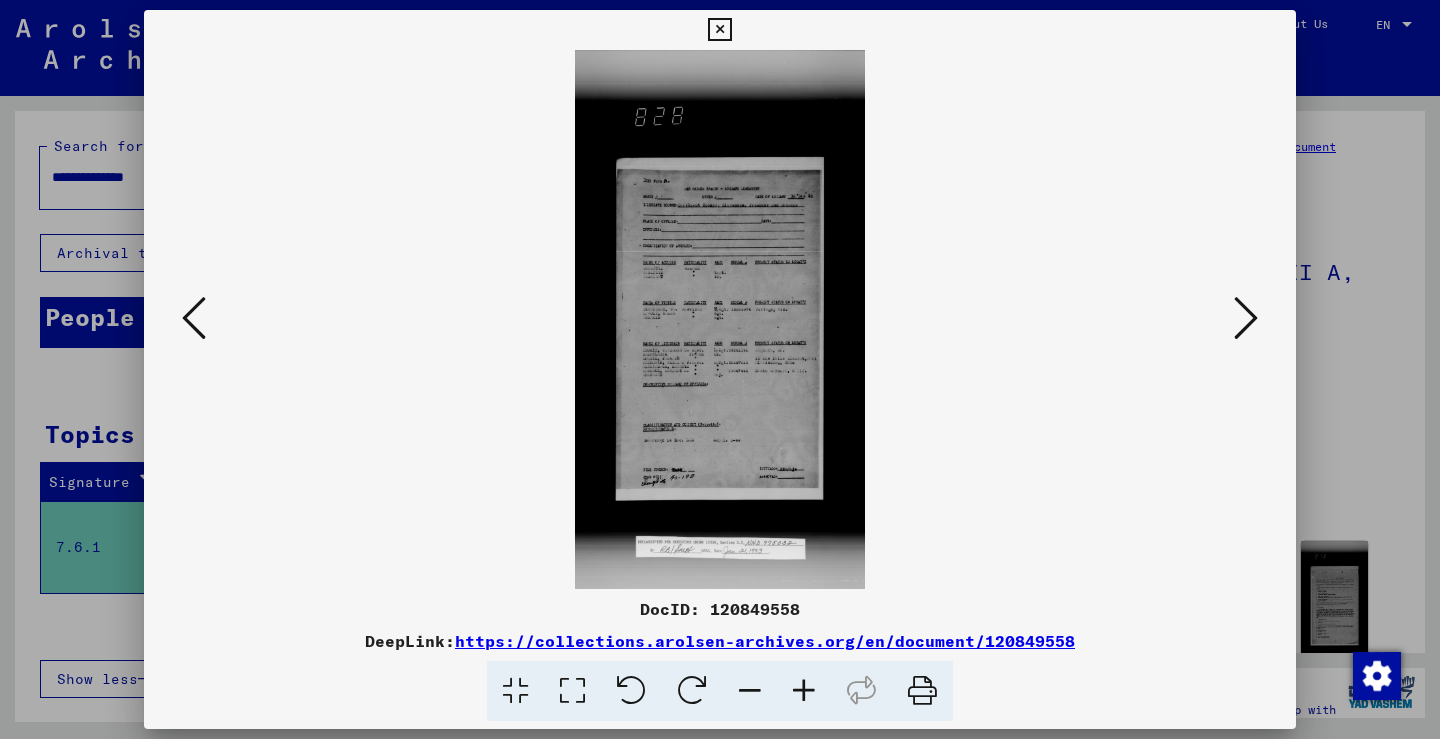 click at bounding box center (1246, 318) 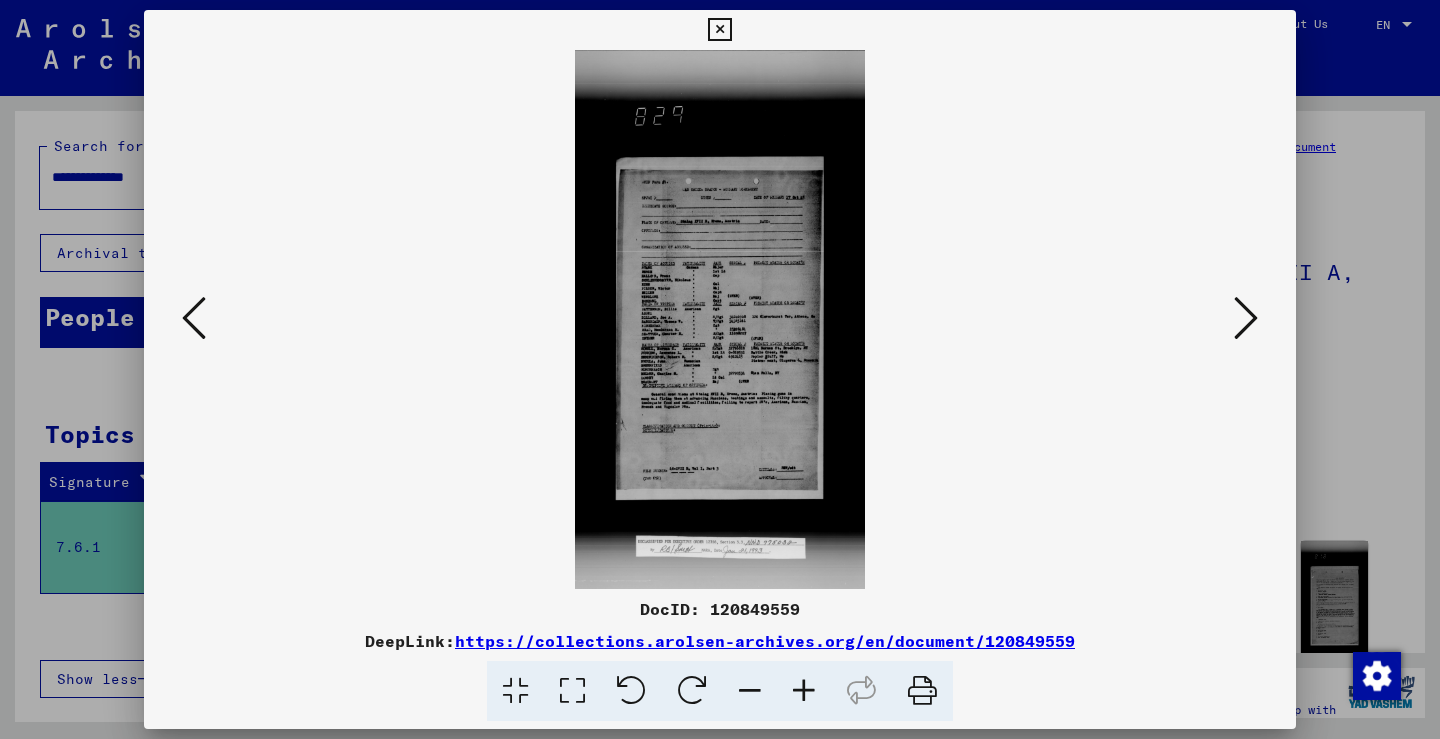 click at bounding box center [1246, 318] 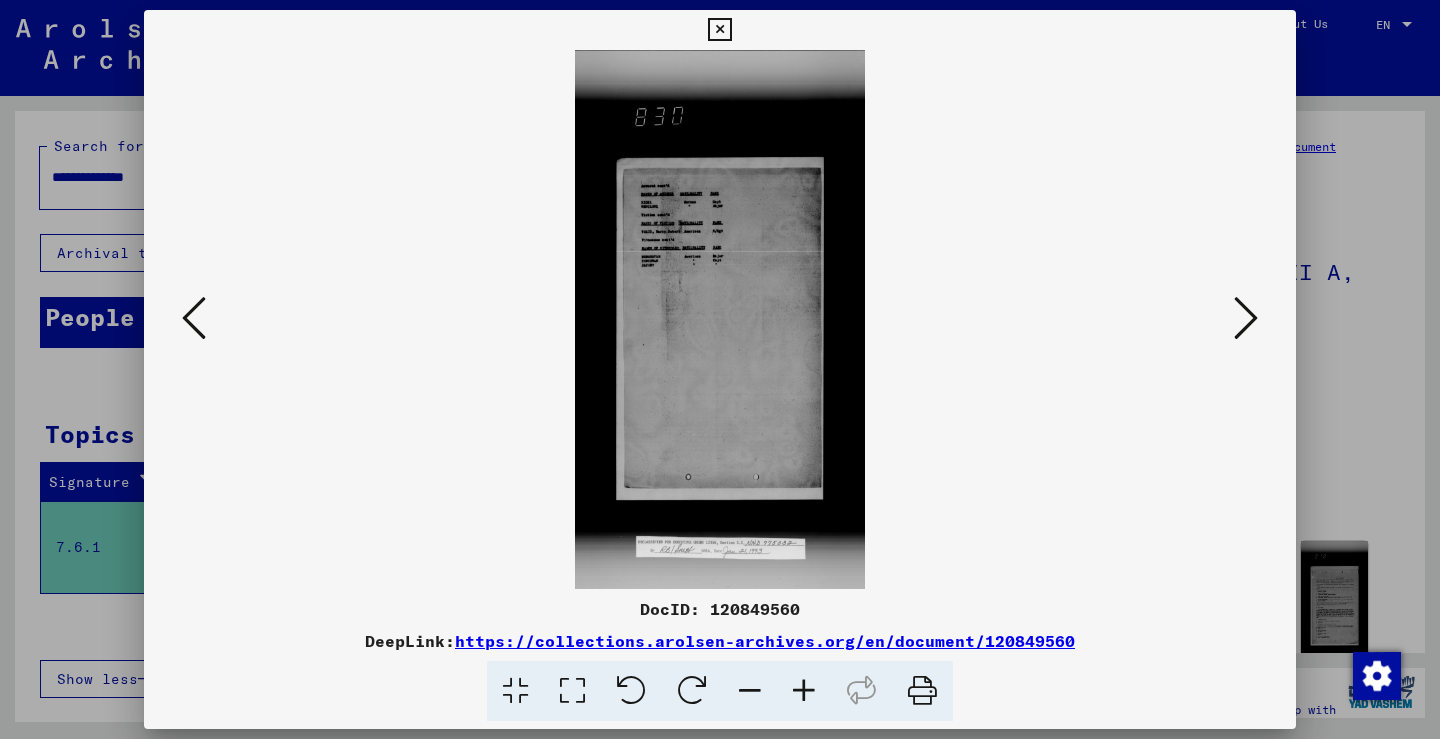 click at bounding box center [1246, 318] 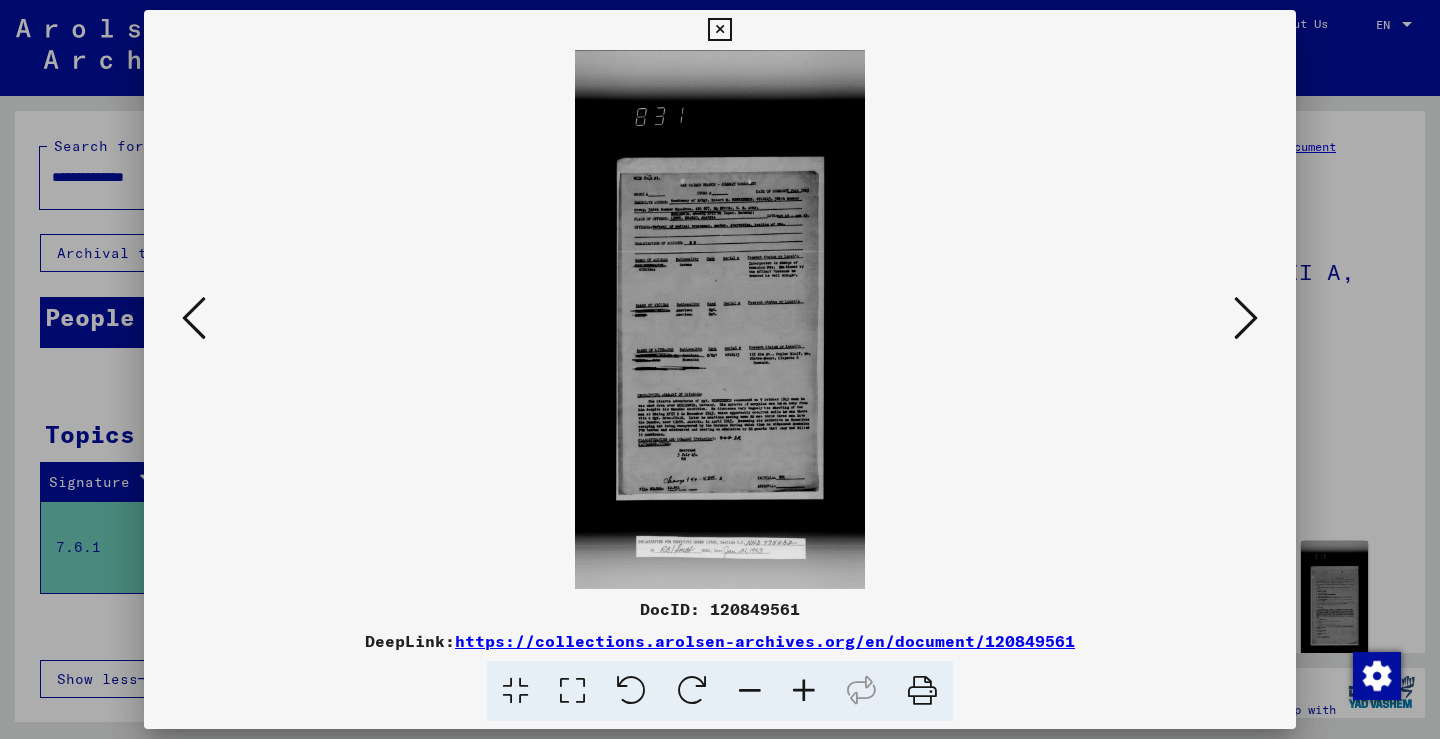 click at bounding box center (1246, 318) 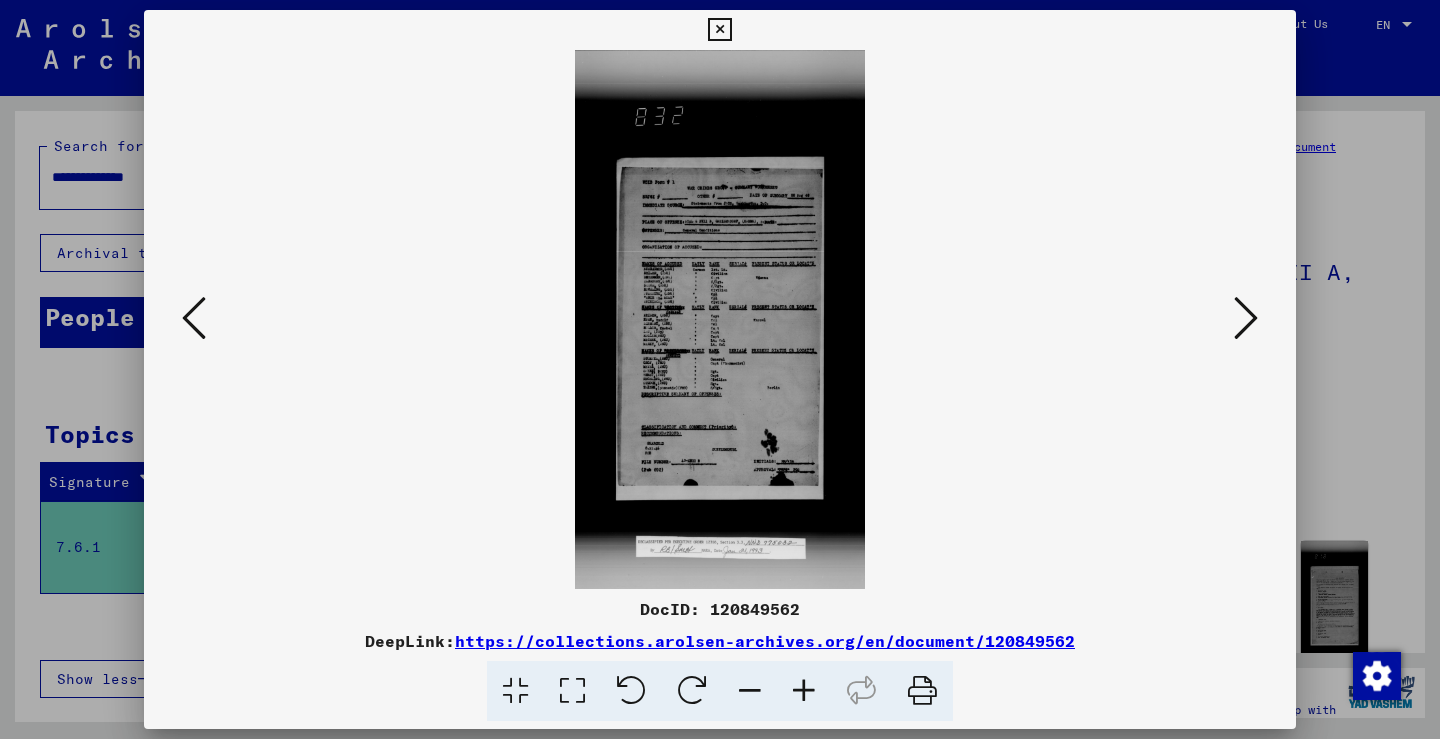 click at bounding box center (1246, 318) 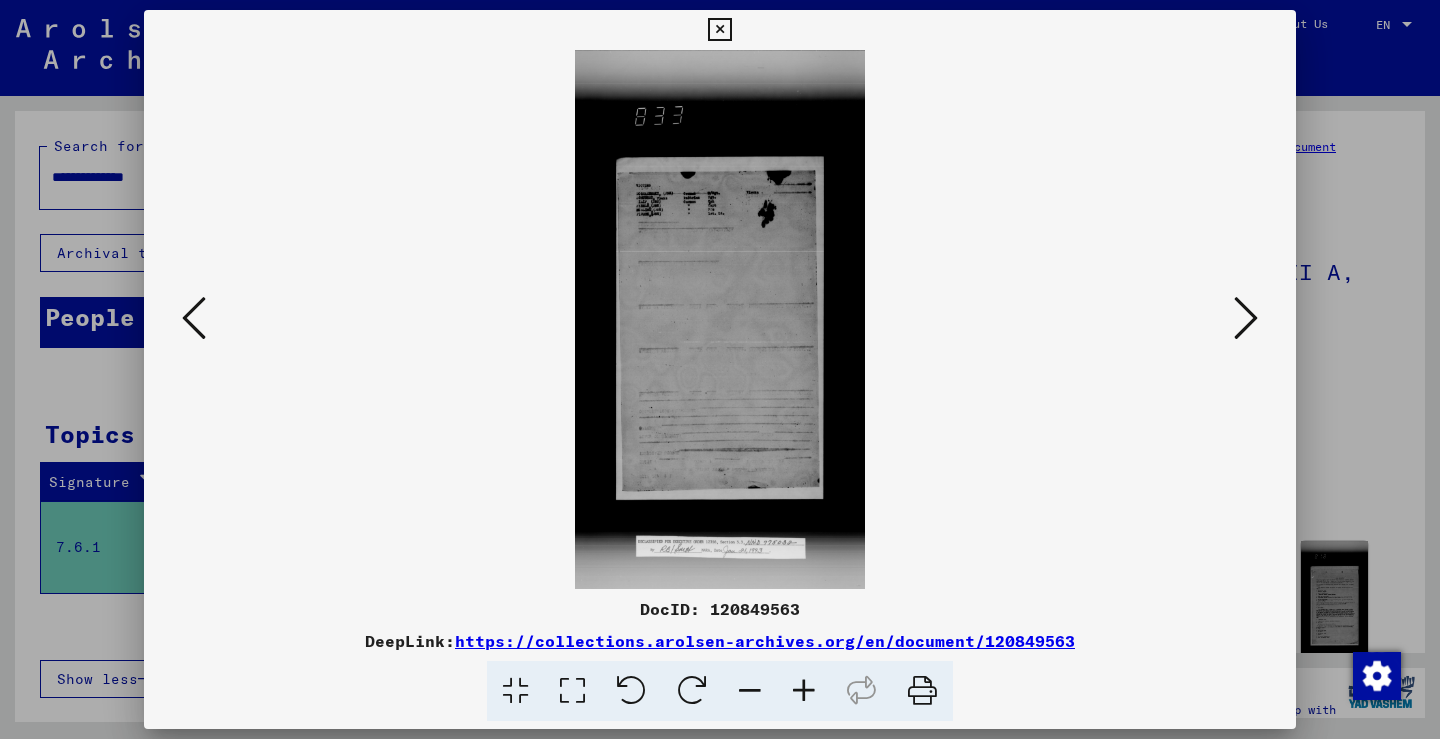 click at bounding box center (1246, 318) 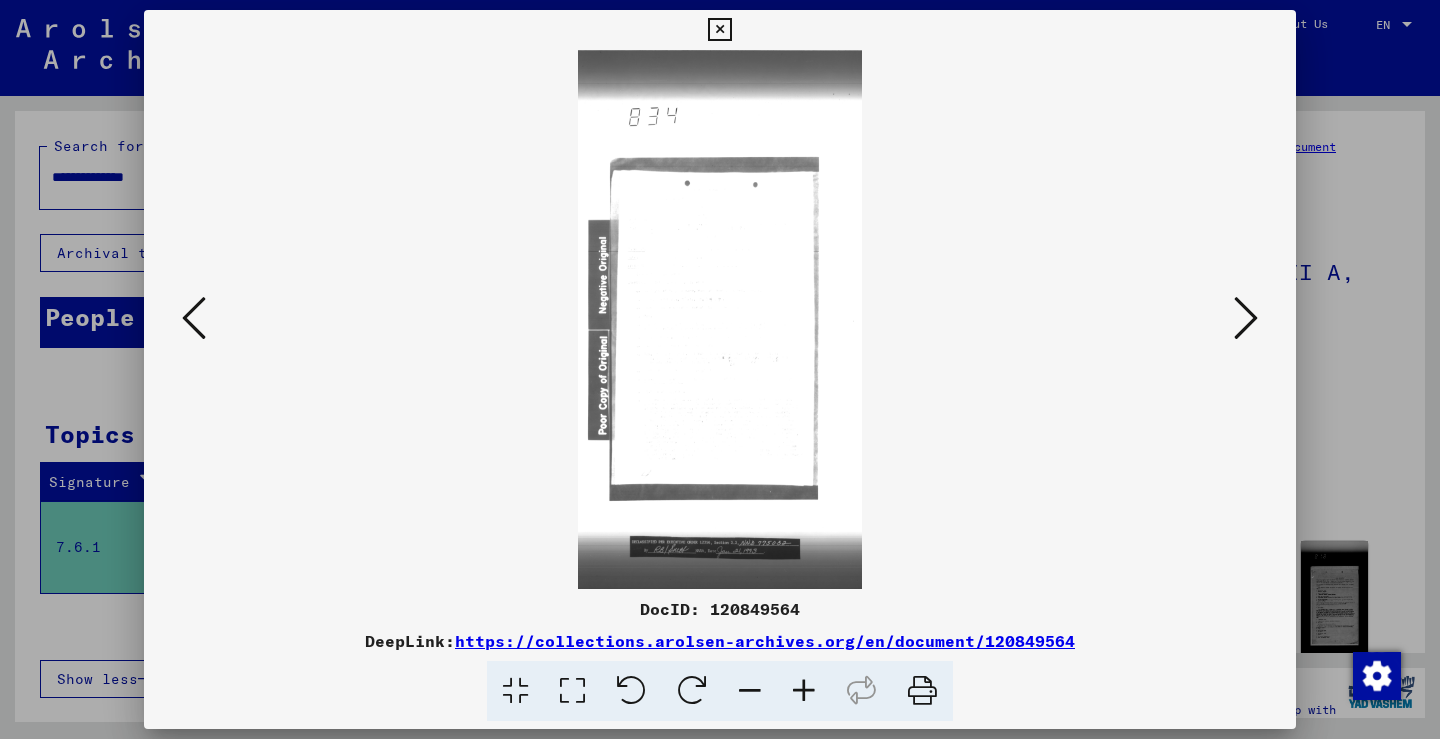 click at bounding box center [1246, 318] 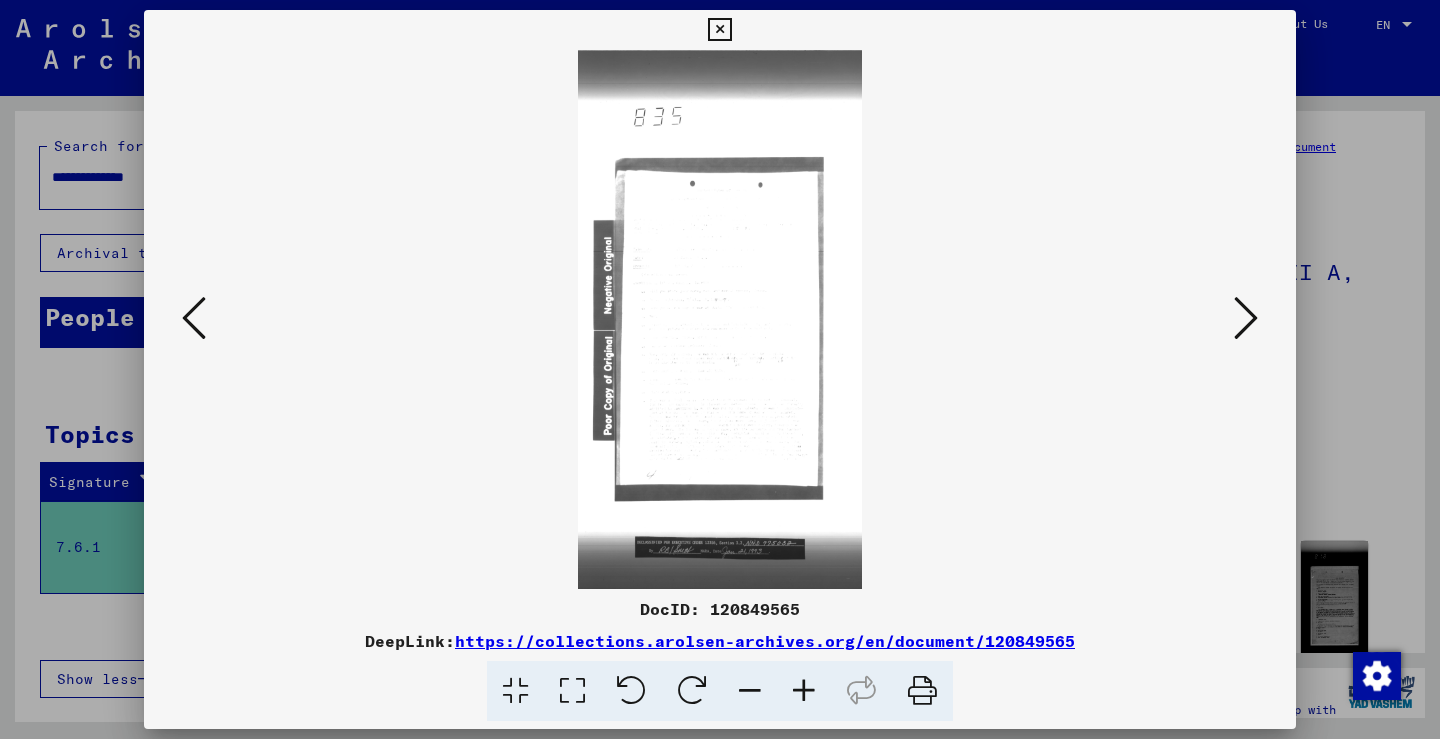 click at bounding box center (1246, 318) 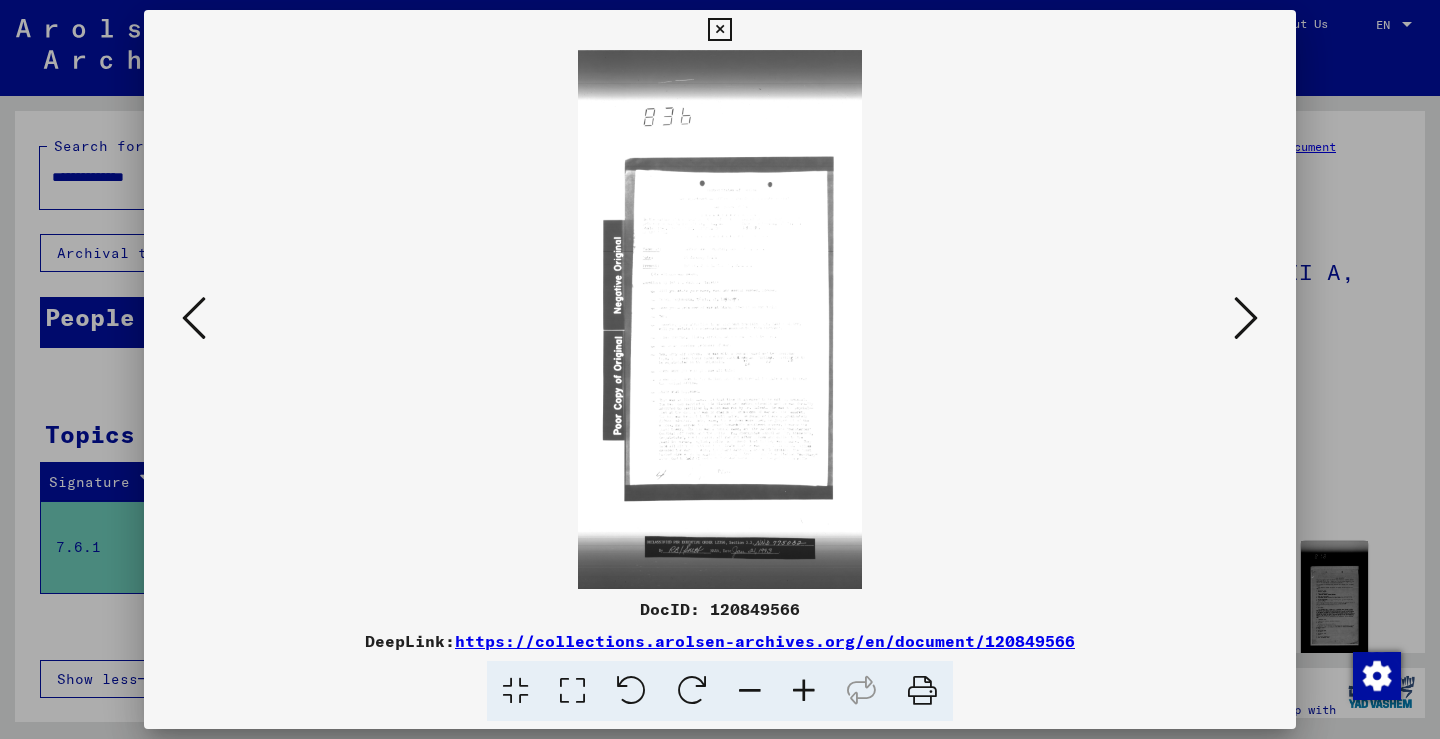 click at bounding box center (1246, 318) 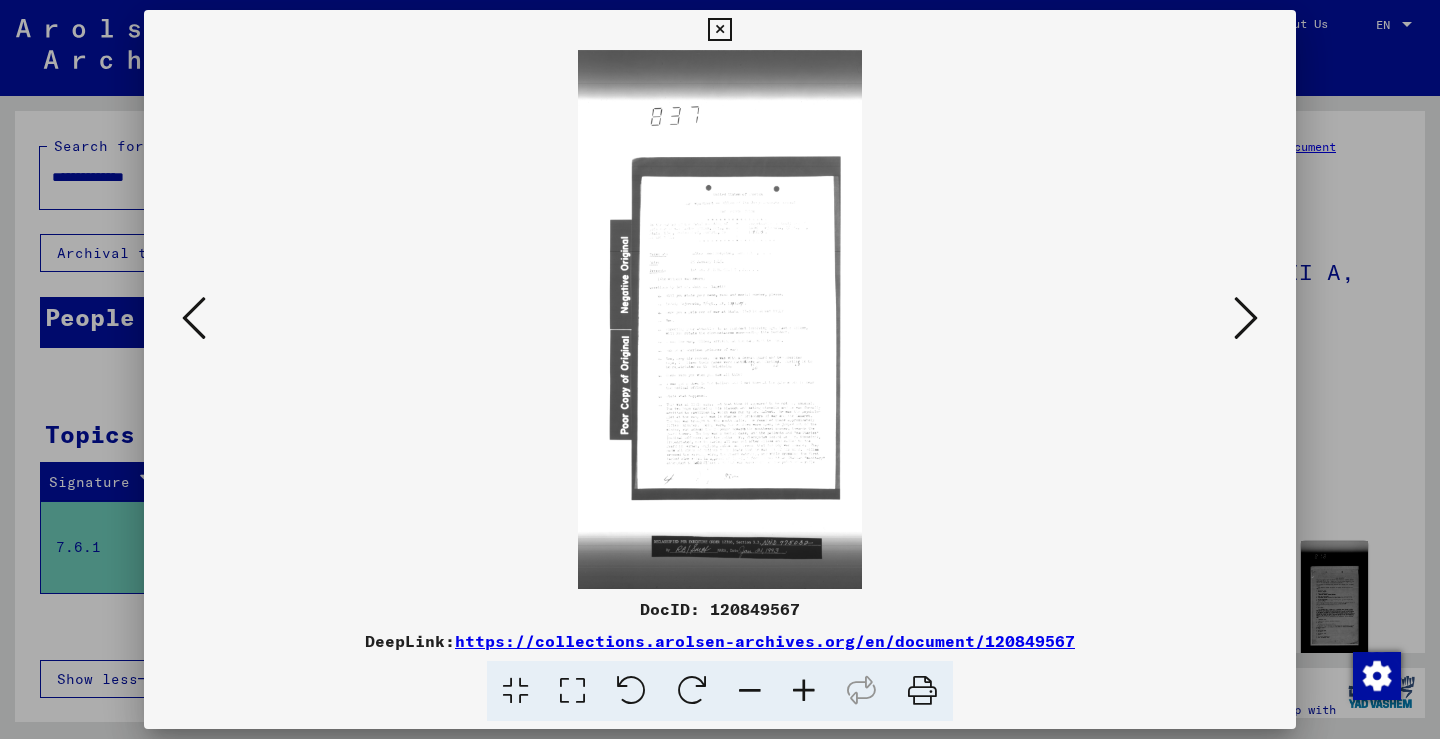 click at bounding box center (1246, 318) 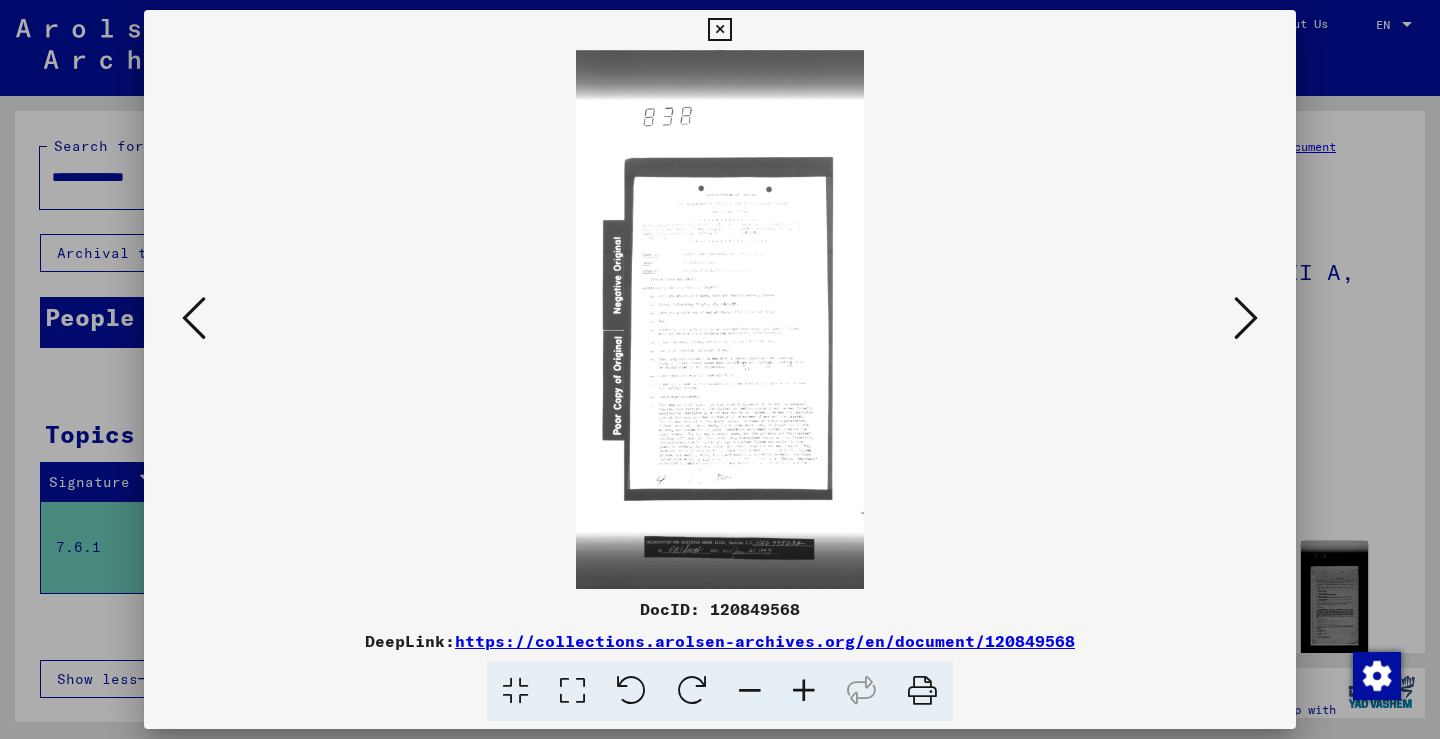 click at bounding box center [1246, 318] 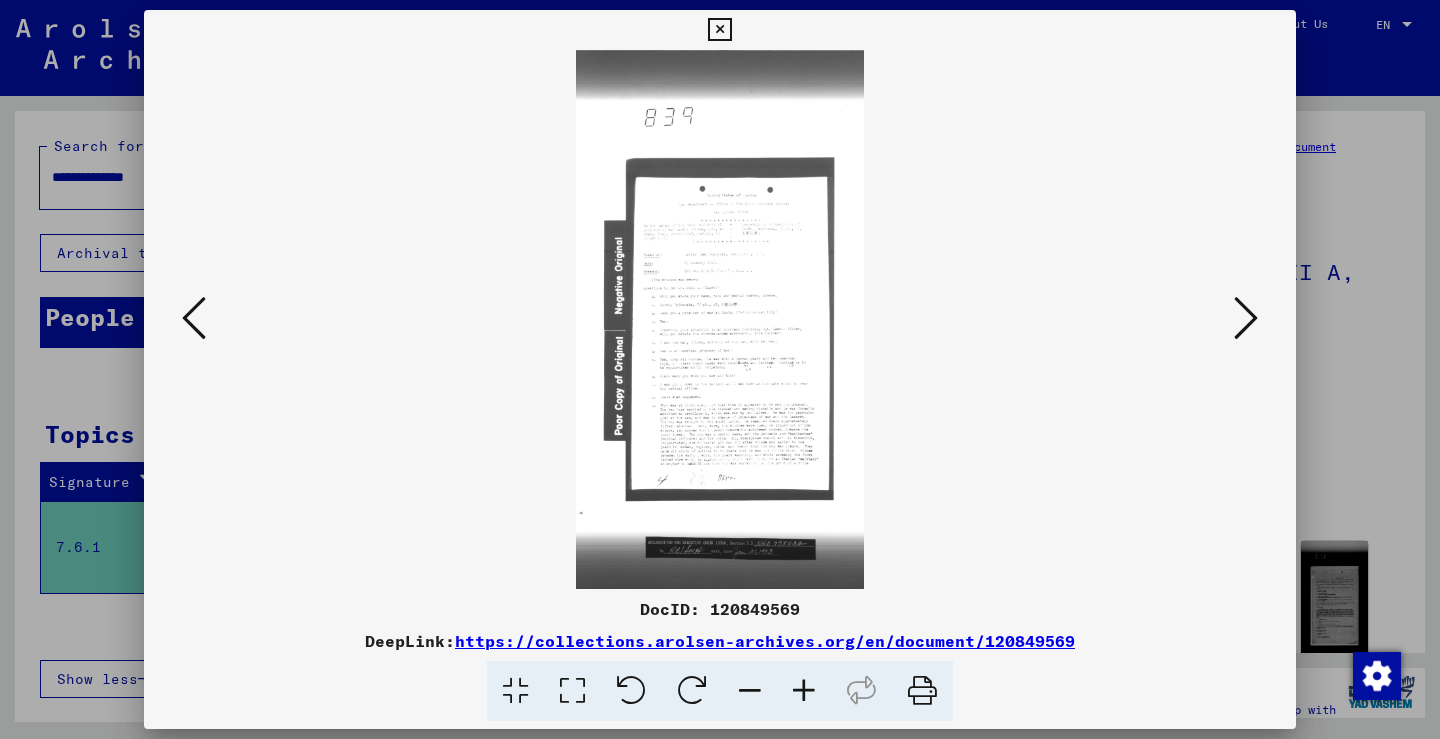 click at bounding box center [1246, 318] 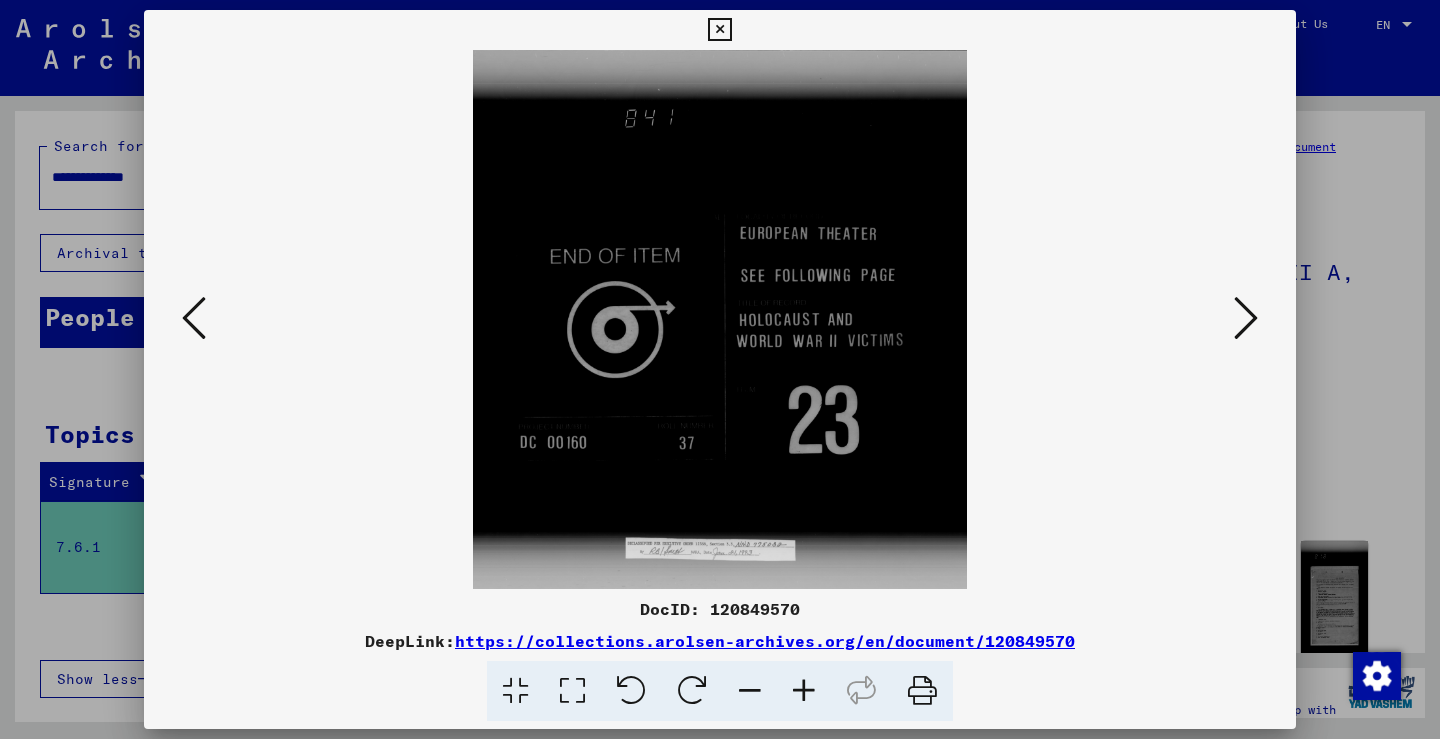 click at bounding box center (1246, 318) 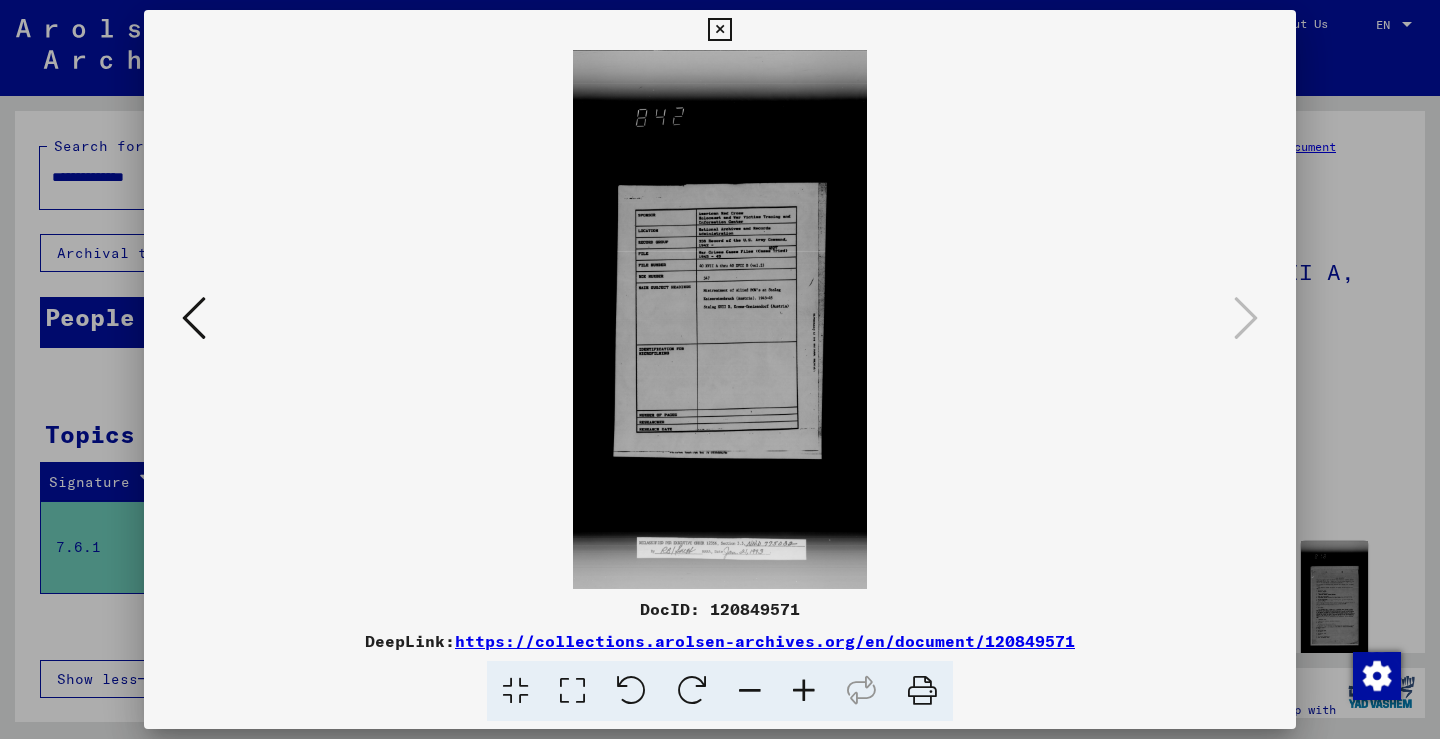 click at bounding box center [719, 30] 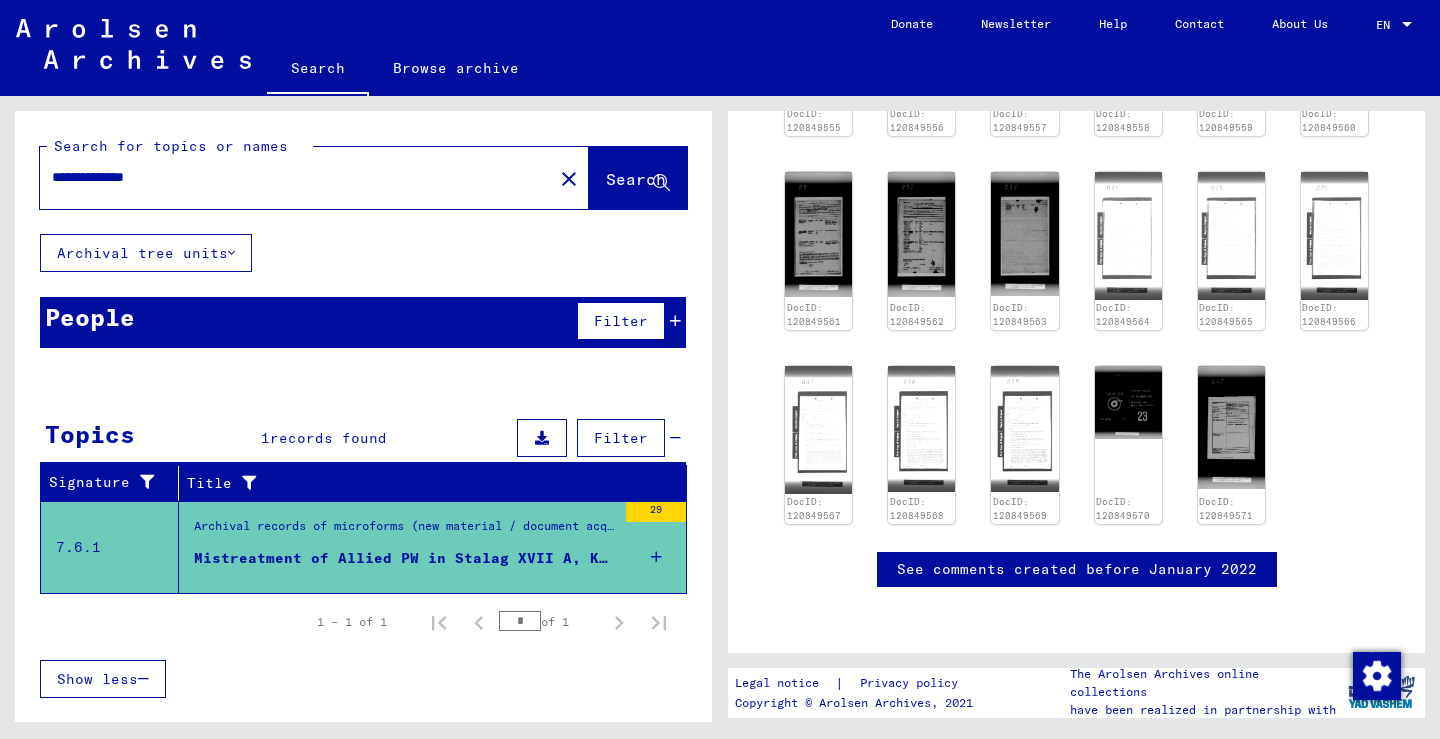 scroll, scrollTop: 1460, scrollLeft: 0, axis: vertical 